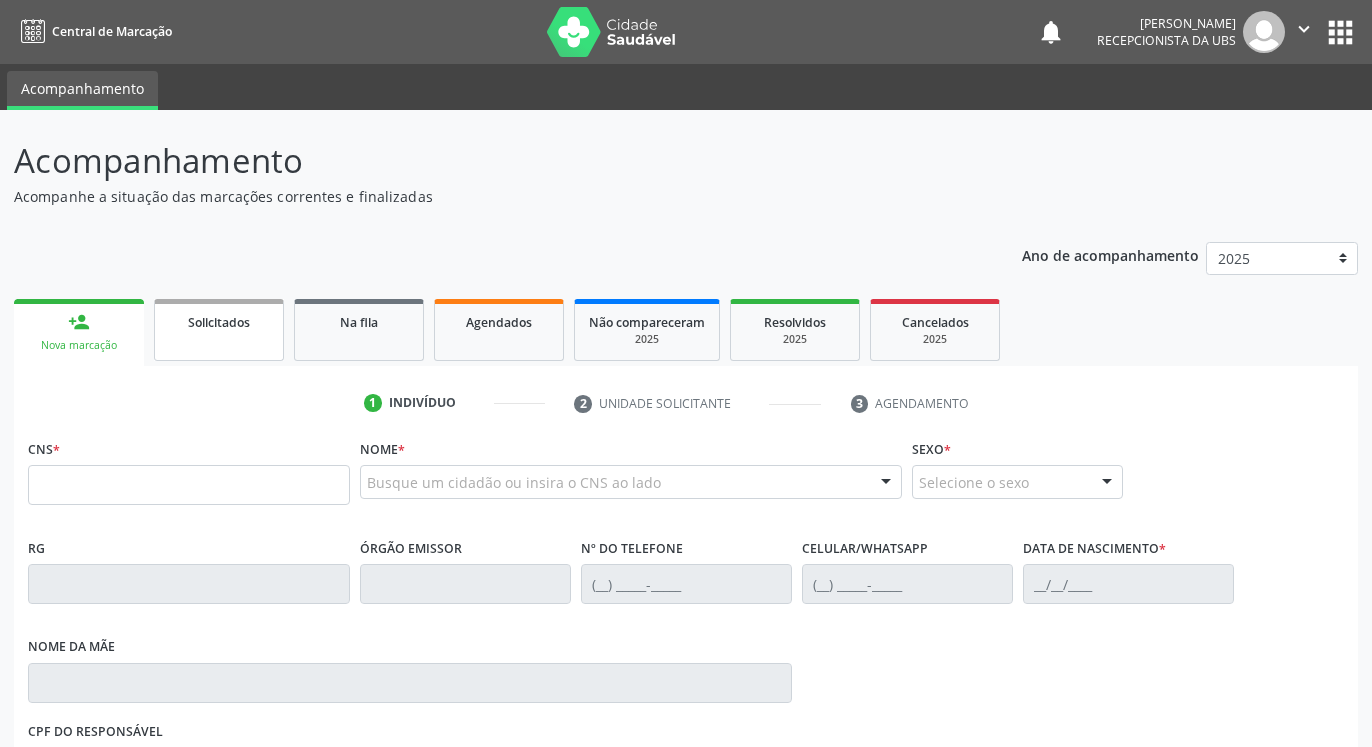 scroll, scrollTop: 0, scrollLeft: 0, axis: both 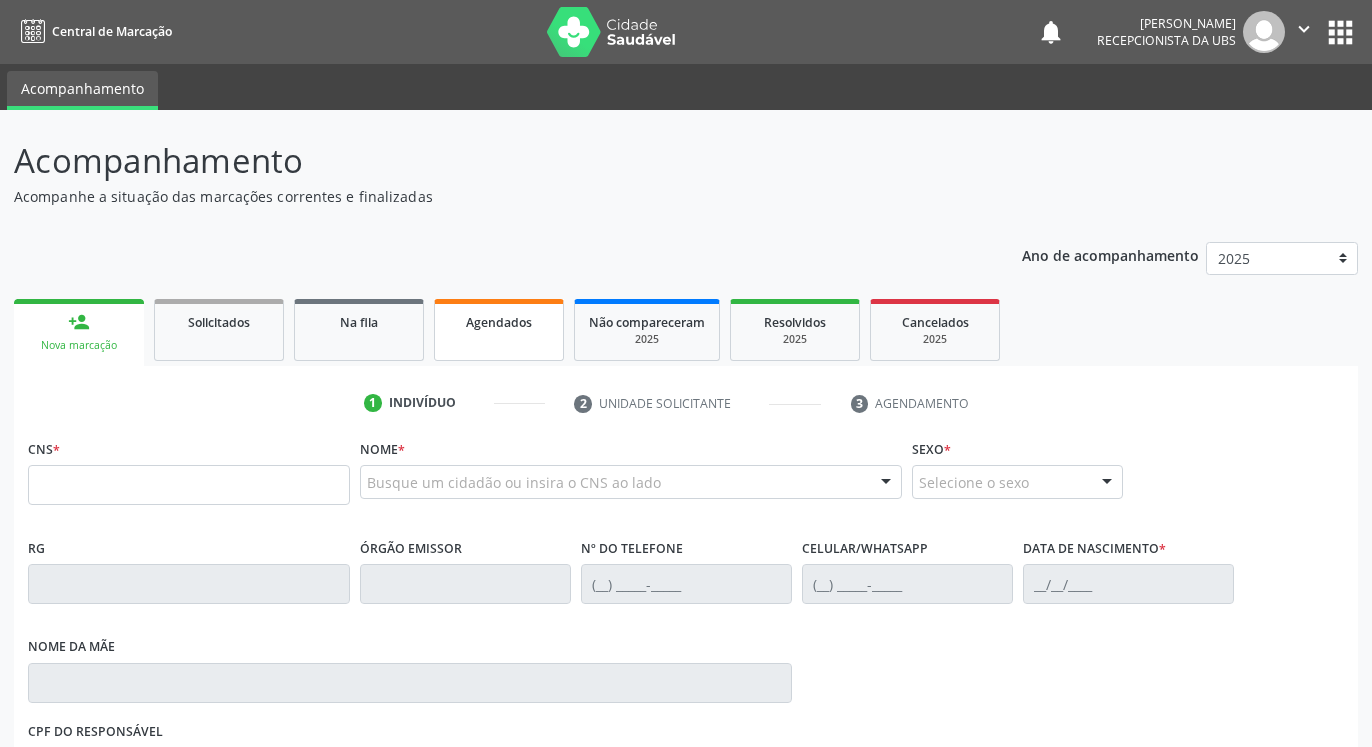 click on "Agendados" at bounding box center [499, 330] 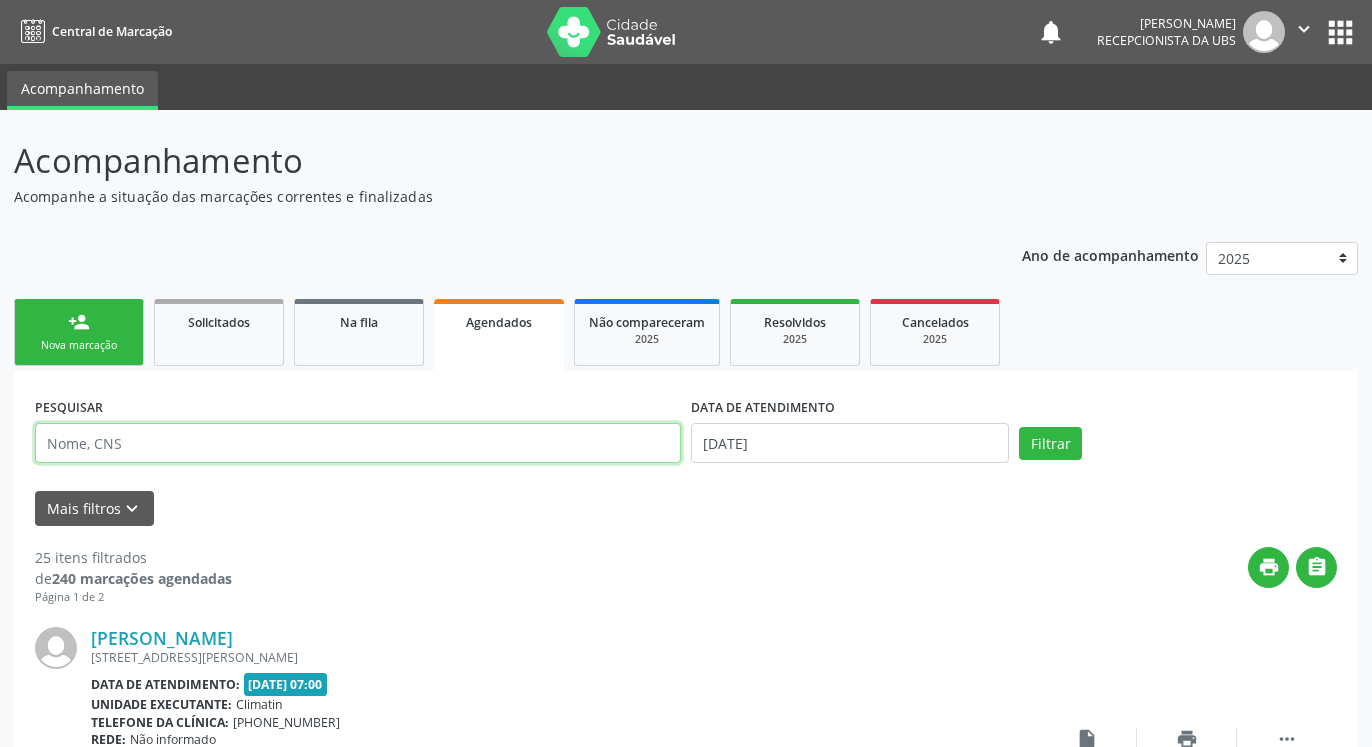 click at bounding box center [358, 443] 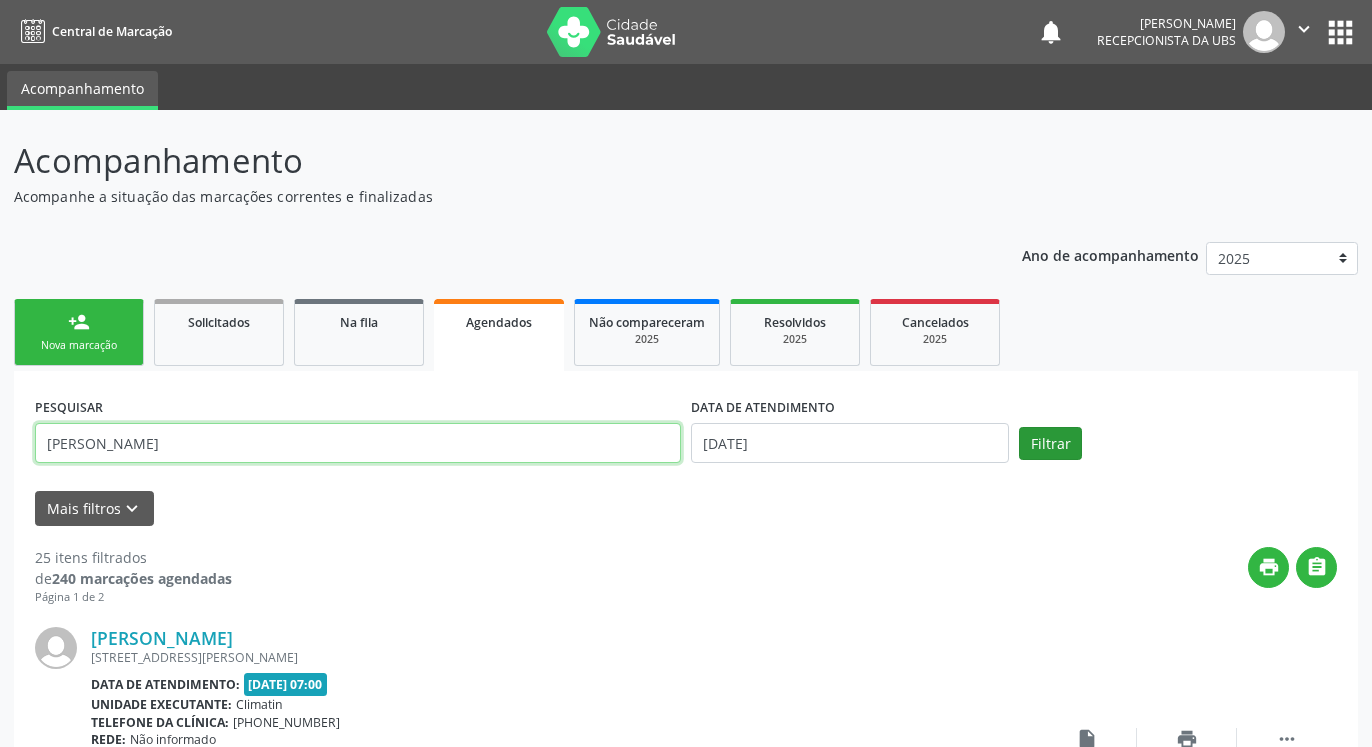 type on "[PERSON_NAME]" 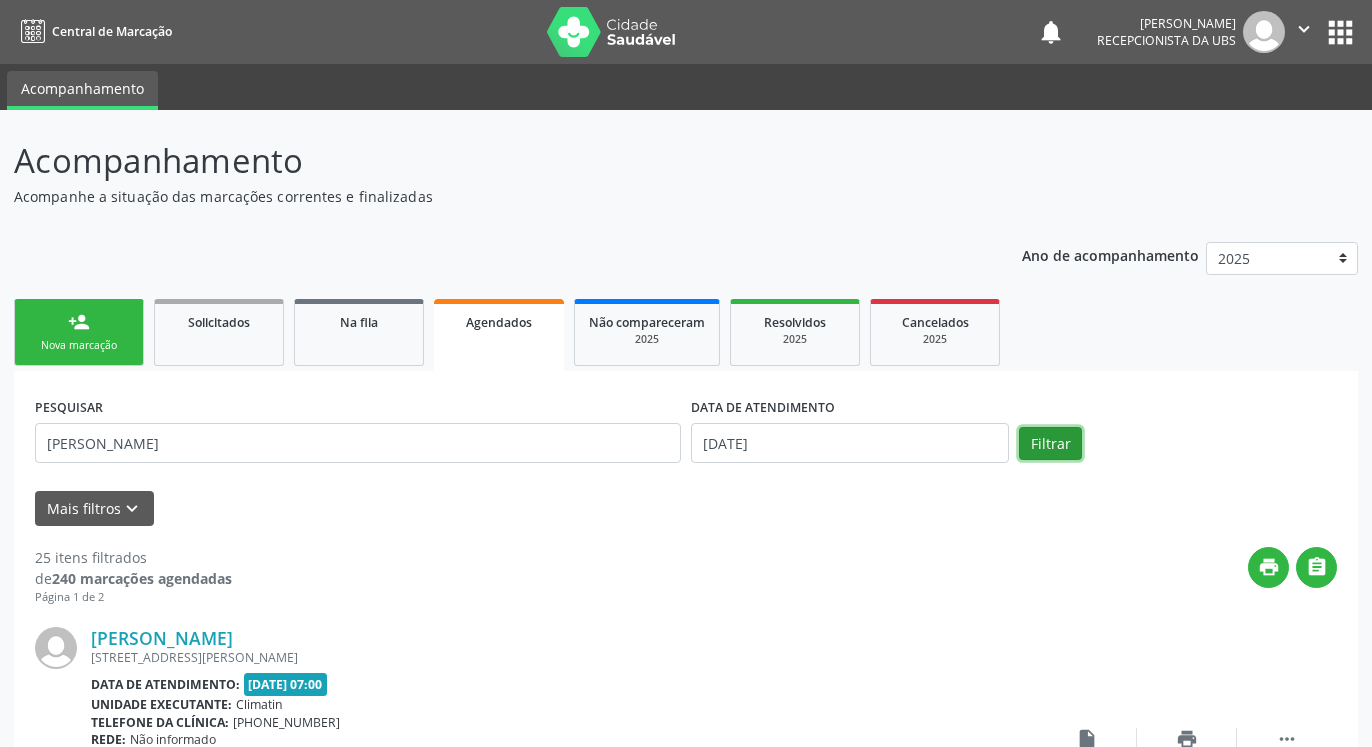 click on "Filtrar" at bounding box center (1050, 444) 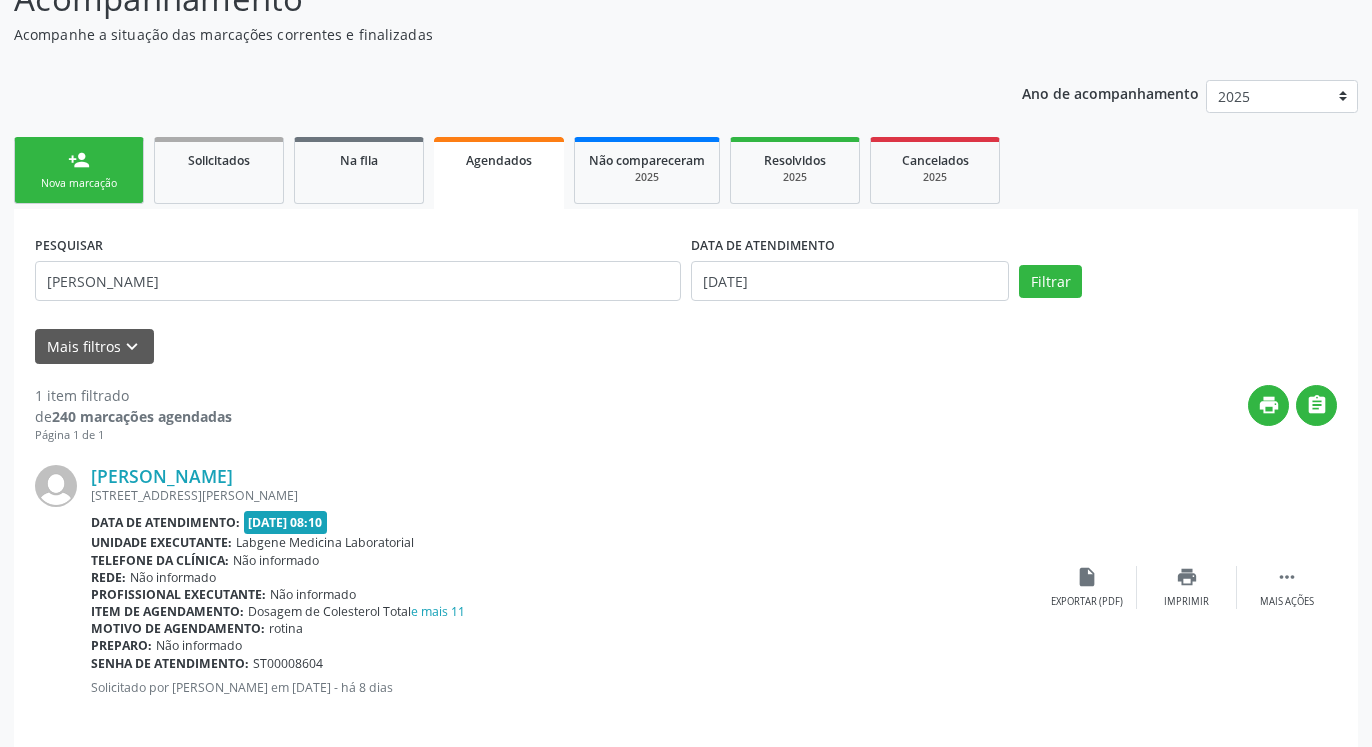 scroll, scrollTop: 181, scrollLeft: 0, axis: vertical 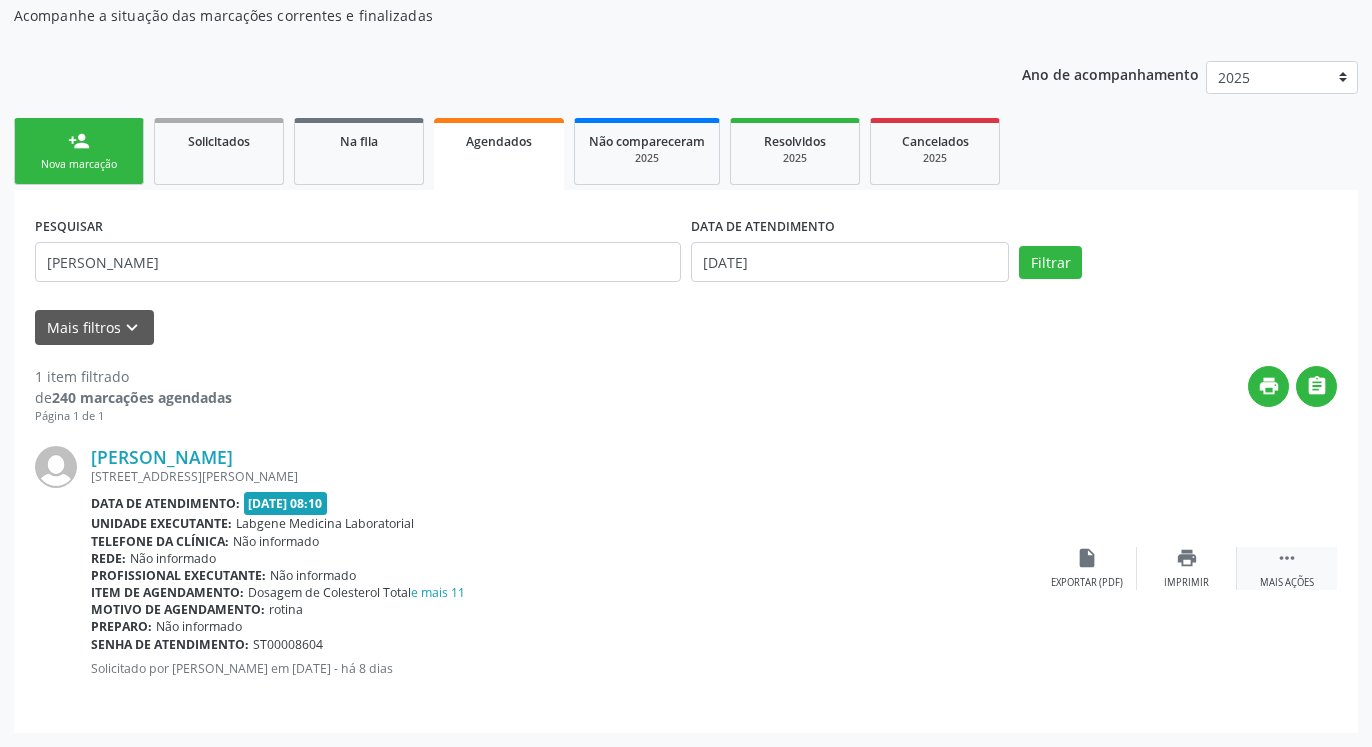 click on "" at bounding box center [1287, 558] 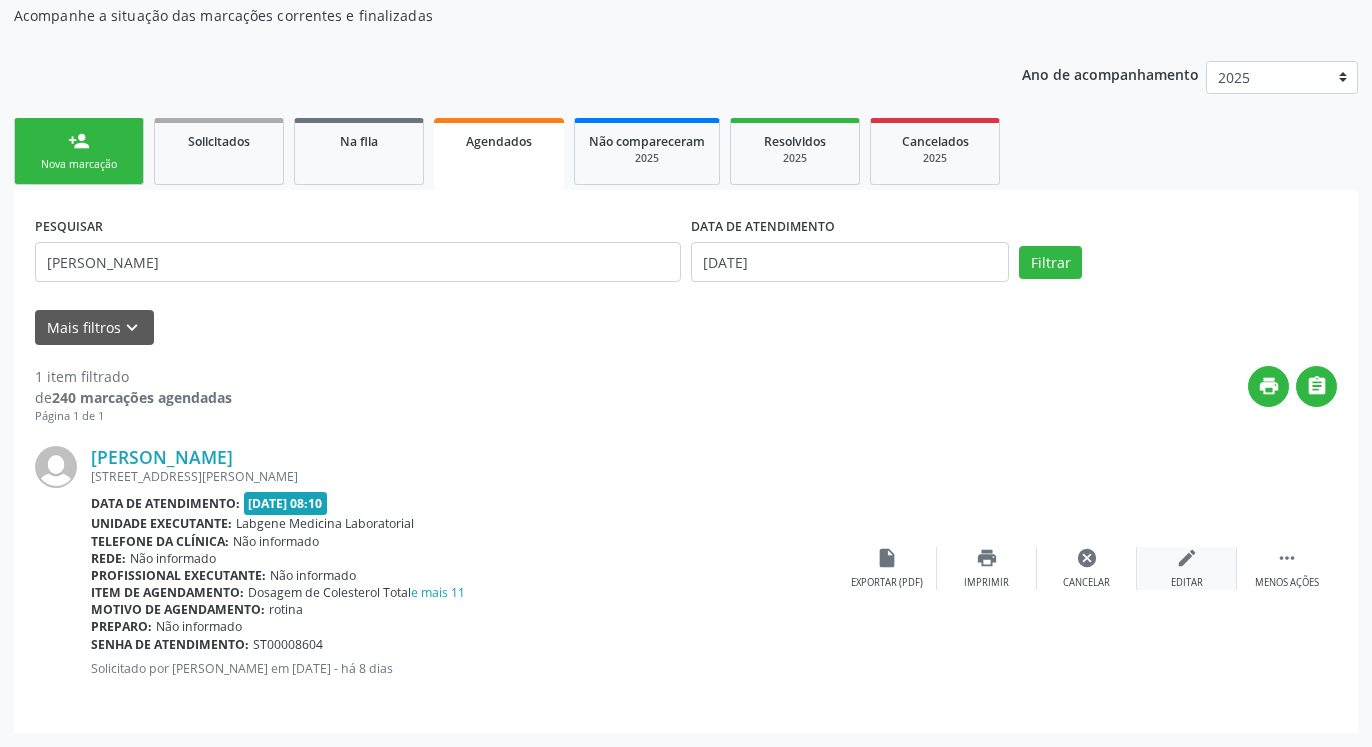 click on "edit" at bounding box center (1187, 558) 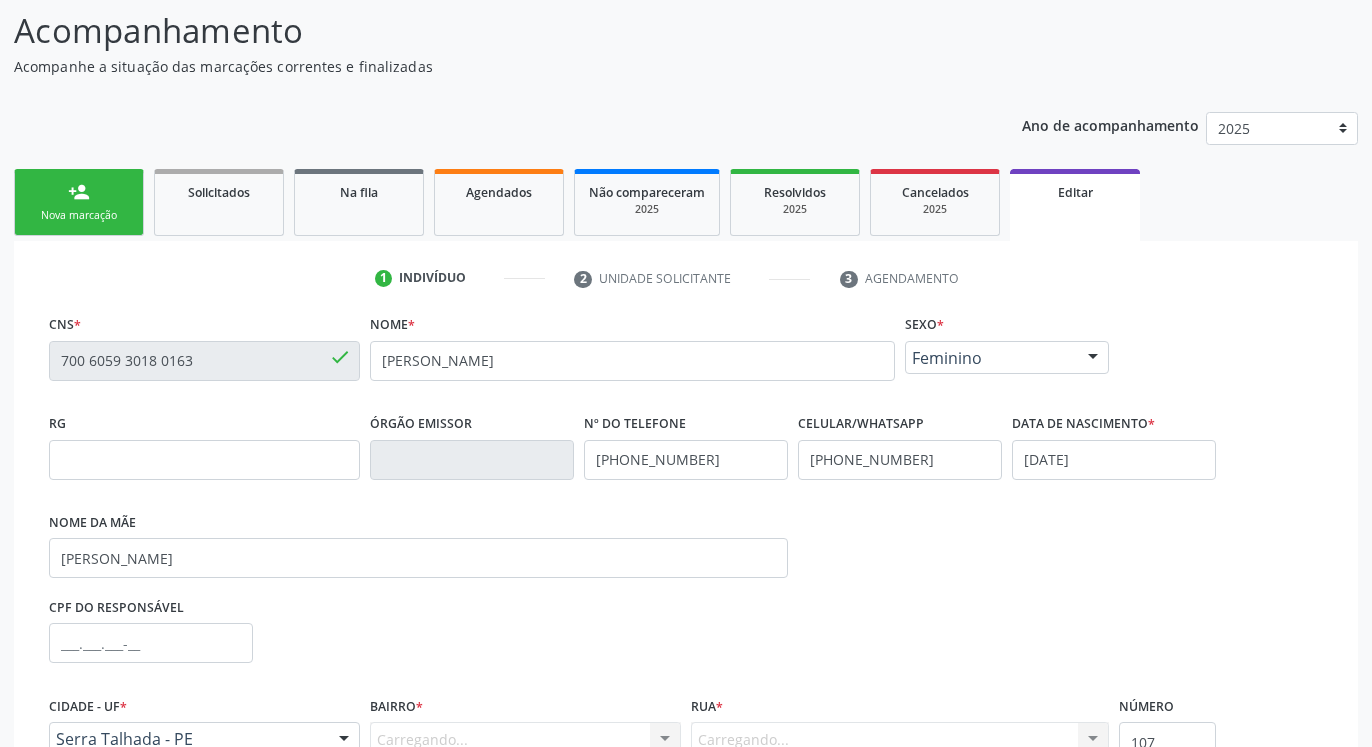 scroll, scrollTop: 350, scrollLeft: 0, axis: vertical 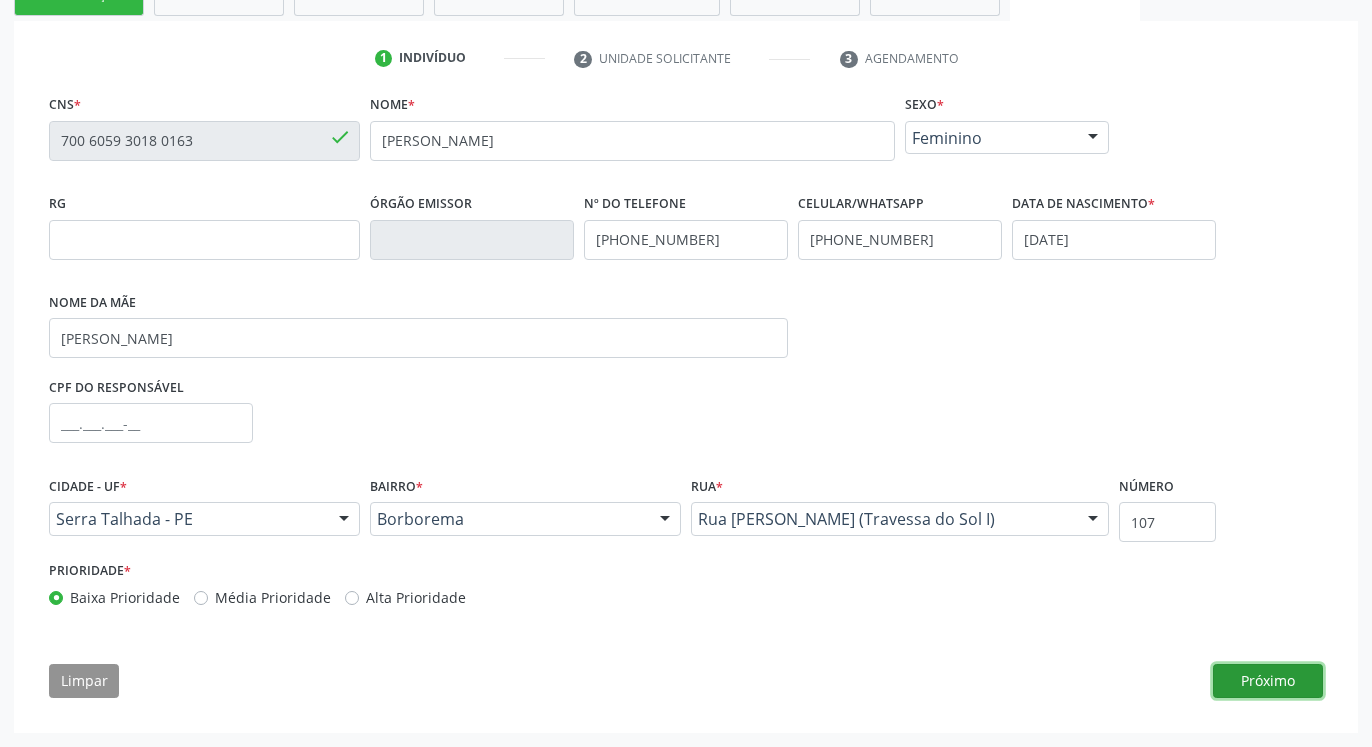 click on "Próximo" at bounding box center (1268, 681) 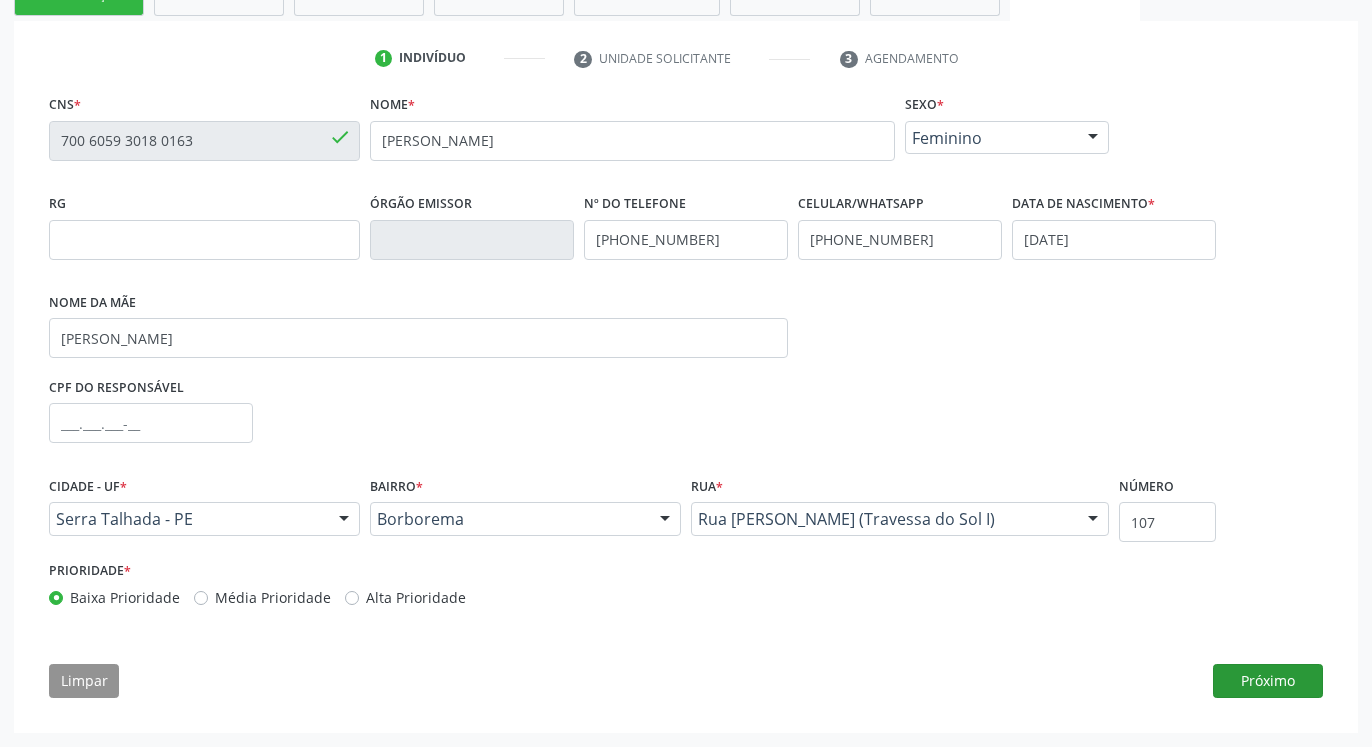 scroll, scrollTop: 185, scrollLeft: 0, axis: vertical 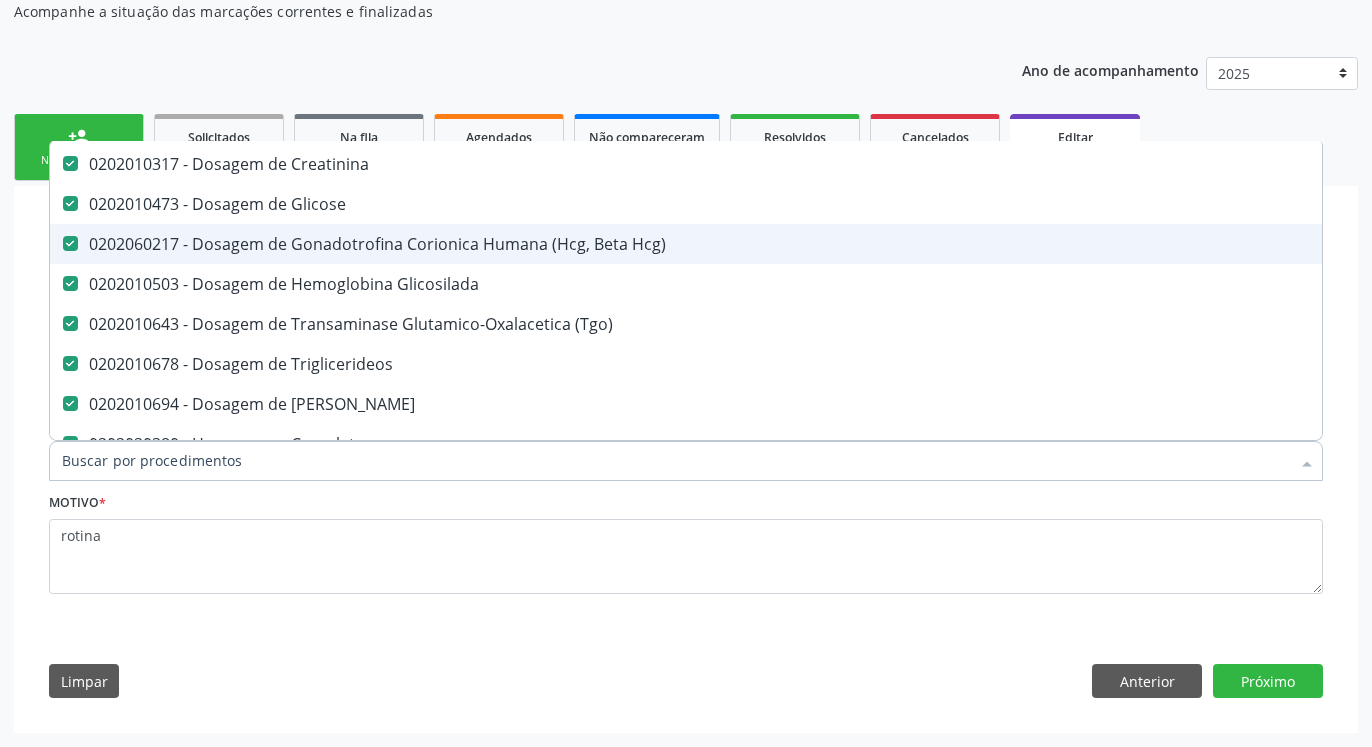 click at bounding box center [70, 243] 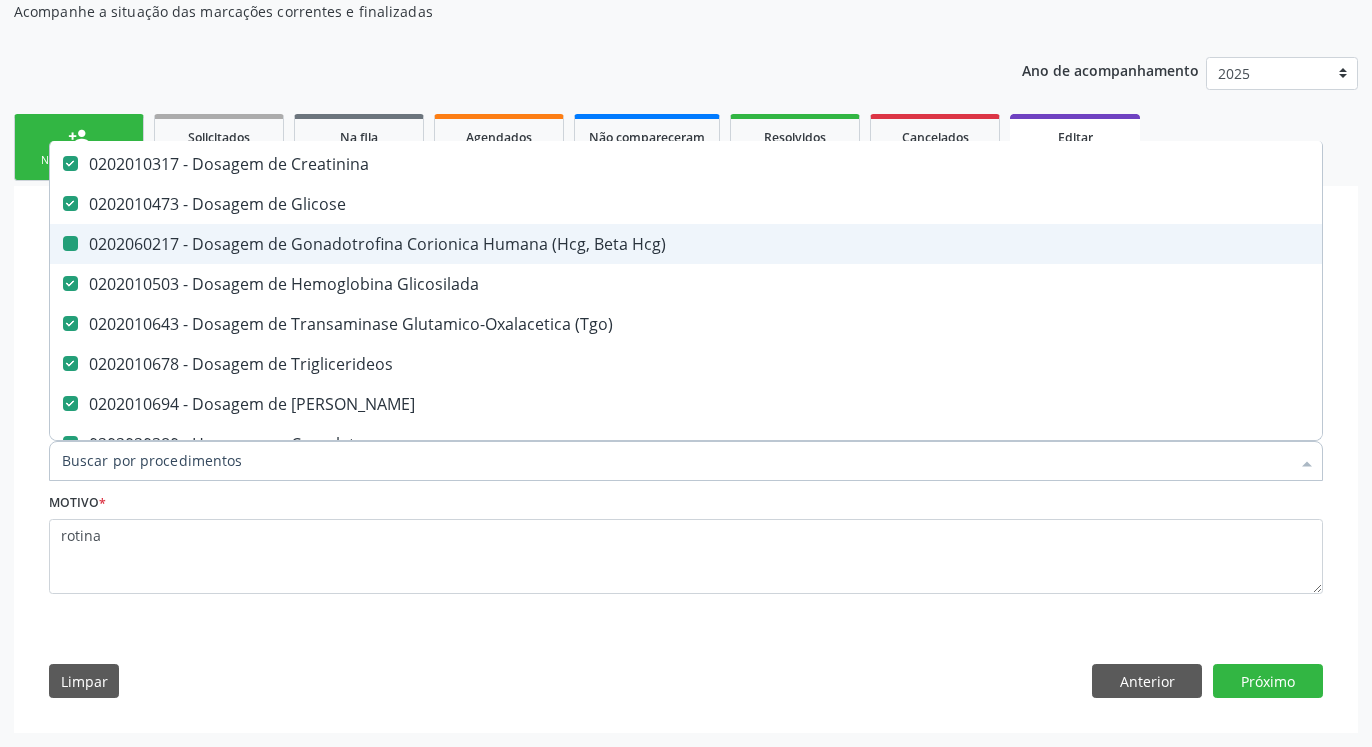 checkbox on "false" 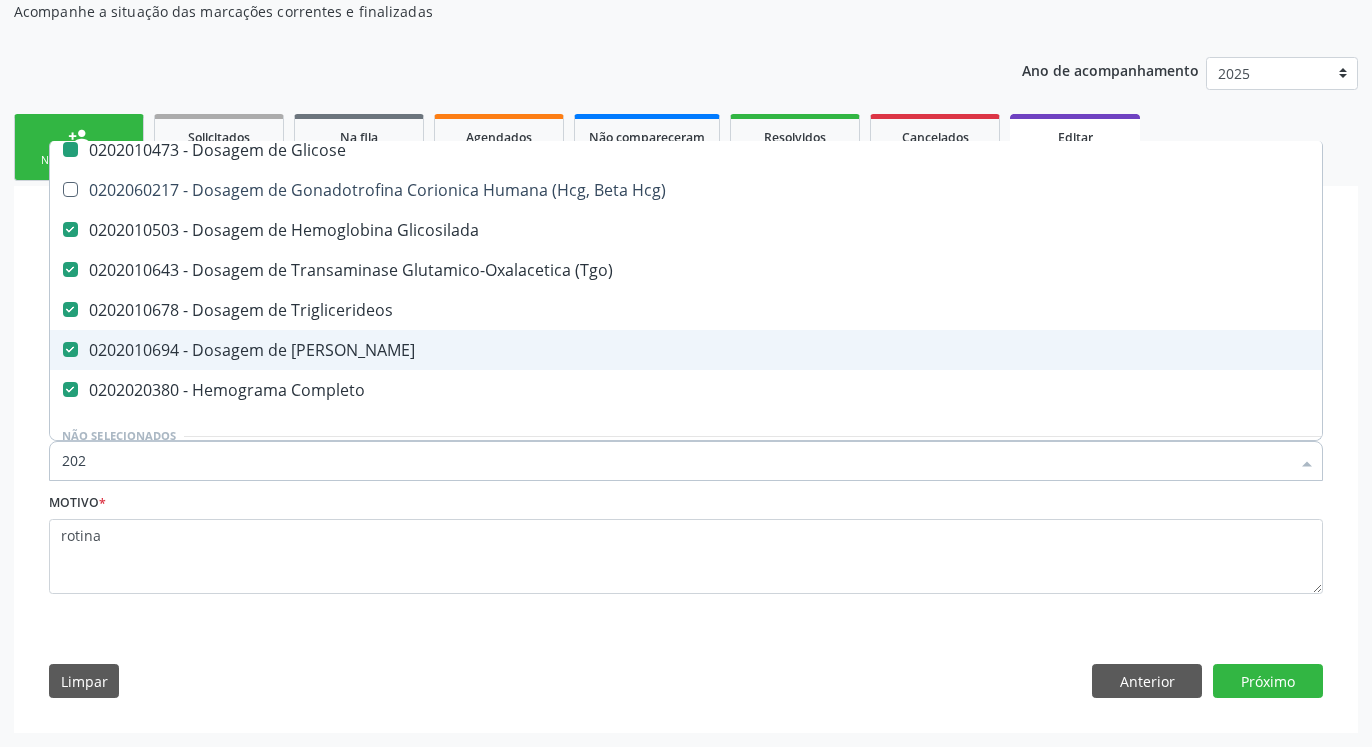 type on "2020" 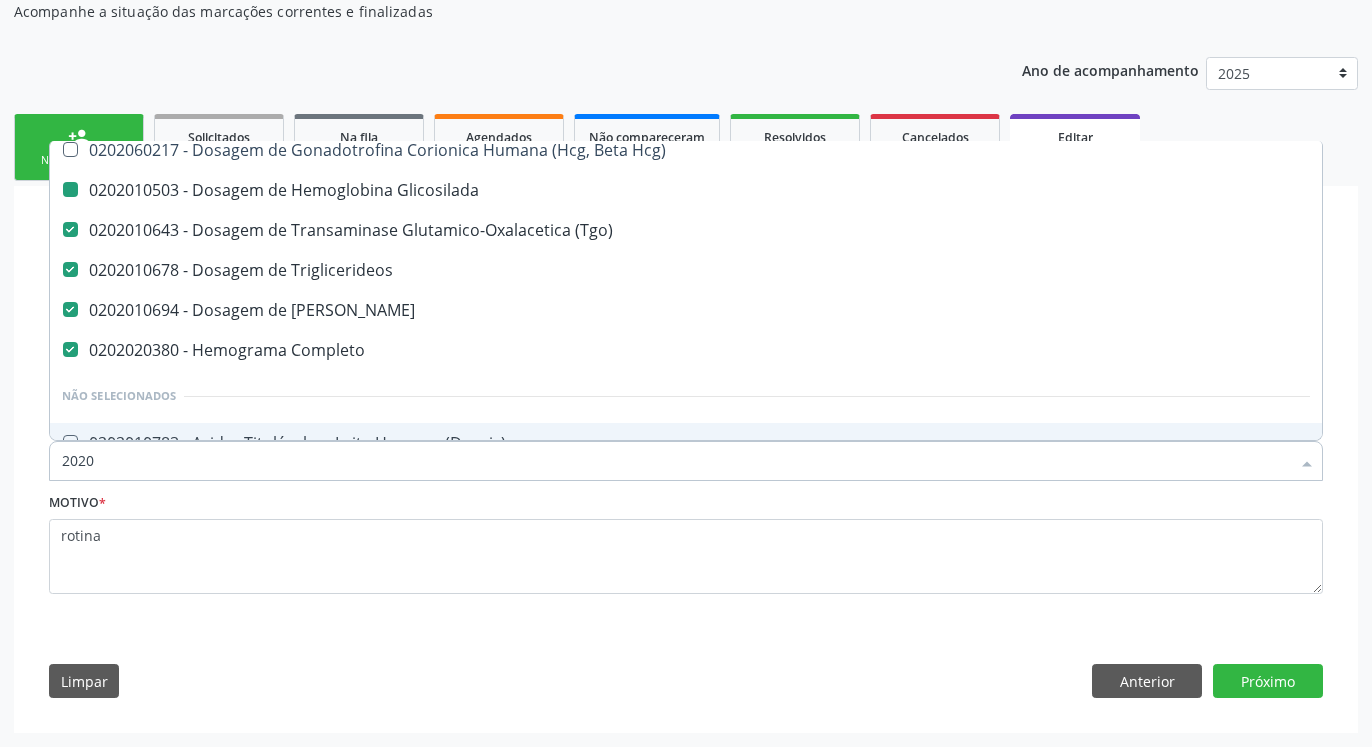 checkbox on "false" 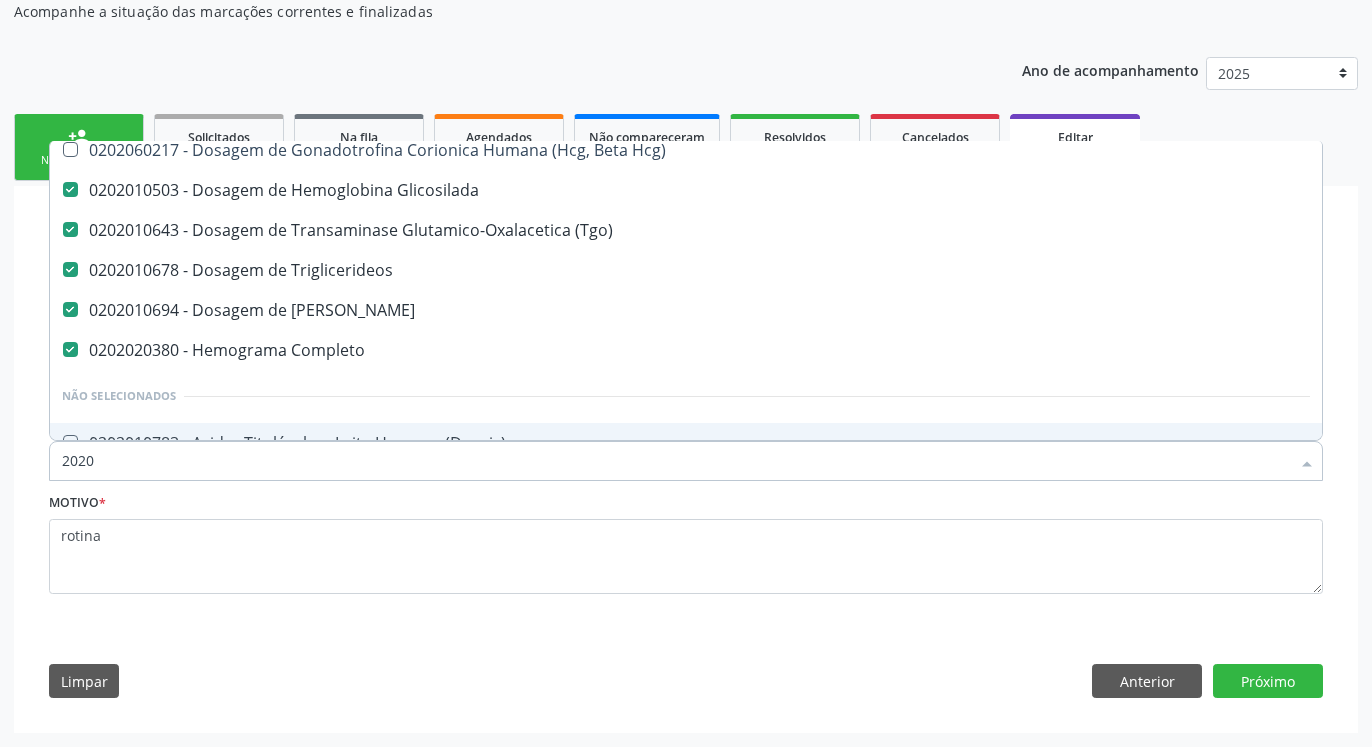 scroll, scrollTop: 260, scrollLeft: 0, axis: vertical 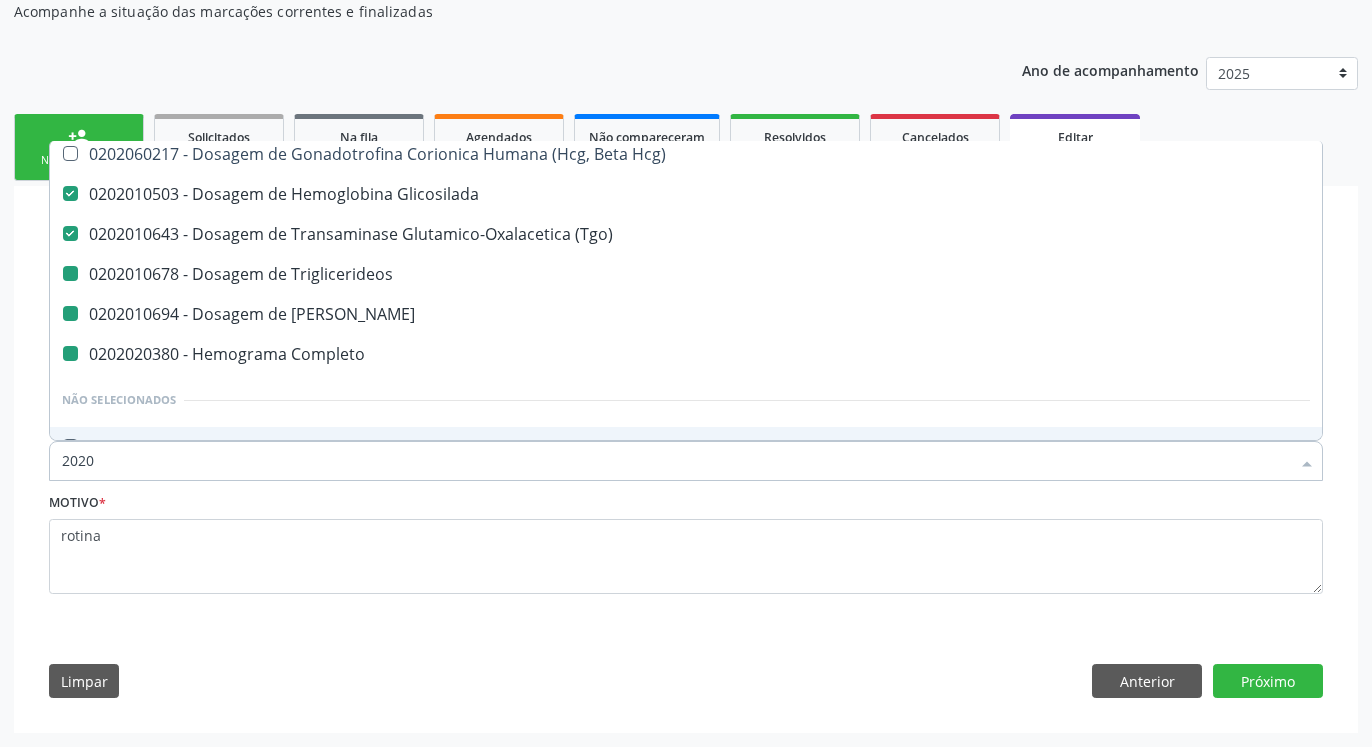 type on "20201" 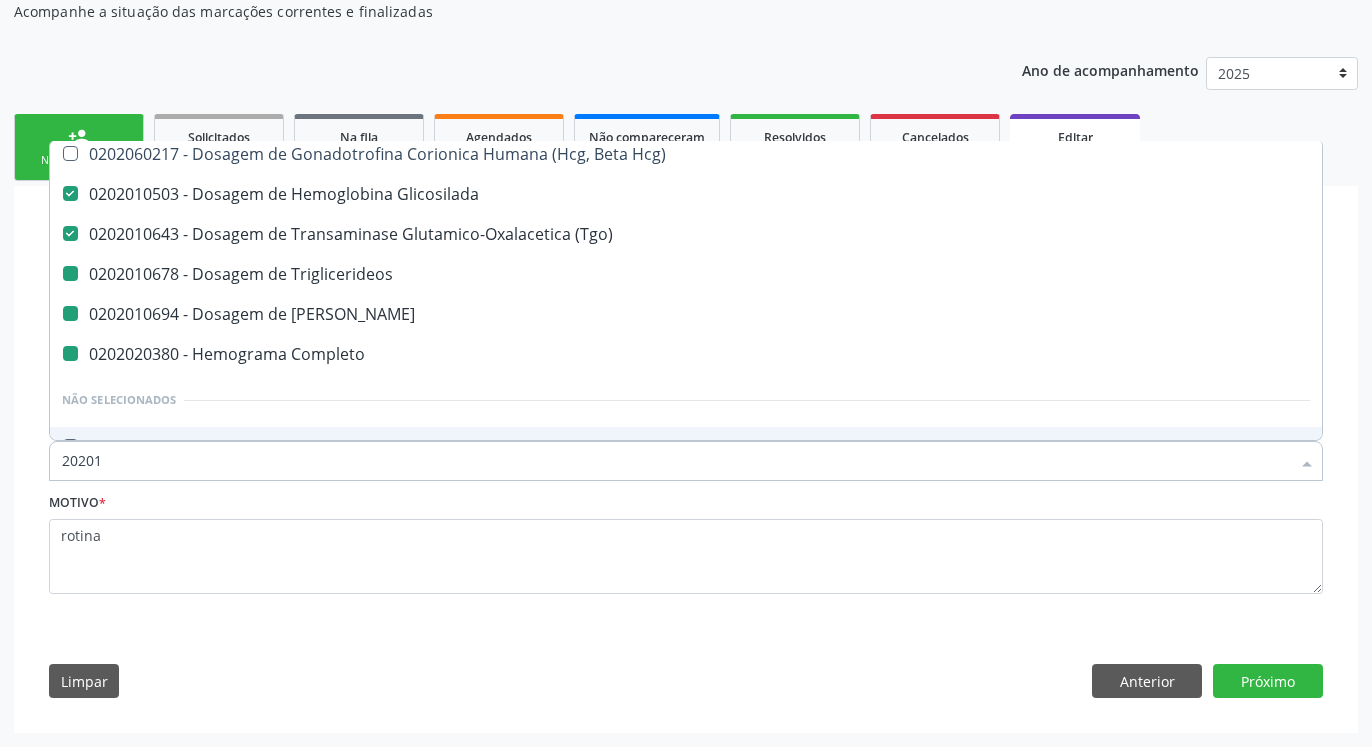 checkbox on "true" 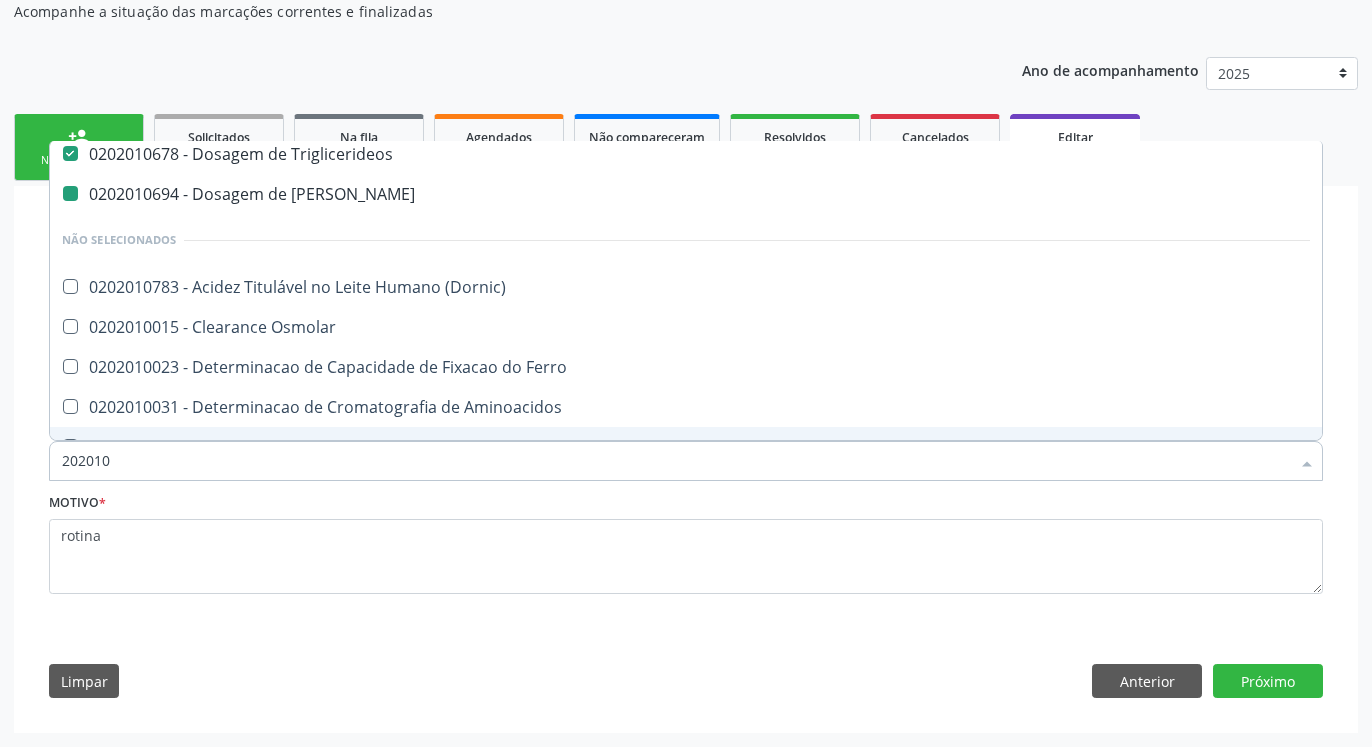 type on "2020101" 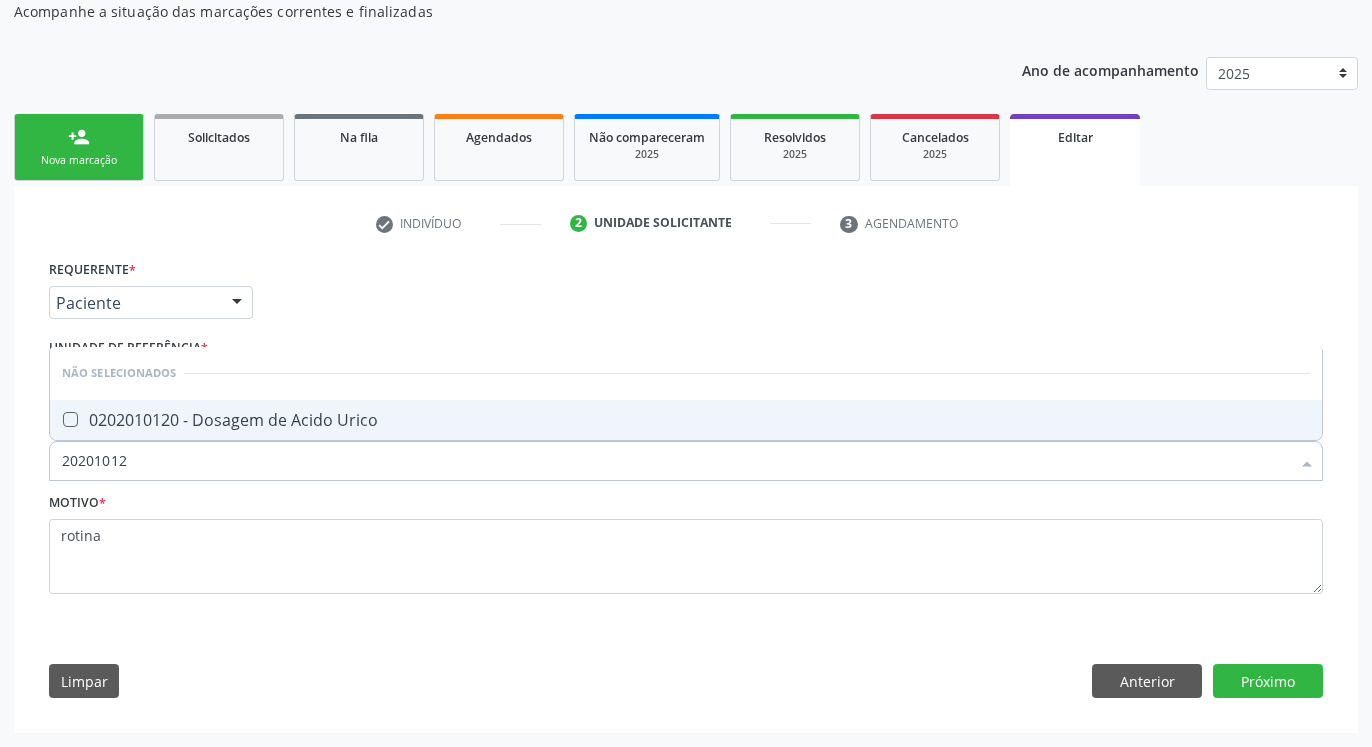 scroll, scrollTop: 0, scrollLeft: 0, axis: both 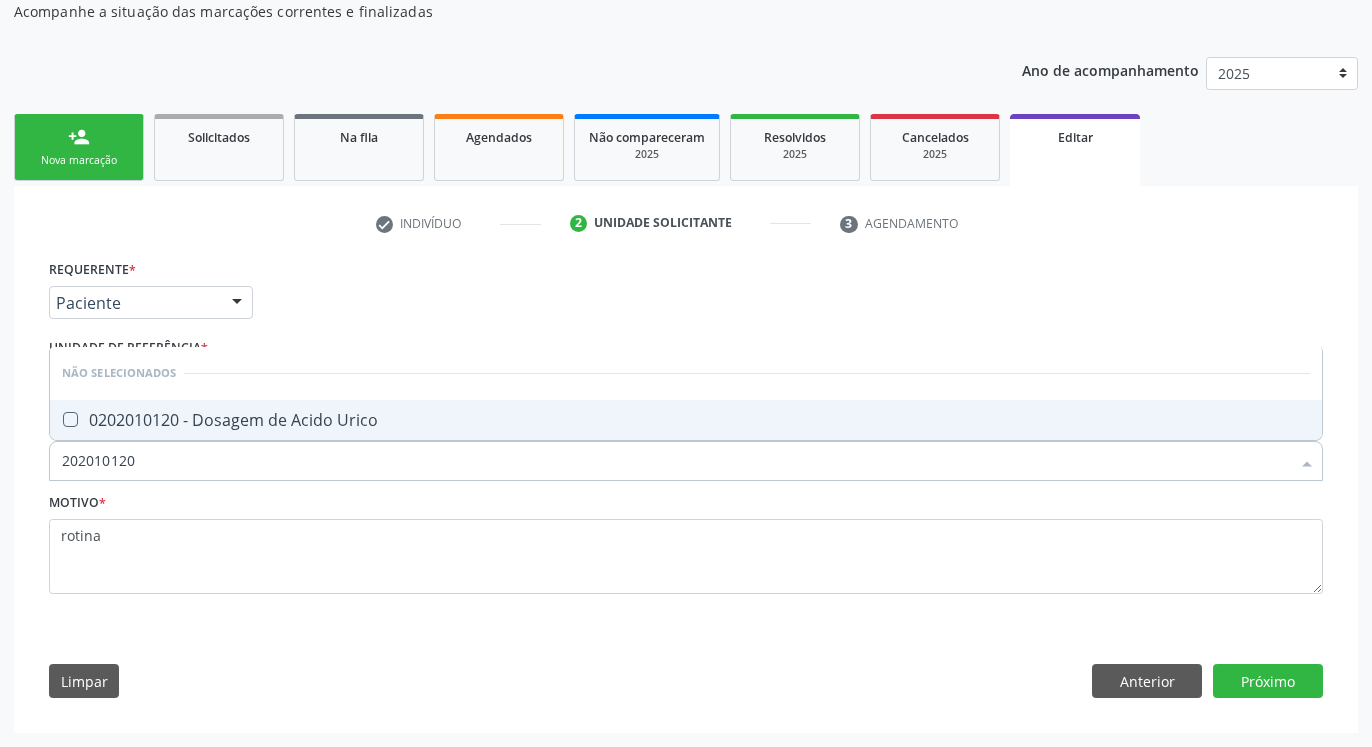 click at bounding box center (70, 419) 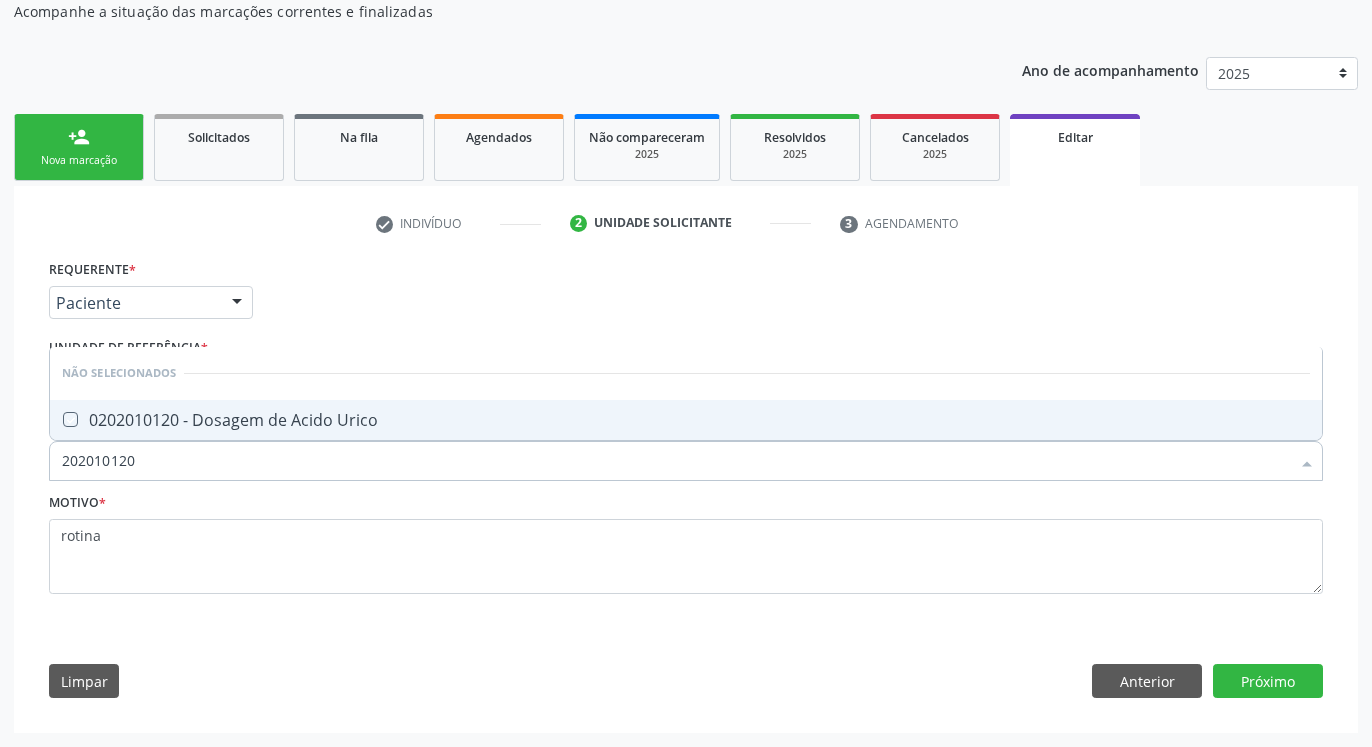 click at bounding box center (56, 419) 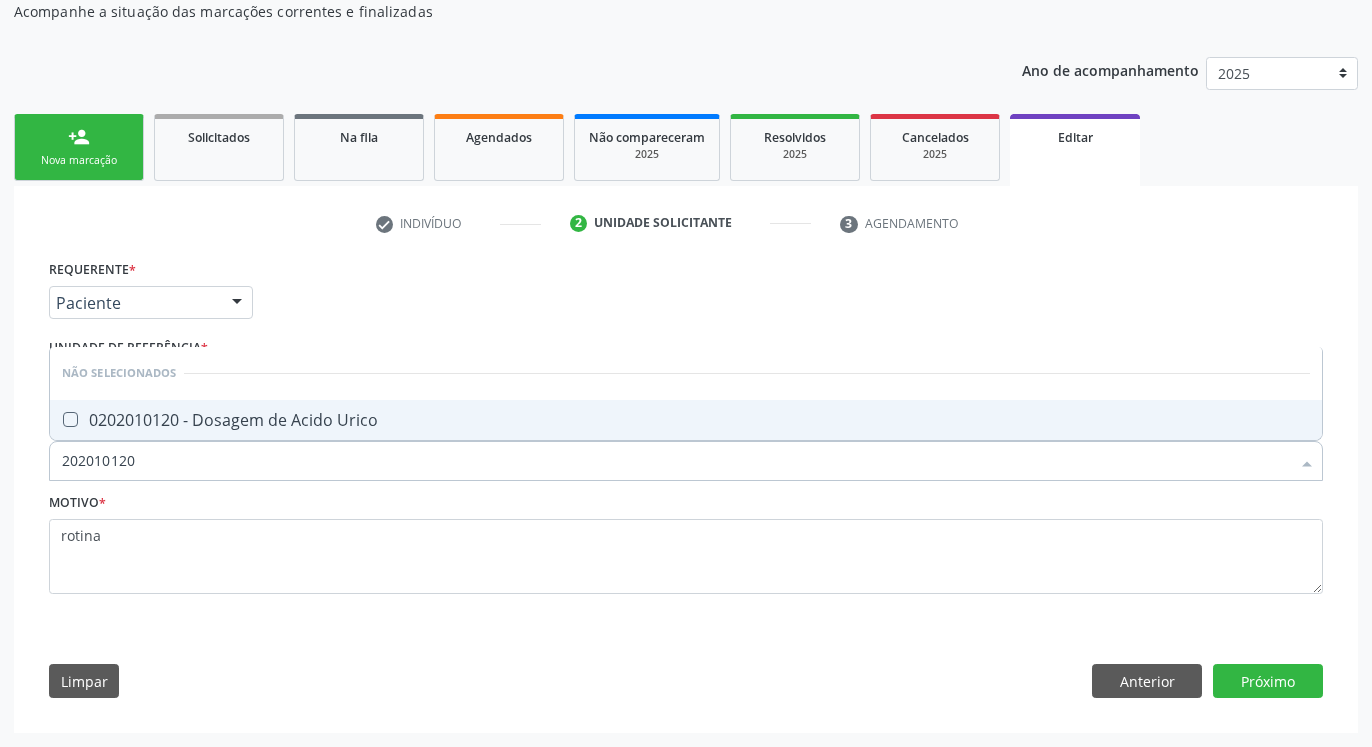 checkbox on "true" 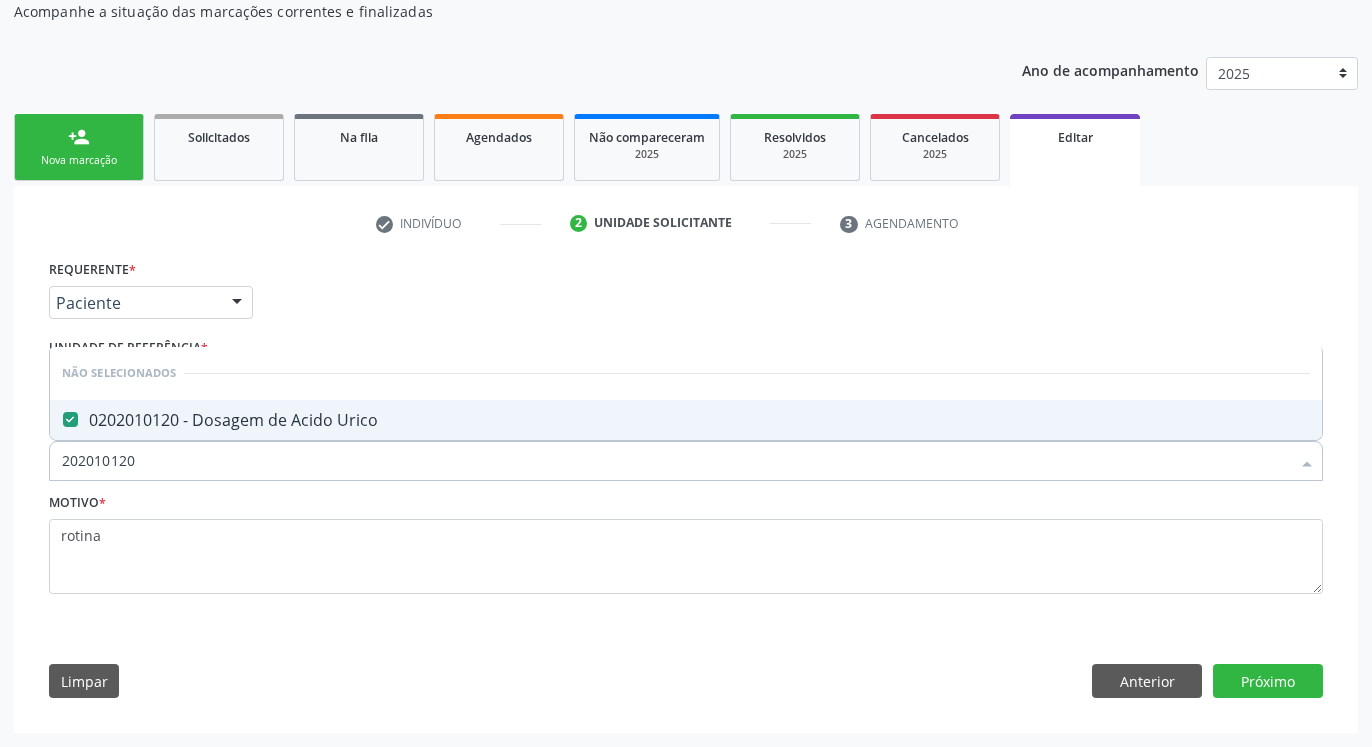 type on "202010120" 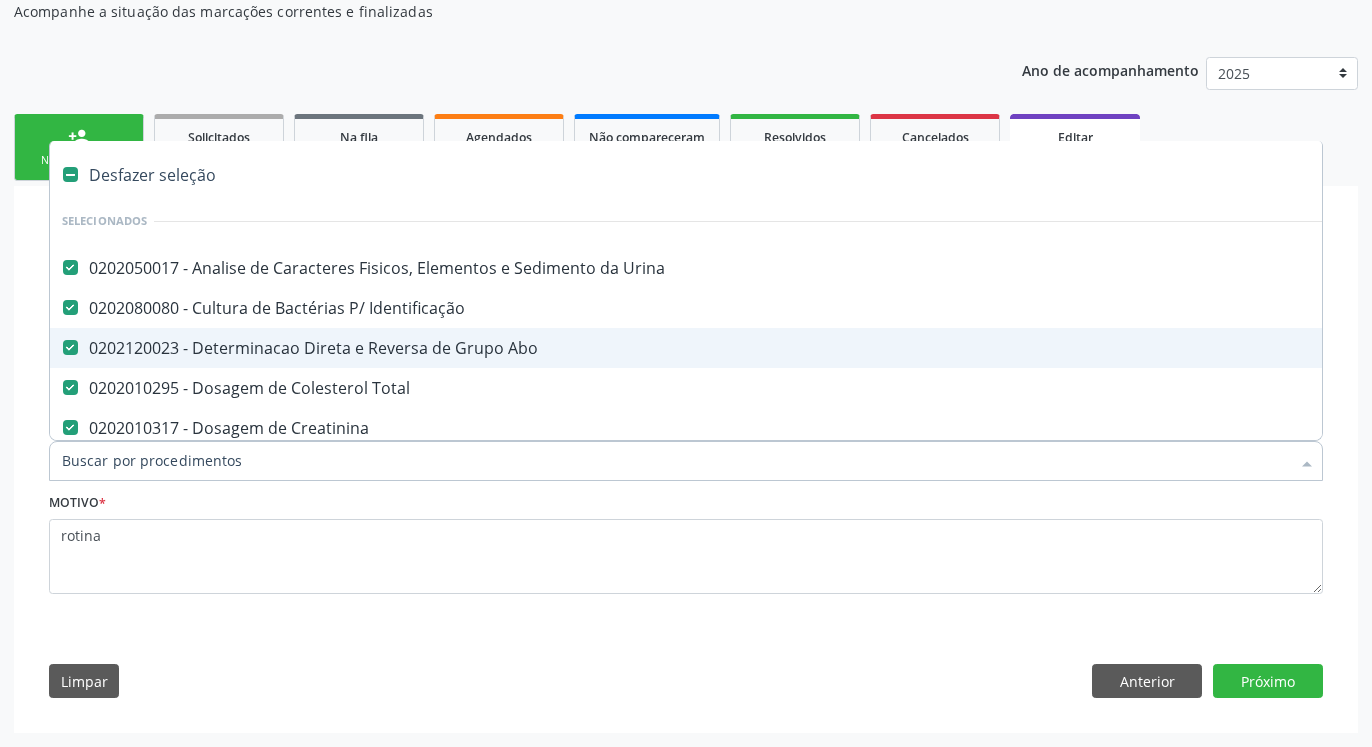 click at bounding box center [70, 347] 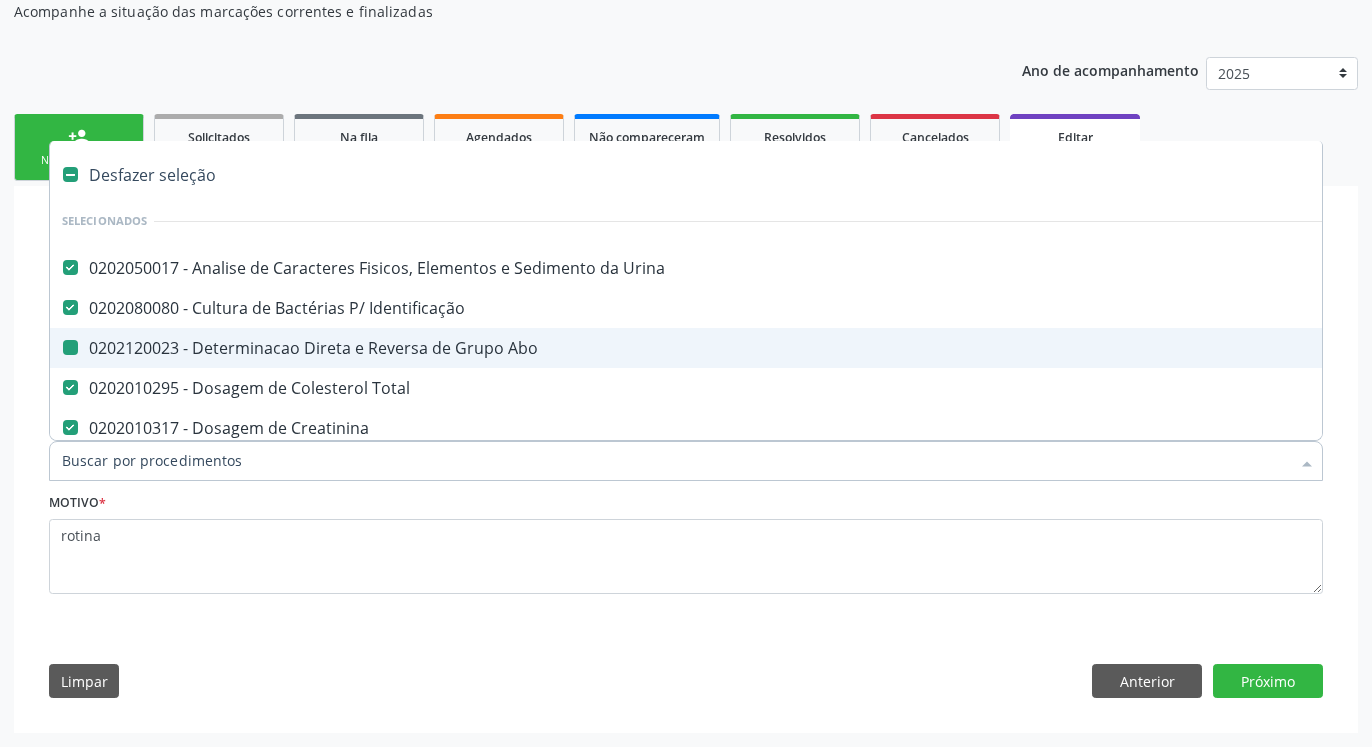 checkbox on "false" 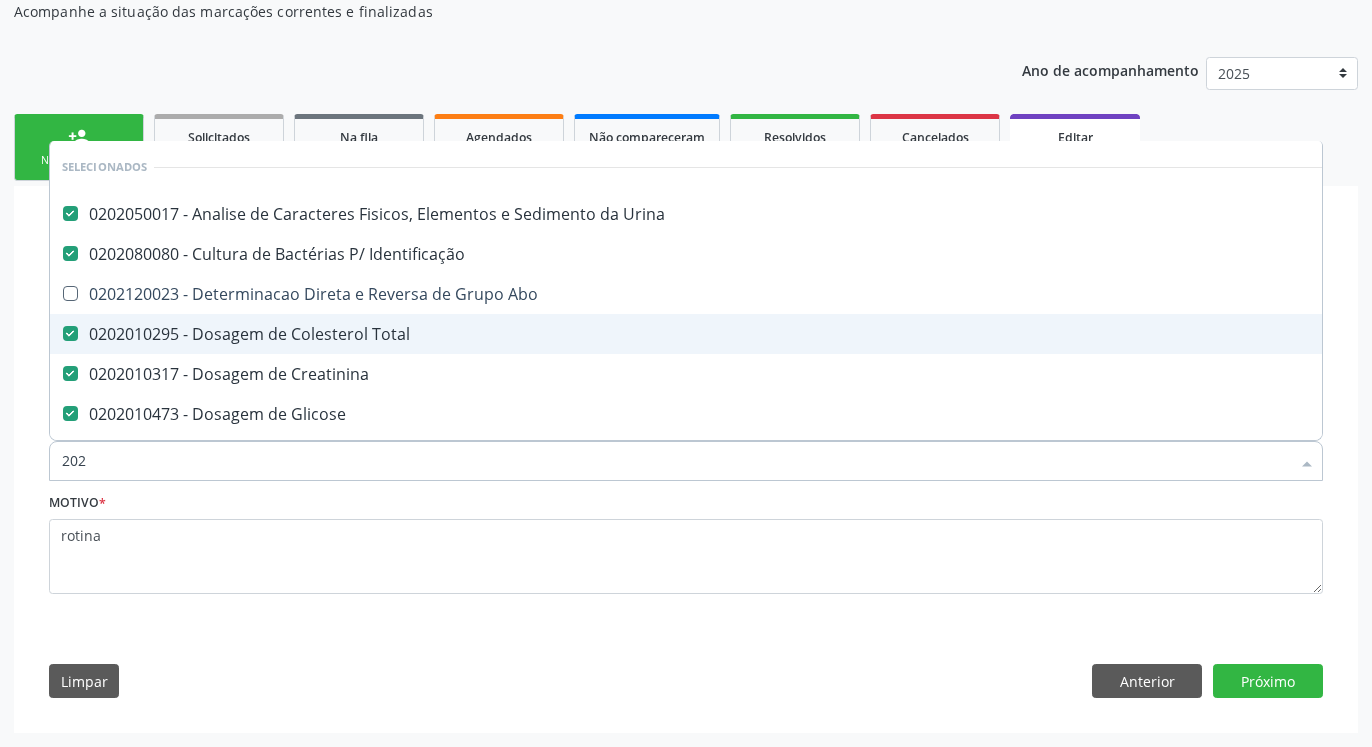 type on "2020" 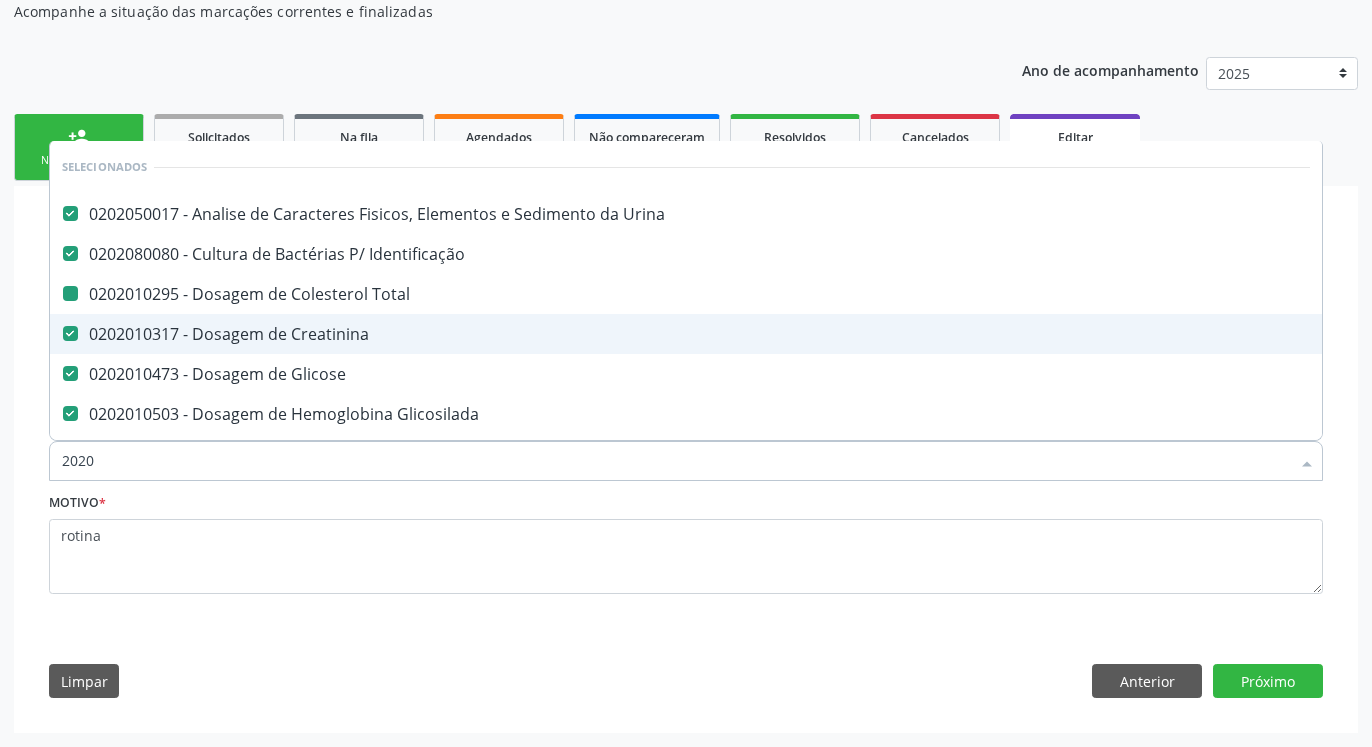 checkbox on "true" 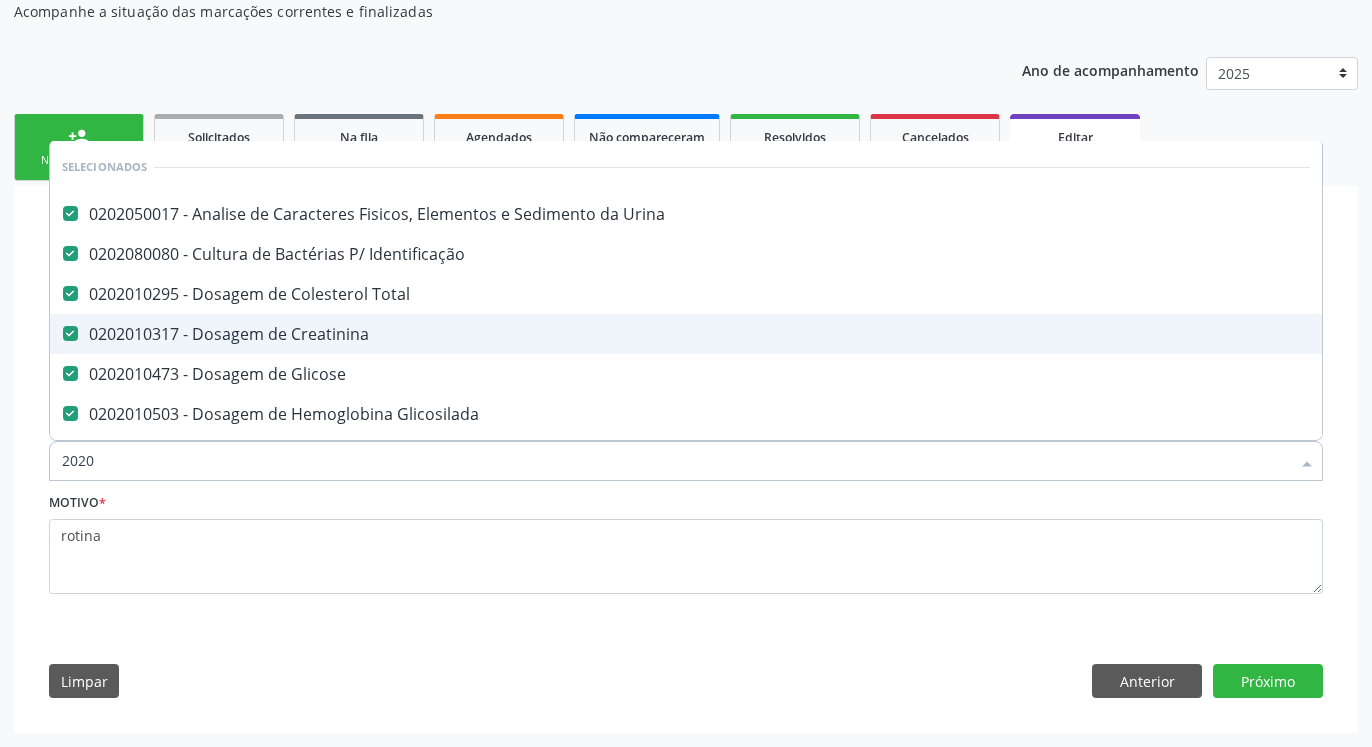 type on "20201" 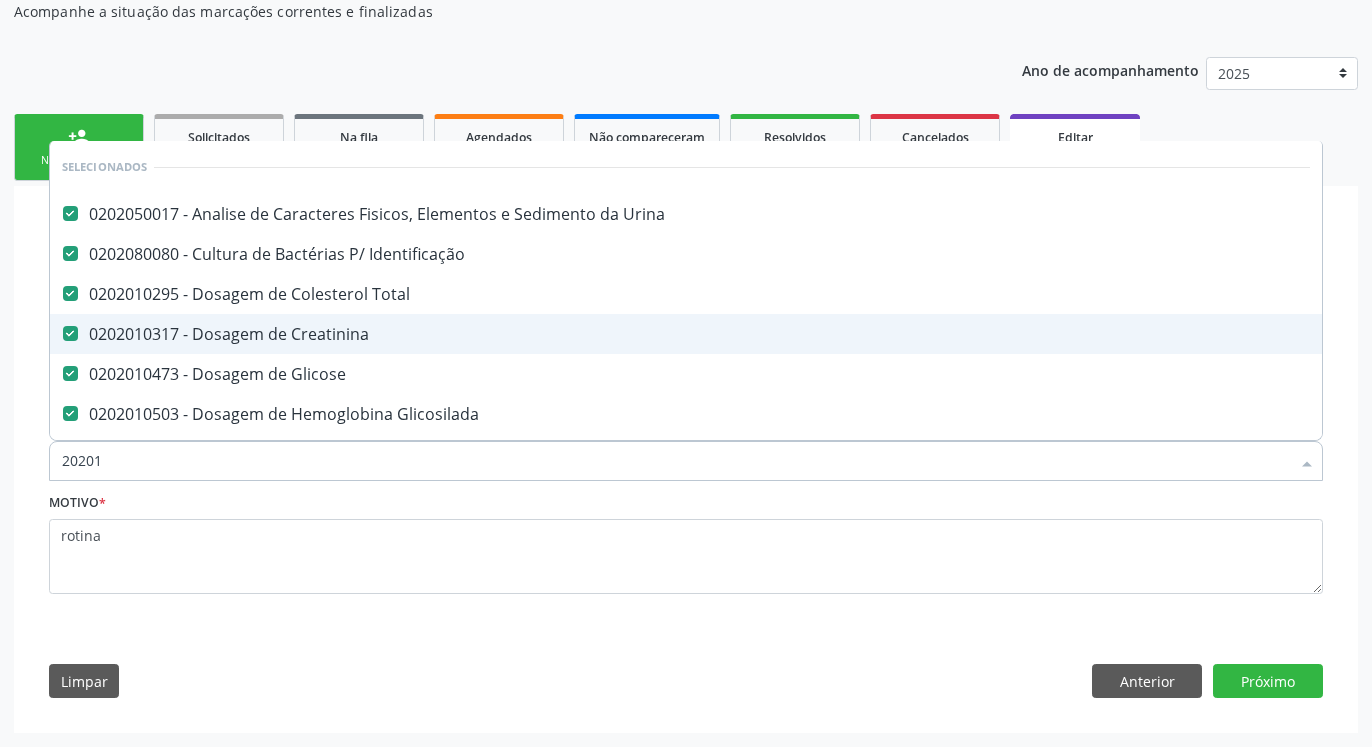checkbox on "false" 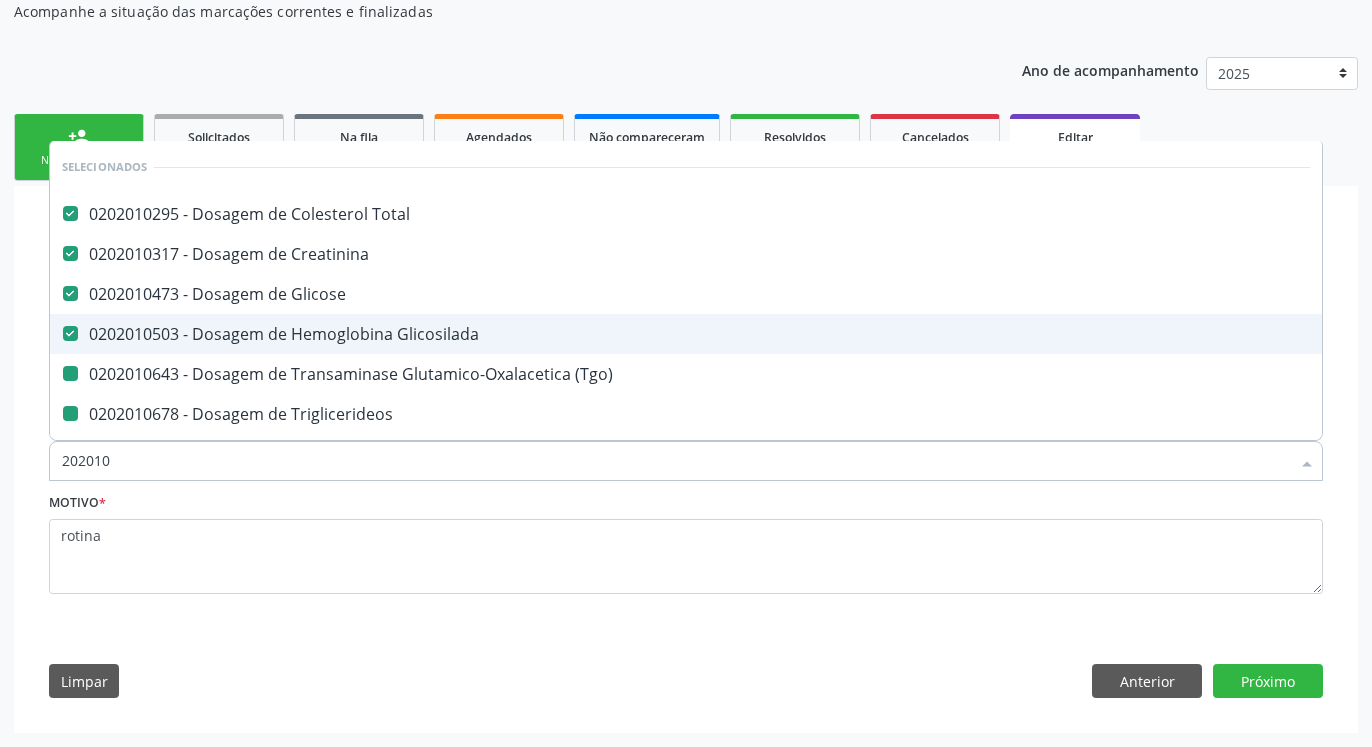 type on "2020106" 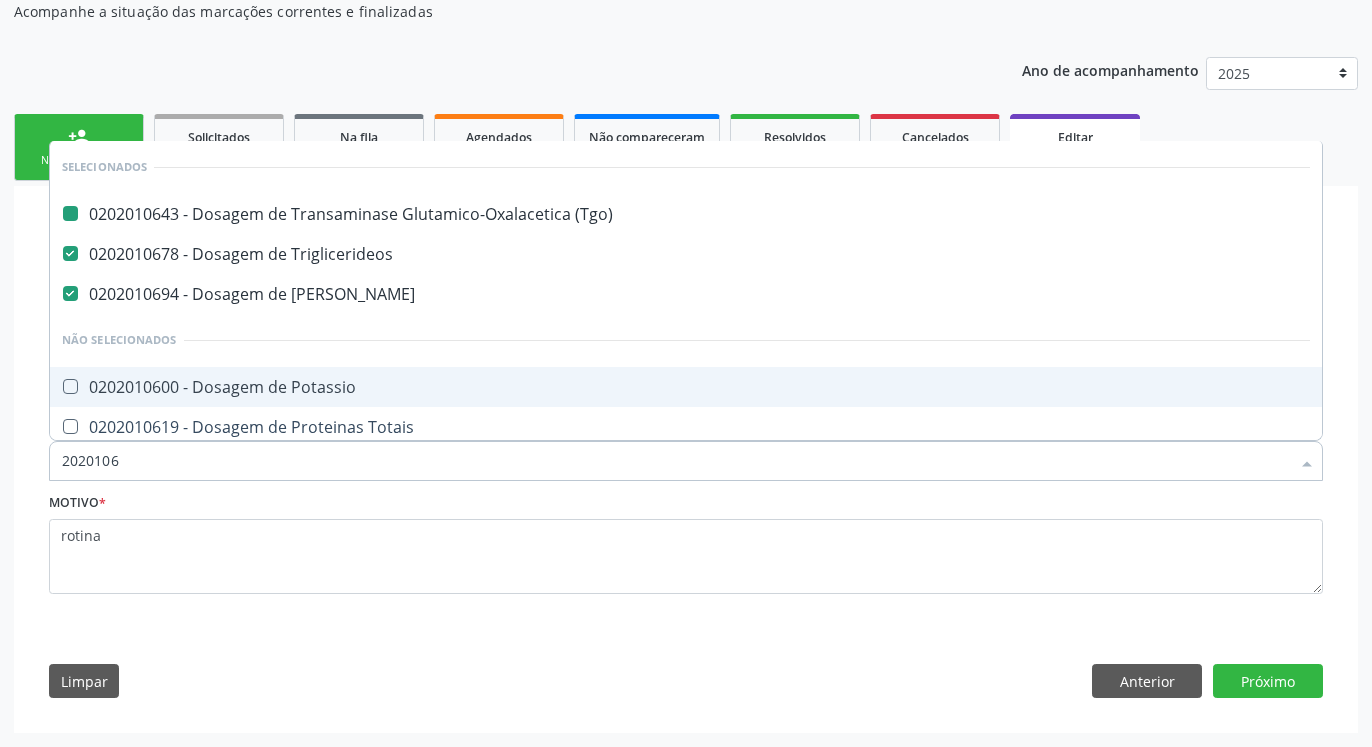 type on "20201065" 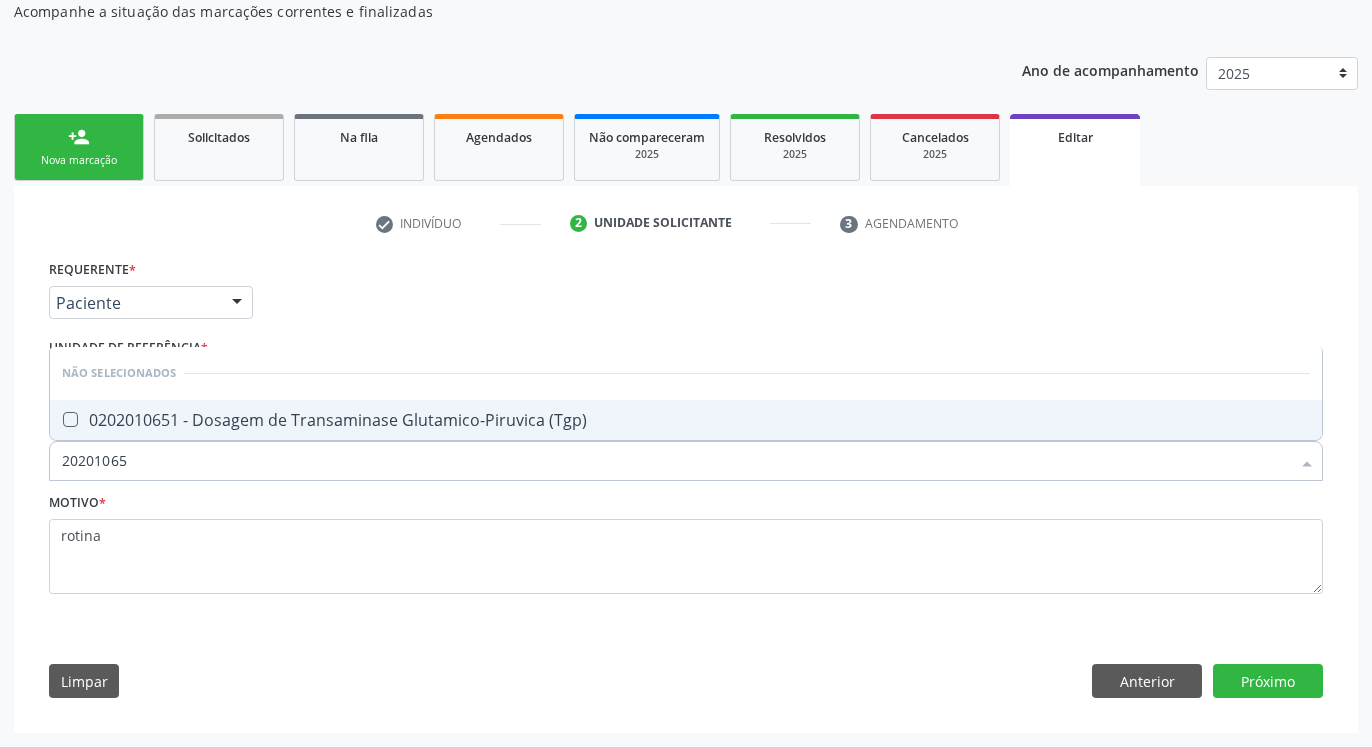 type on "202010651" 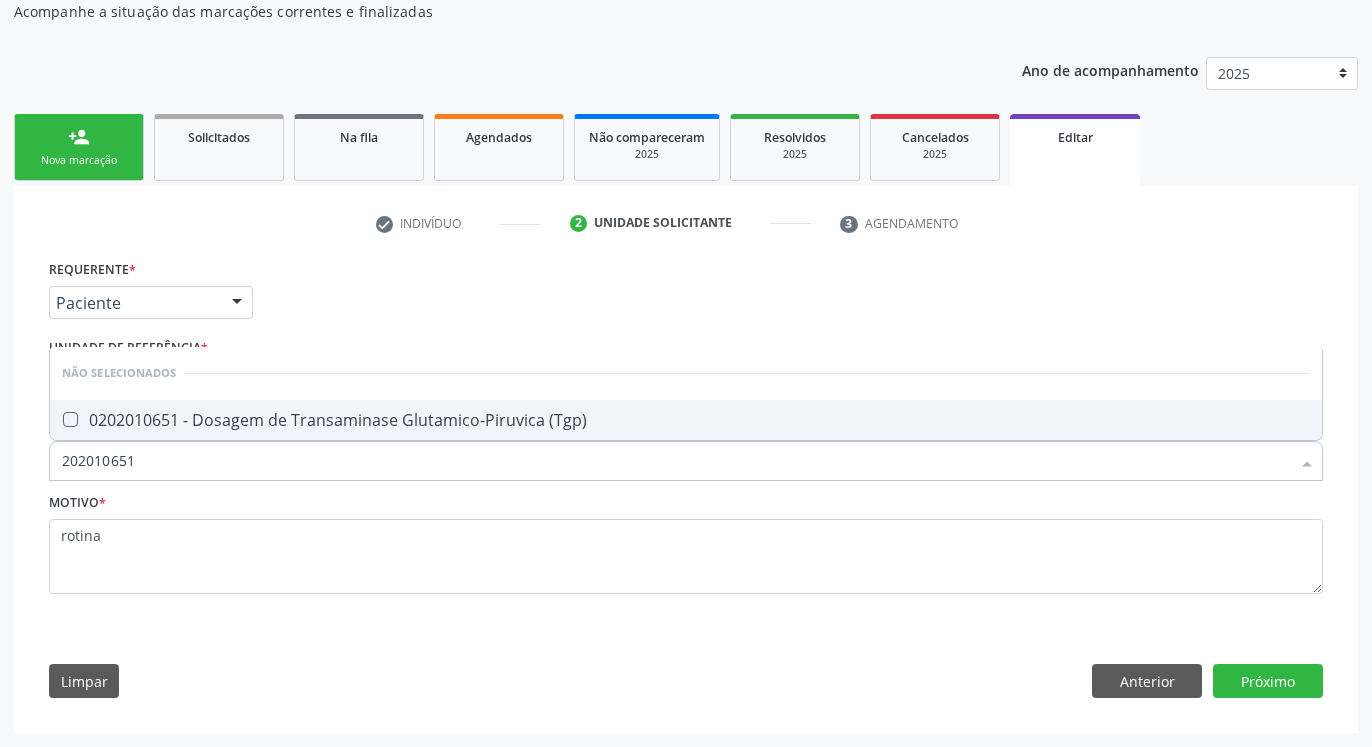 click at bounding box center (70, 419) 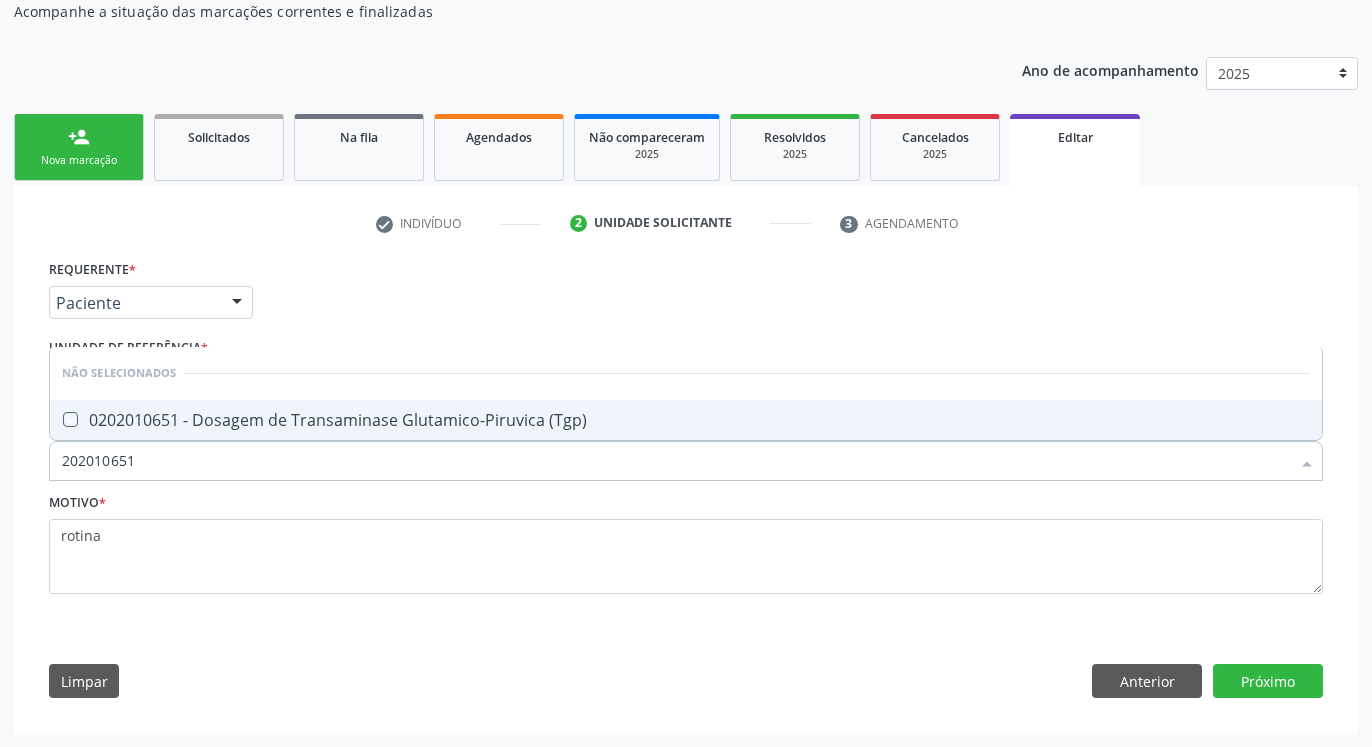 click at bounding box center (56, 419) 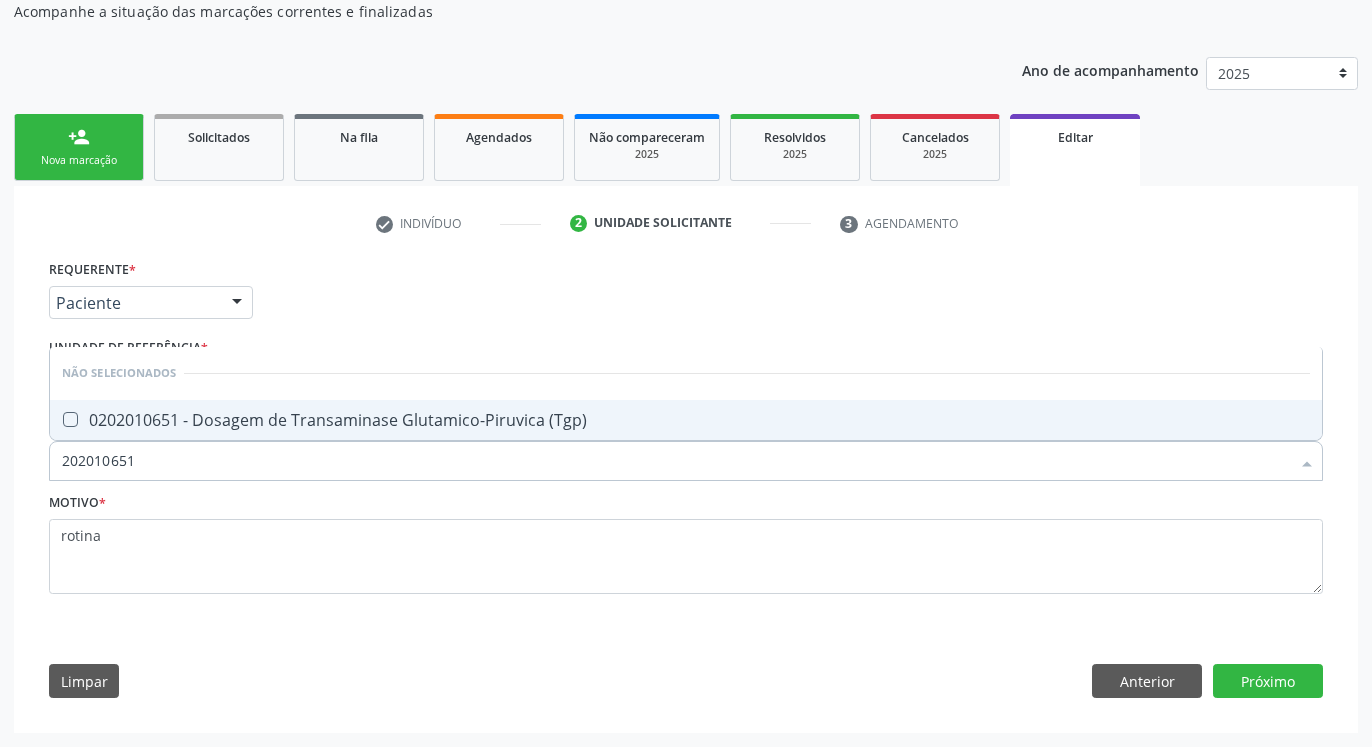 checkbox on "true" 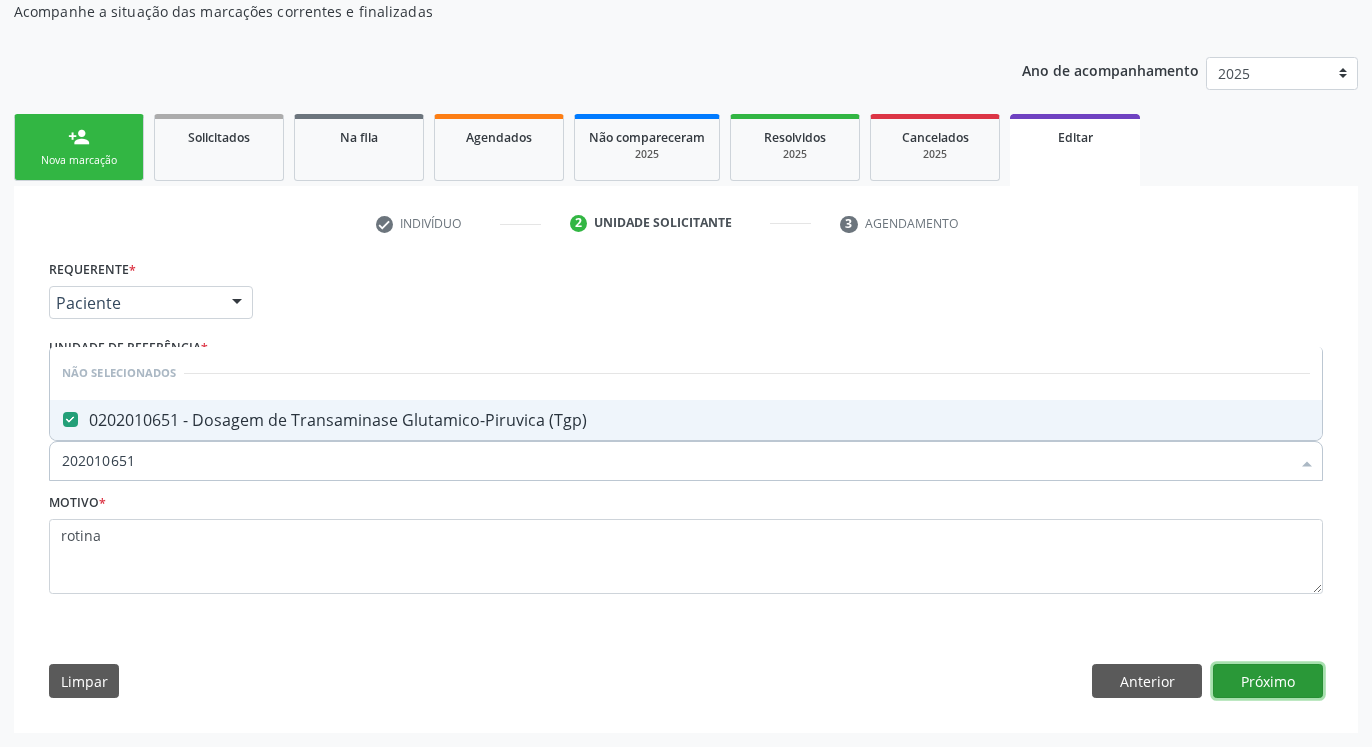 click on "Próximo" at bounding box center [1268, 681] 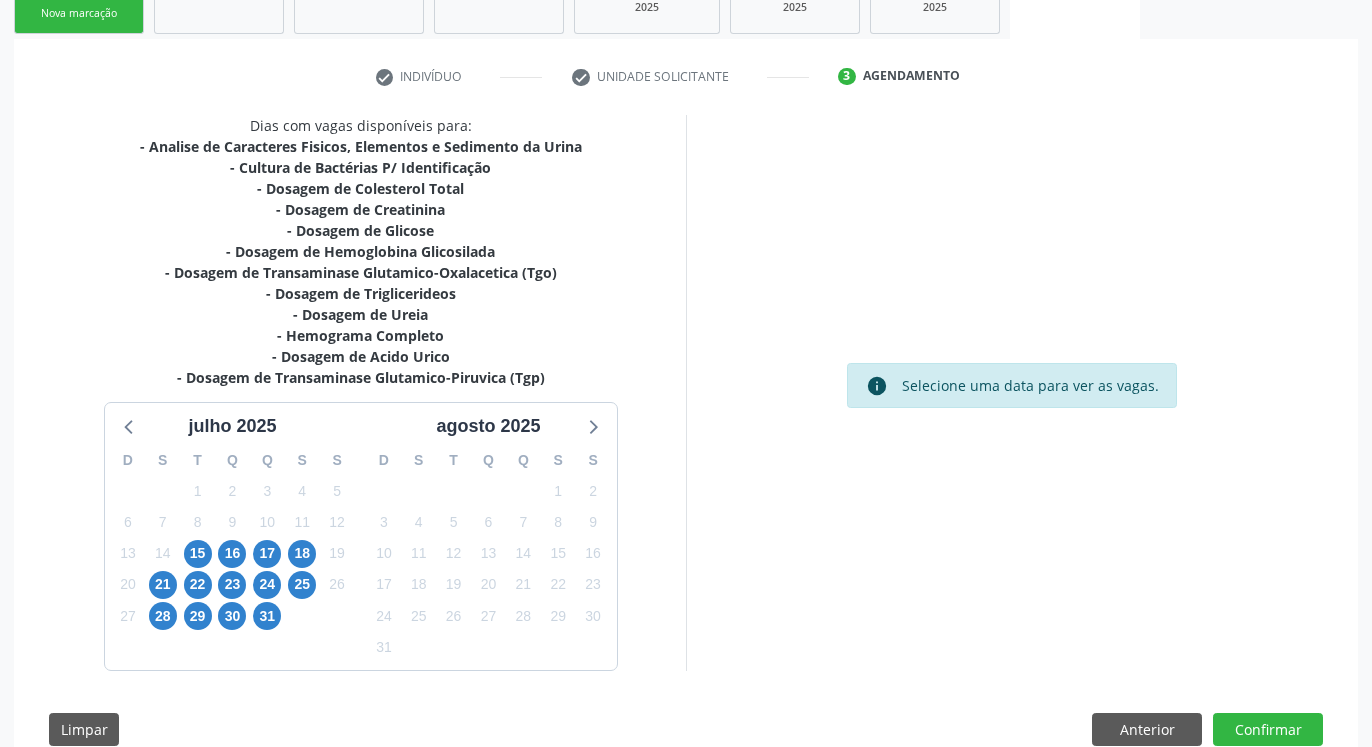 scroll, scrollTop: 380, scrollLeft: 0, axis: vertical 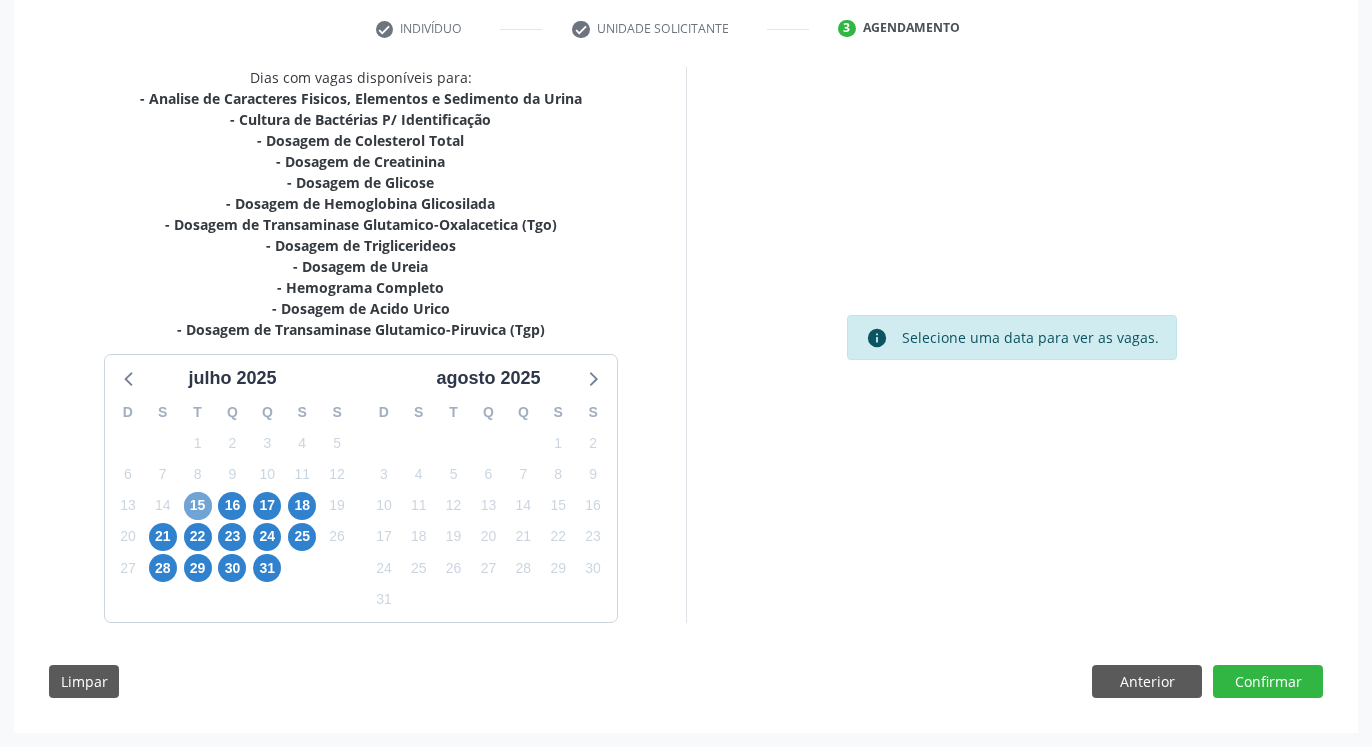 click on "15" at bounding box center [198, 506] 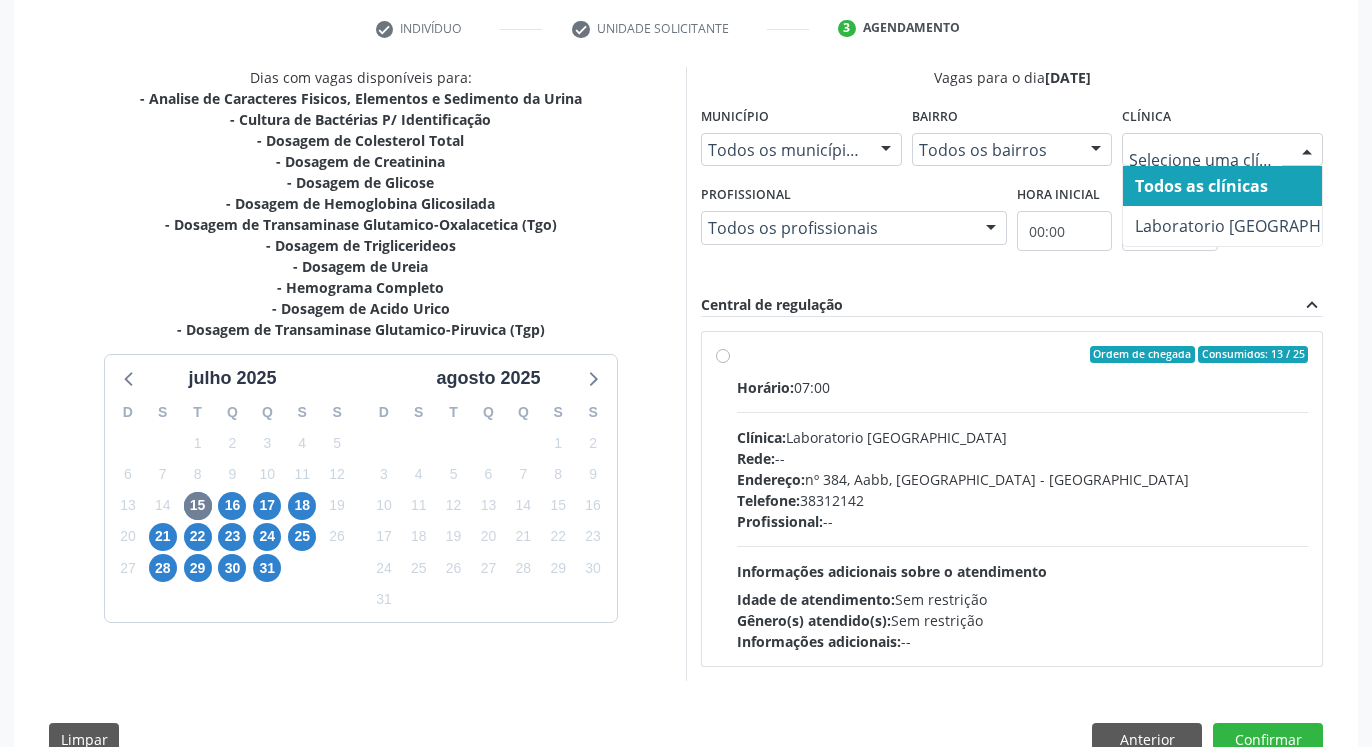 click on "Vagas para o dia
[DATE]" at bounding box center [1012, 77] 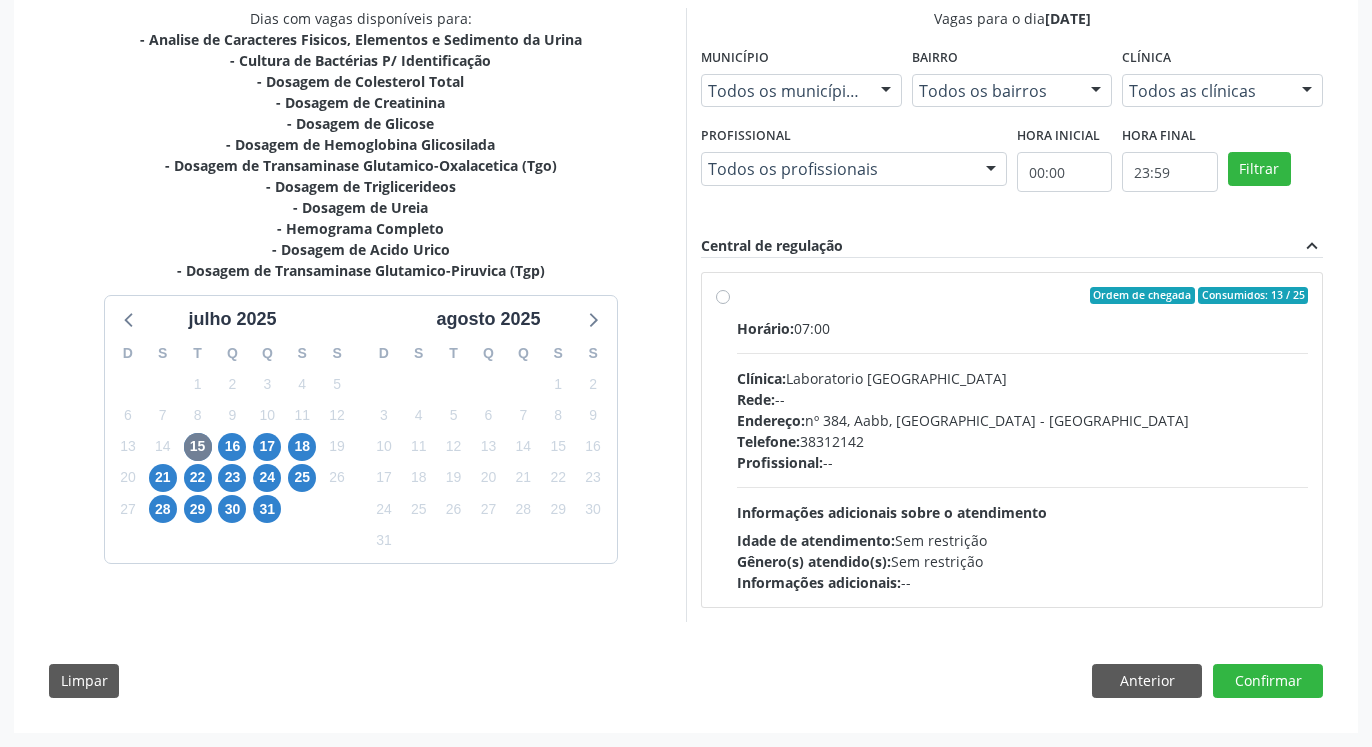 scroll, scrollTop: 235, scrollLeft: 0, axis: vertical 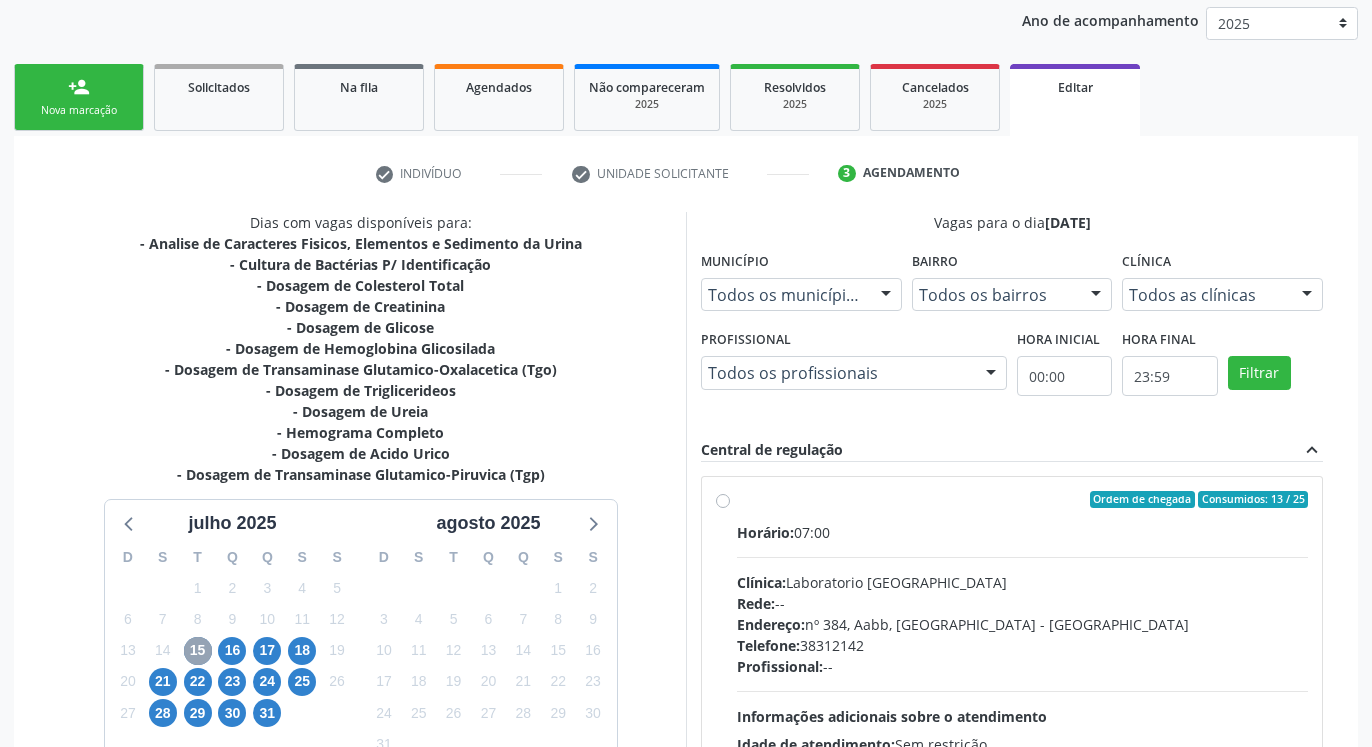 click on "15" at bounding box center (198, 651) 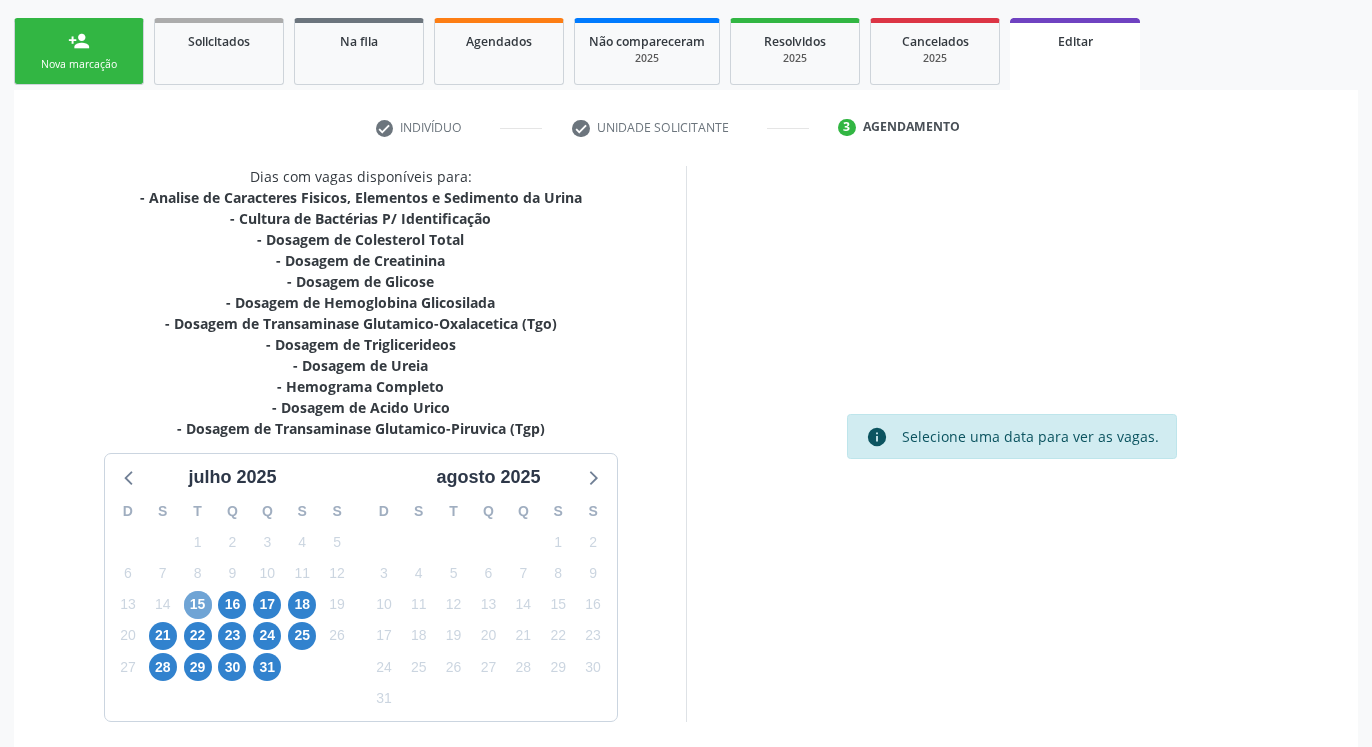 scroll, scrollTop: 380, scrollLeft: 0, axis: vertical 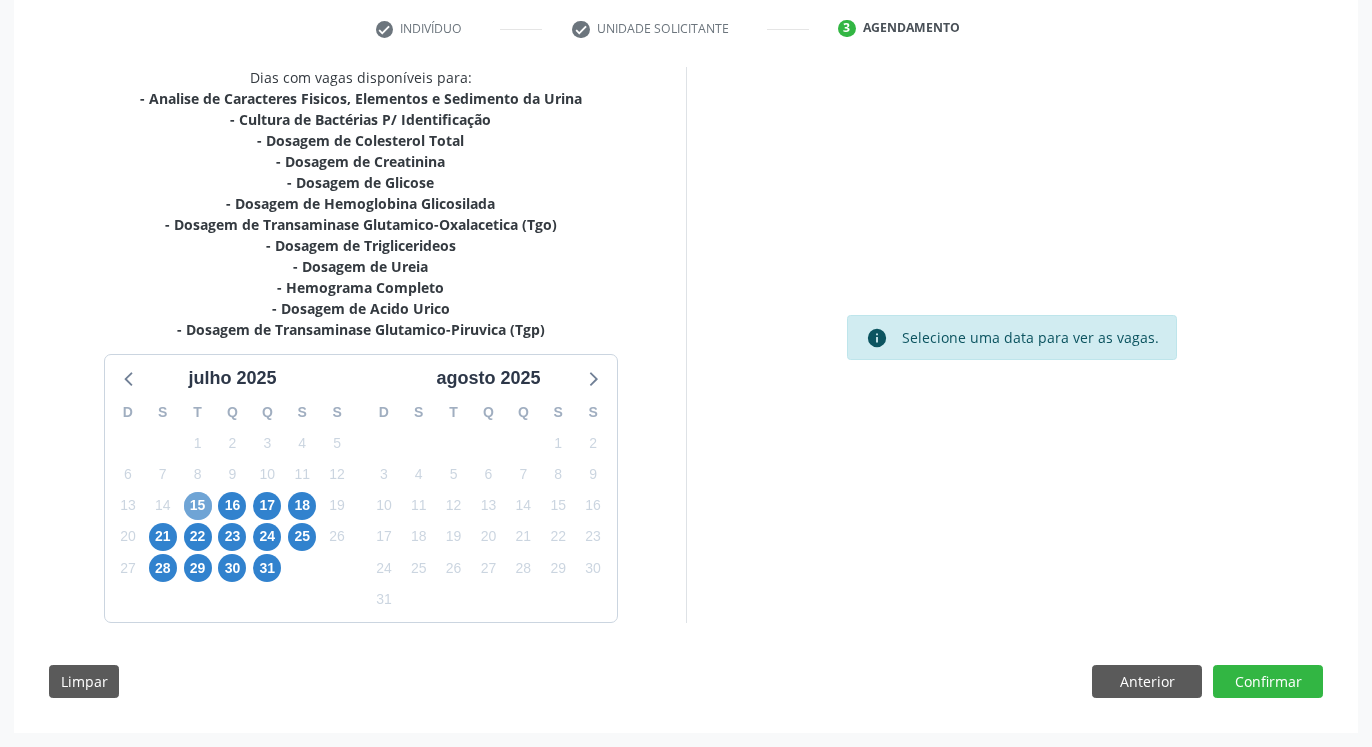 click on "15" at bounding box center (198, 506) 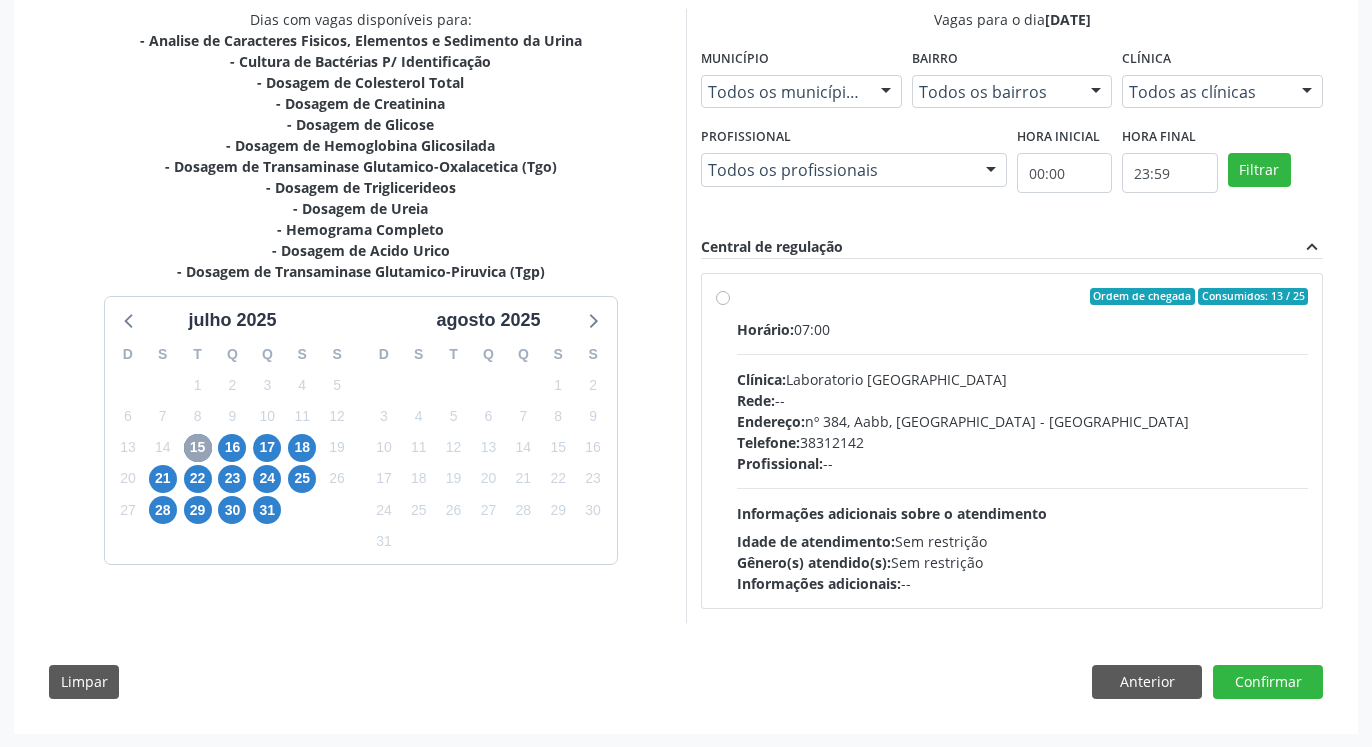 scroll, scrollTop: 439, scrollLeft: 0, axis: vertical 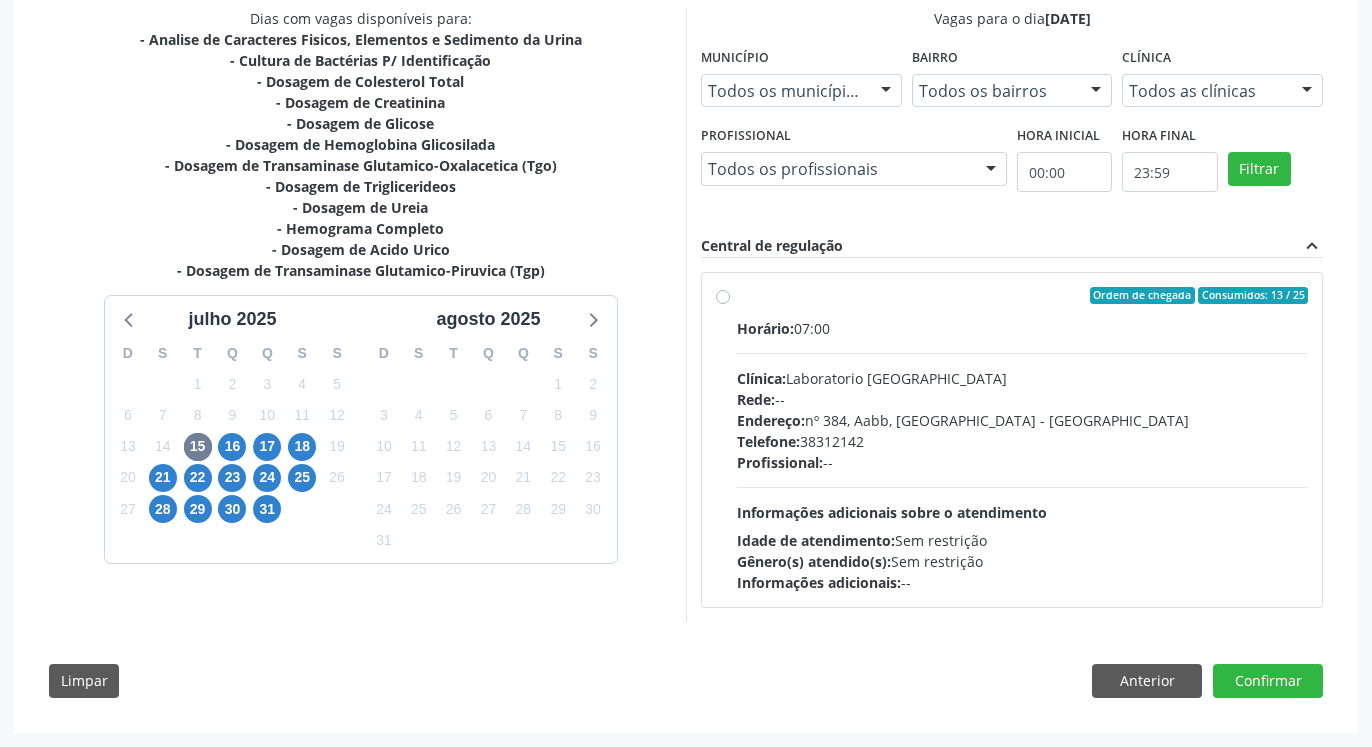 click at bounding box center [1307, 92] 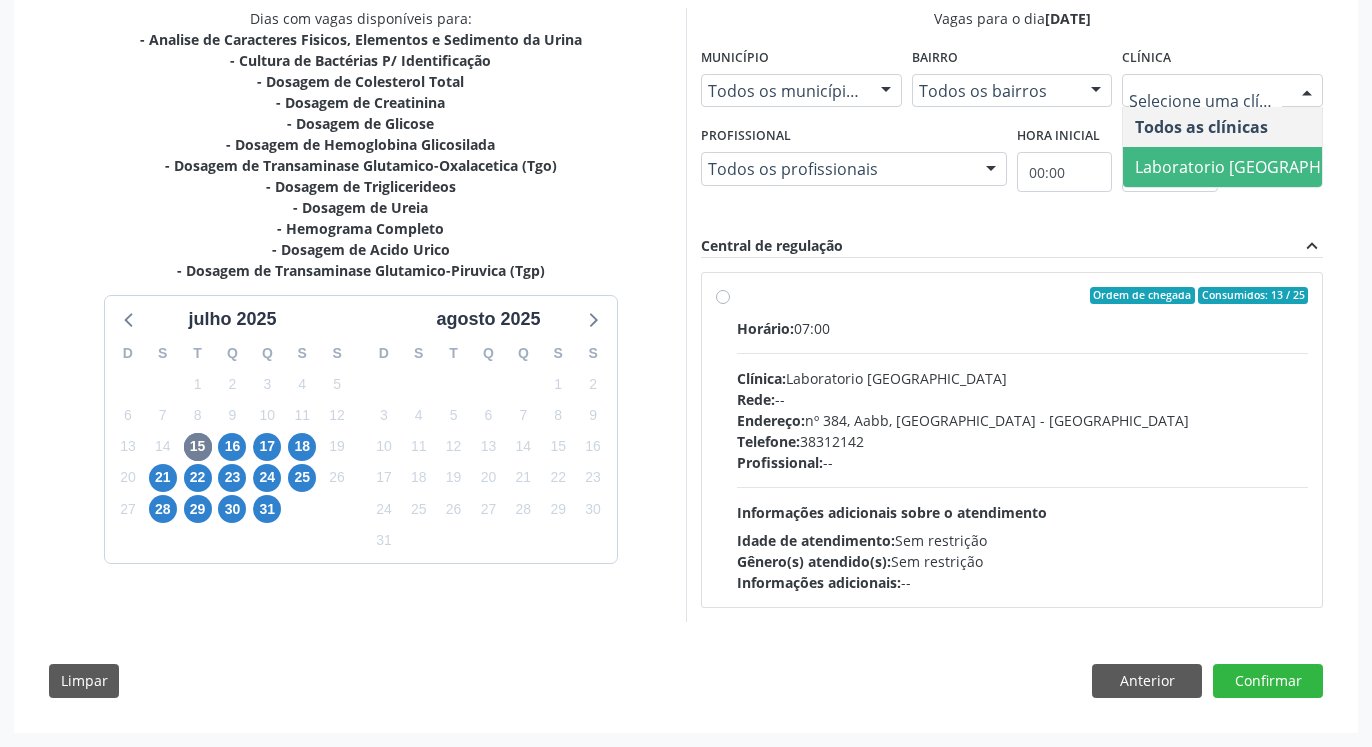 scroll, scrollTop: 337, scrollLeft: 0, axis: vertical 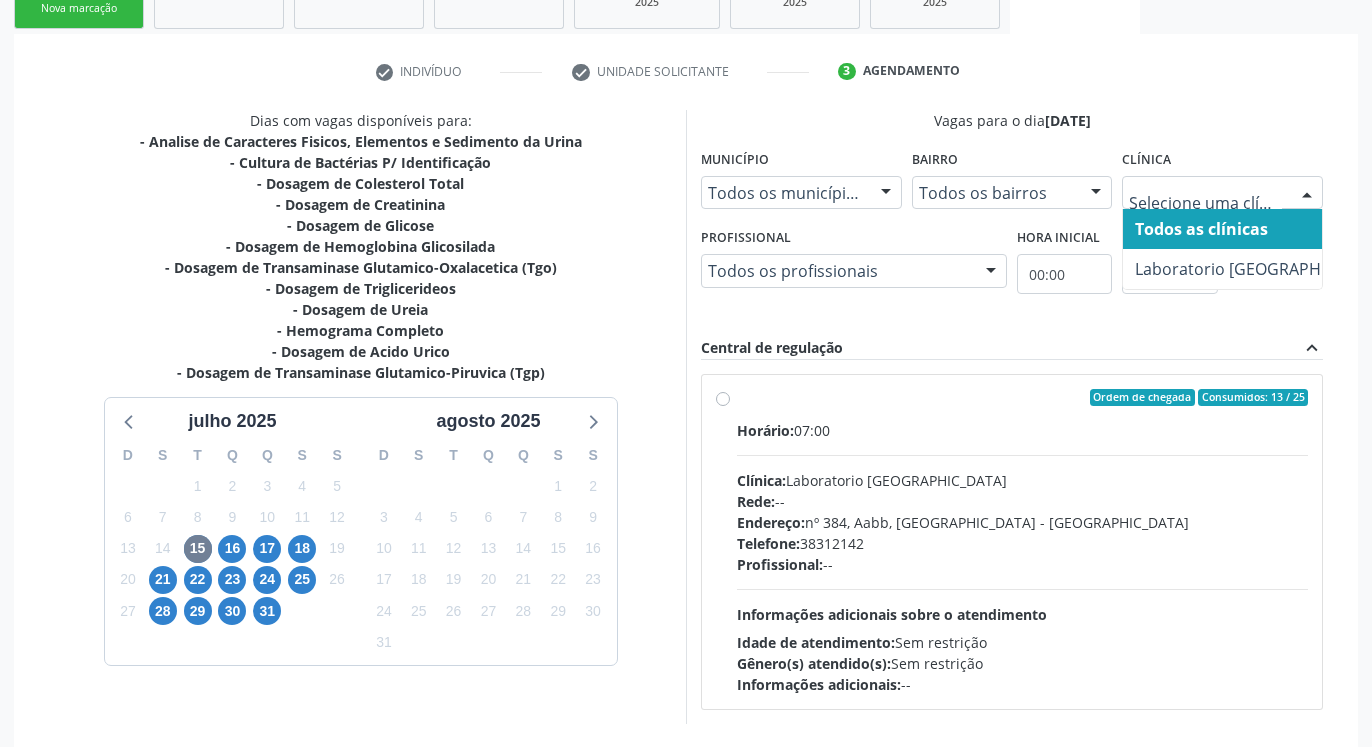 click at bounding box center (1205, 203) 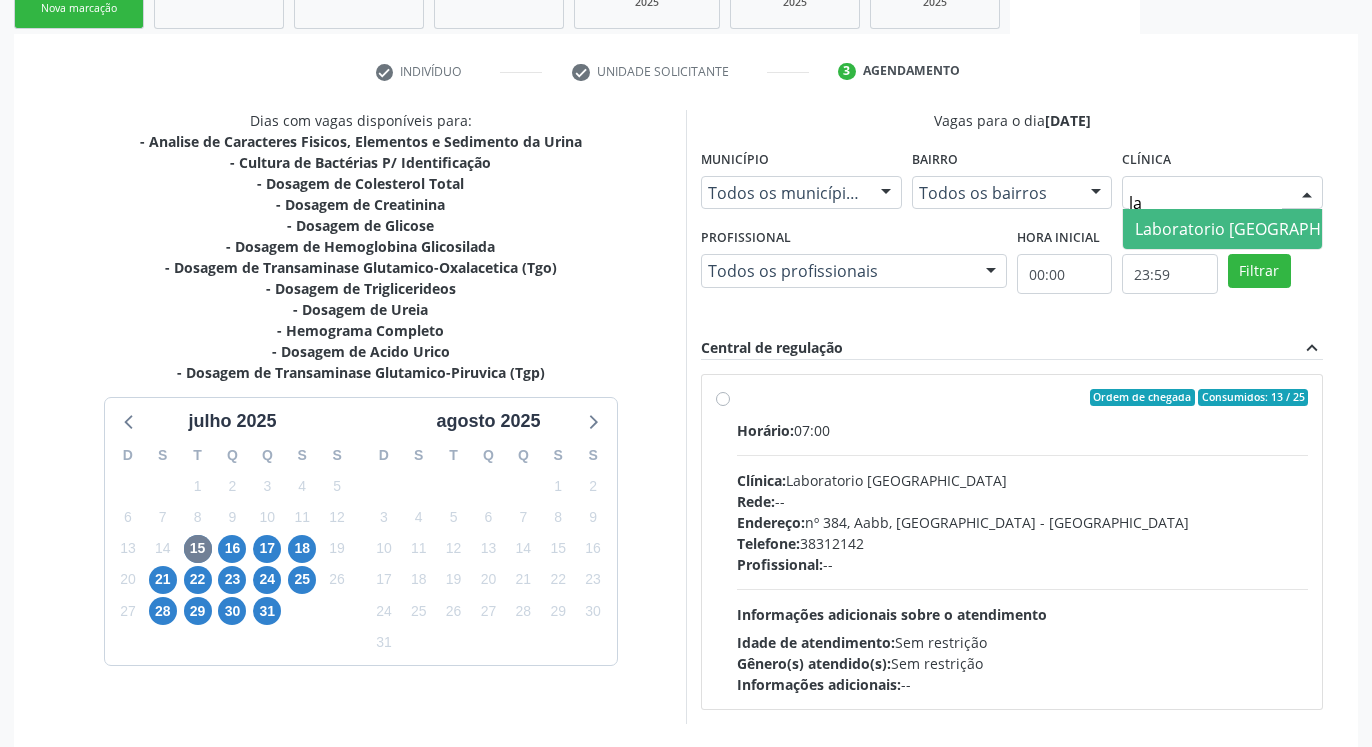 type on "l" 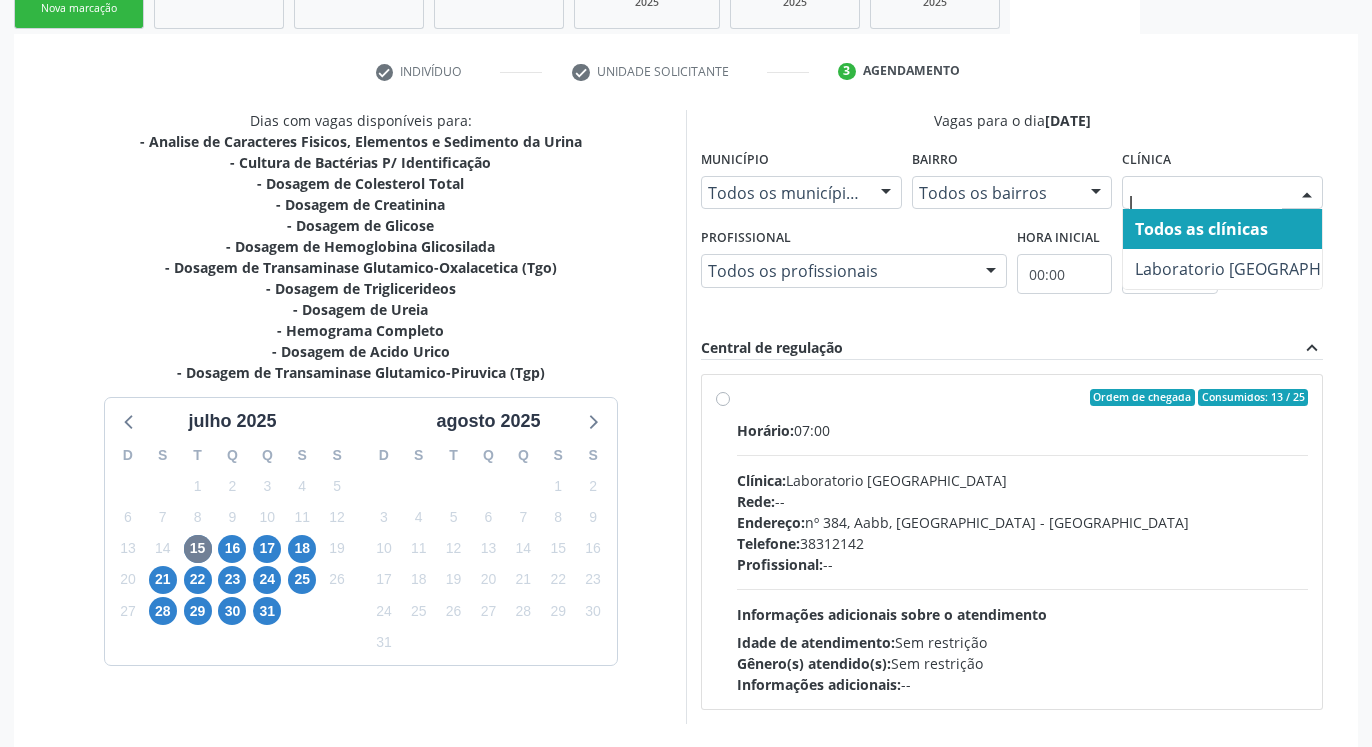 type 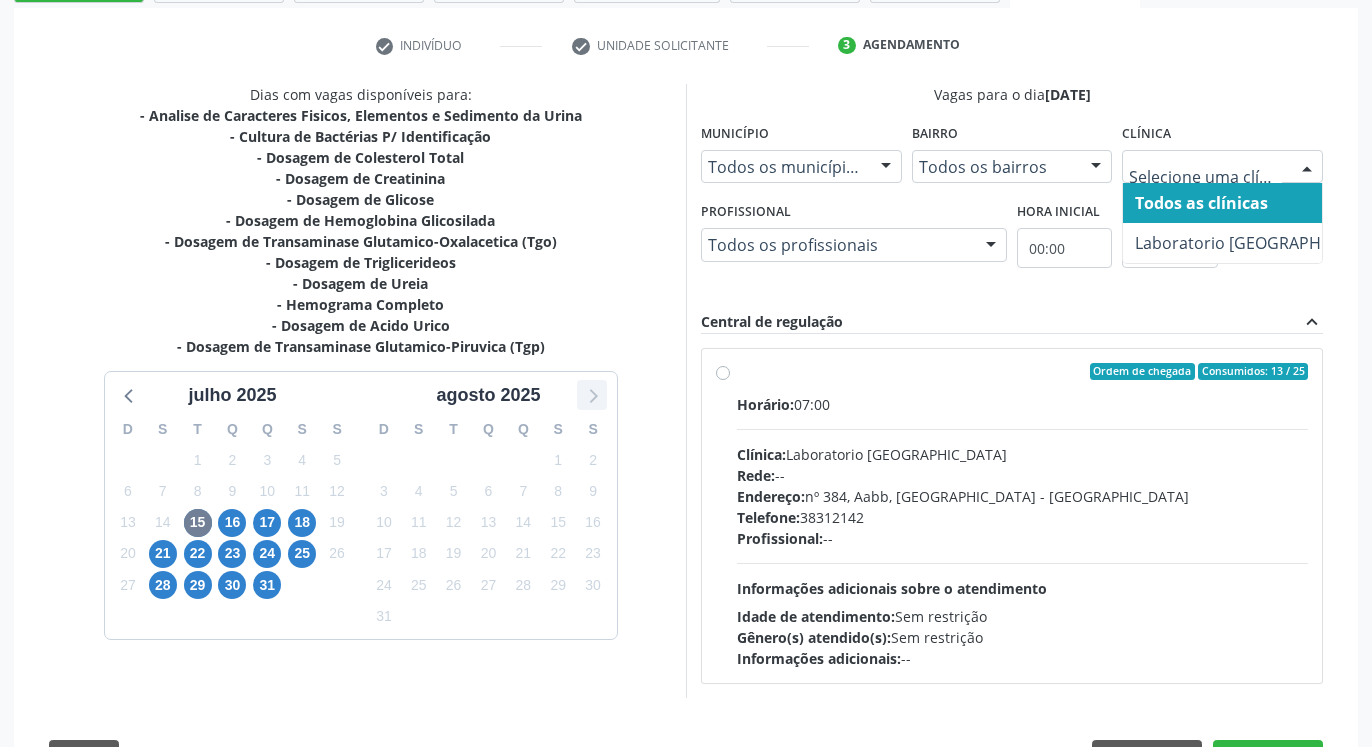 scroll, scrollTop: 31, scrollLeft: 0, axis: vertical 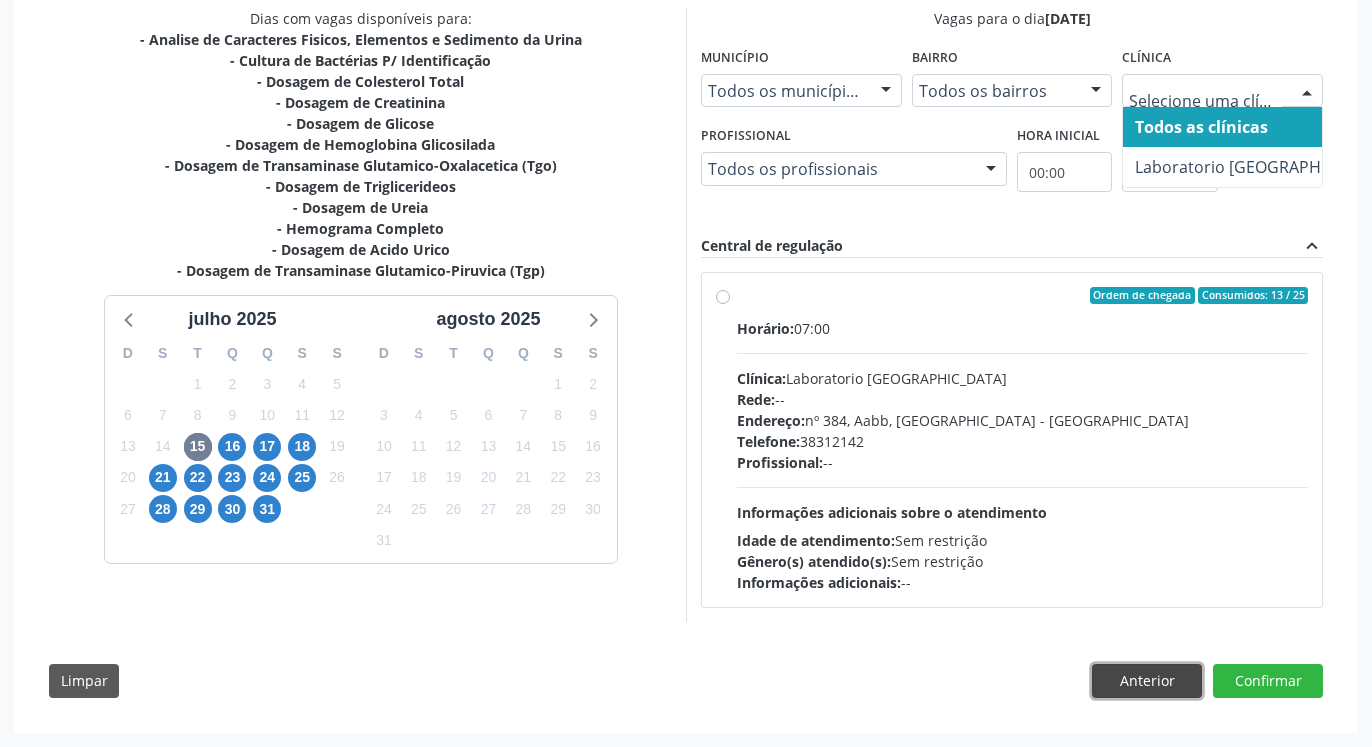 click on "Anterior" at bounding box center (1147, 681) 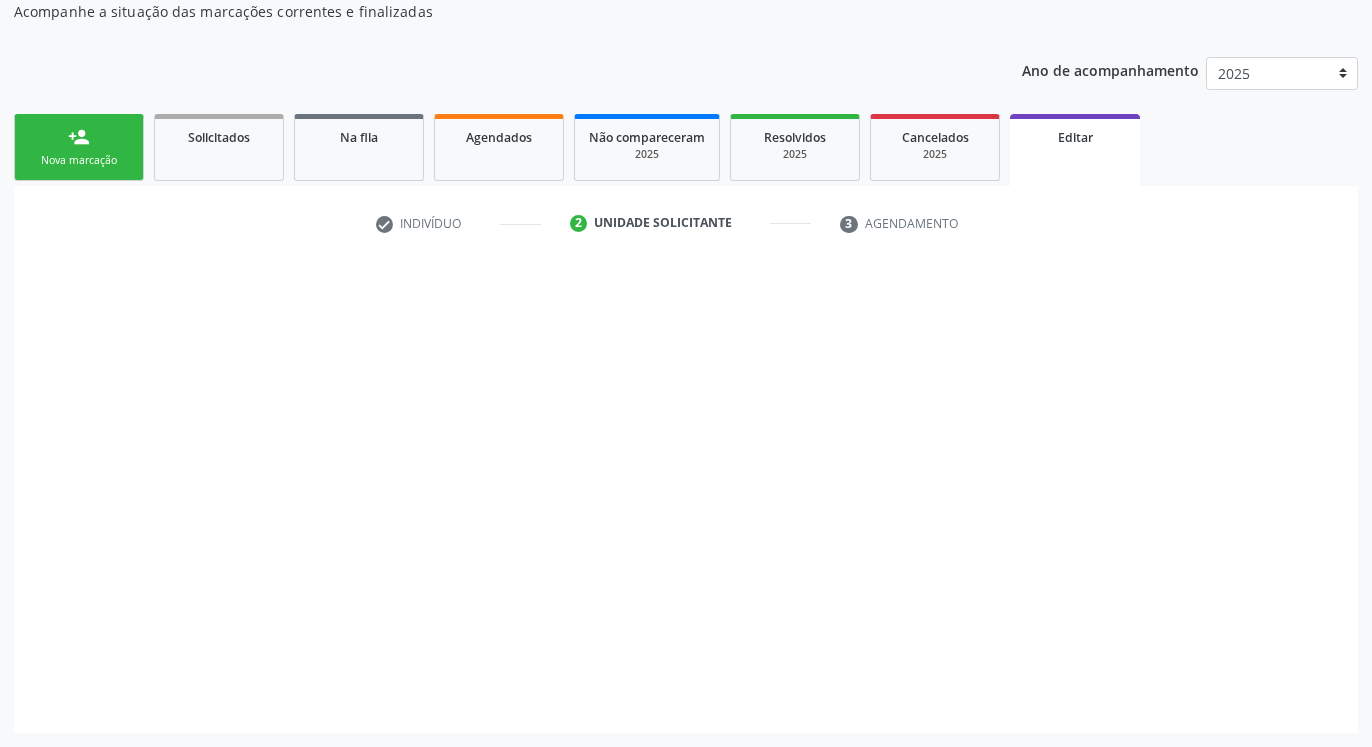 scroll, scrollTop: 185, scrollLeft: 0, axis: vertical 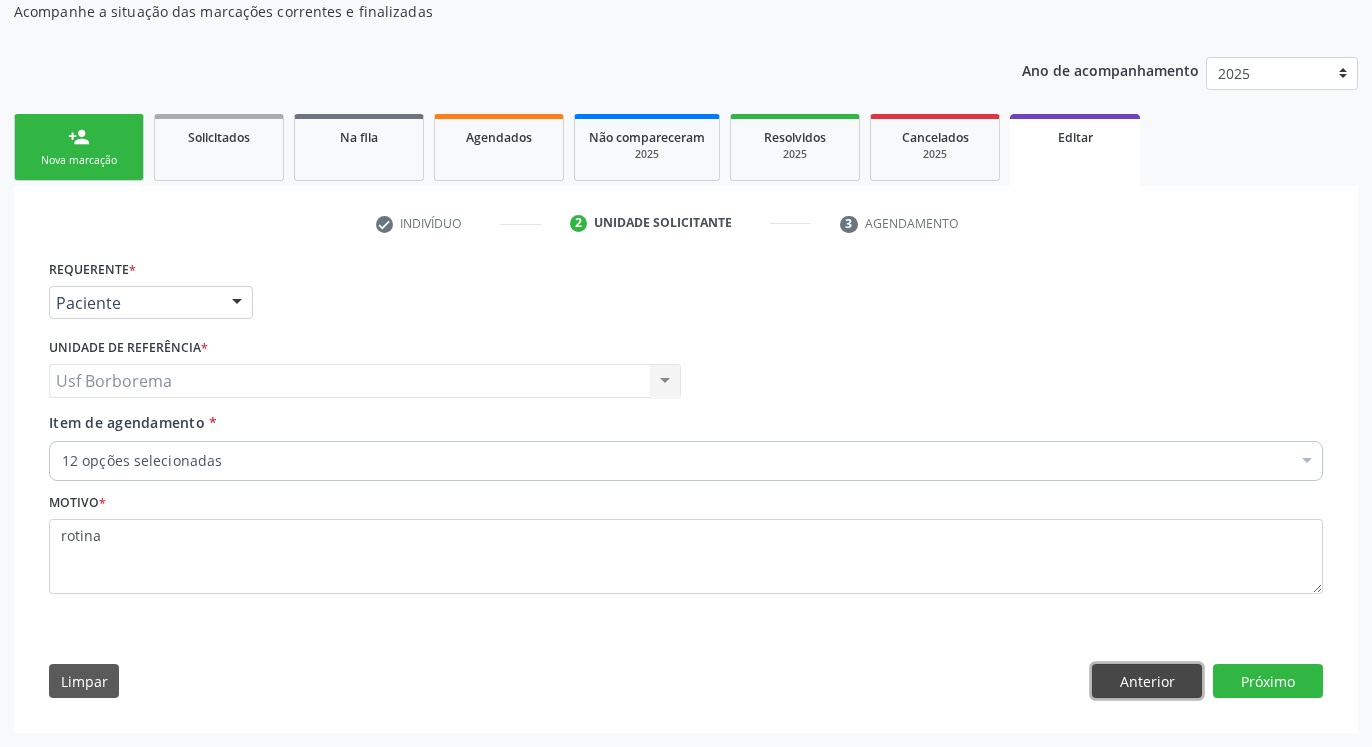 click on "Anterior" at bounding box center [1147, 681] 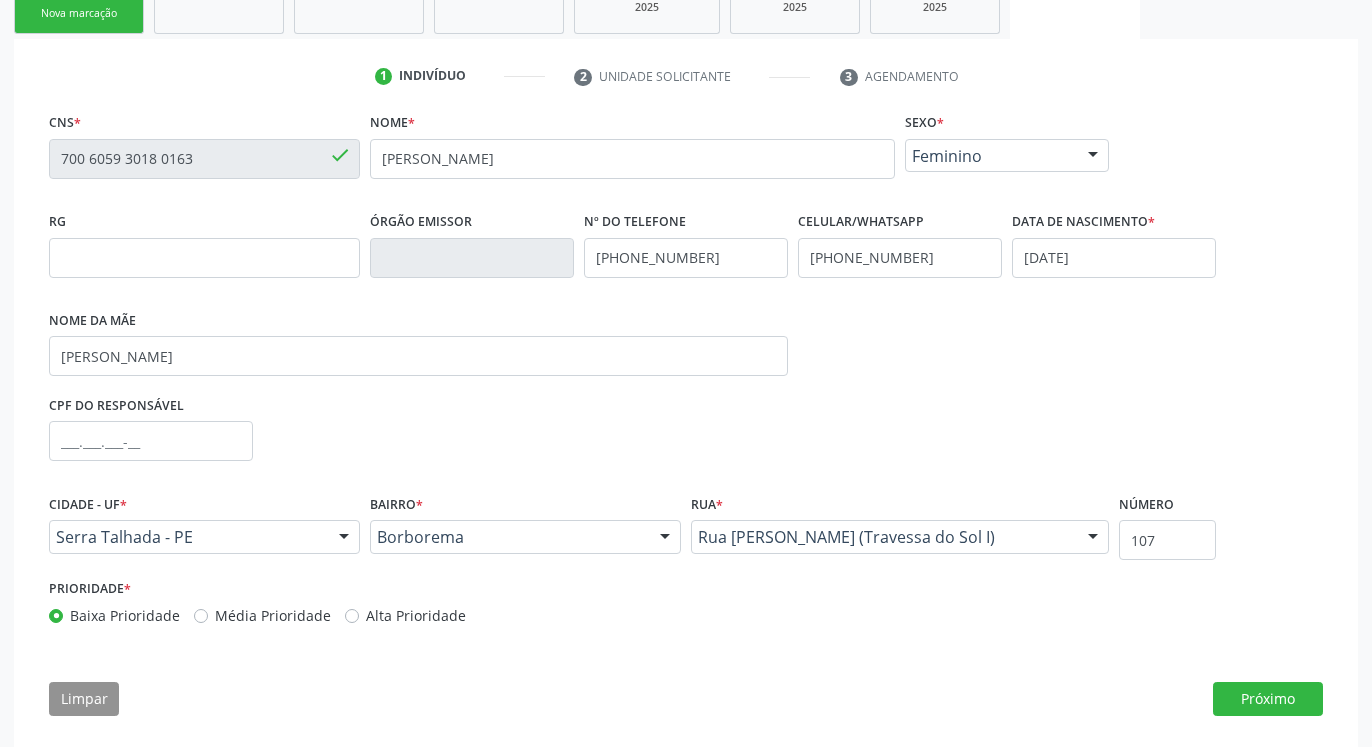 scroll, scrollTop: 350, scrollLeft: 0, axis: vertical 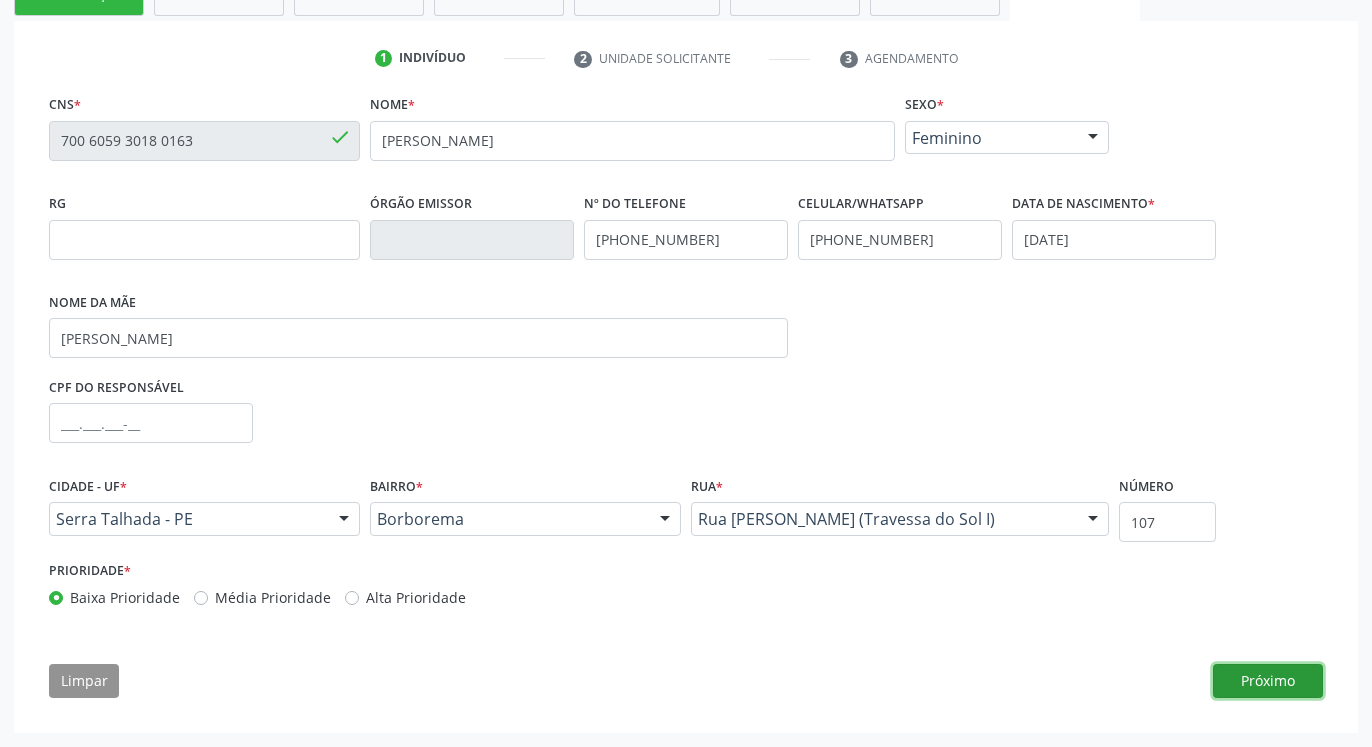 click on "Próximo" at bounding box center (1268, 681) 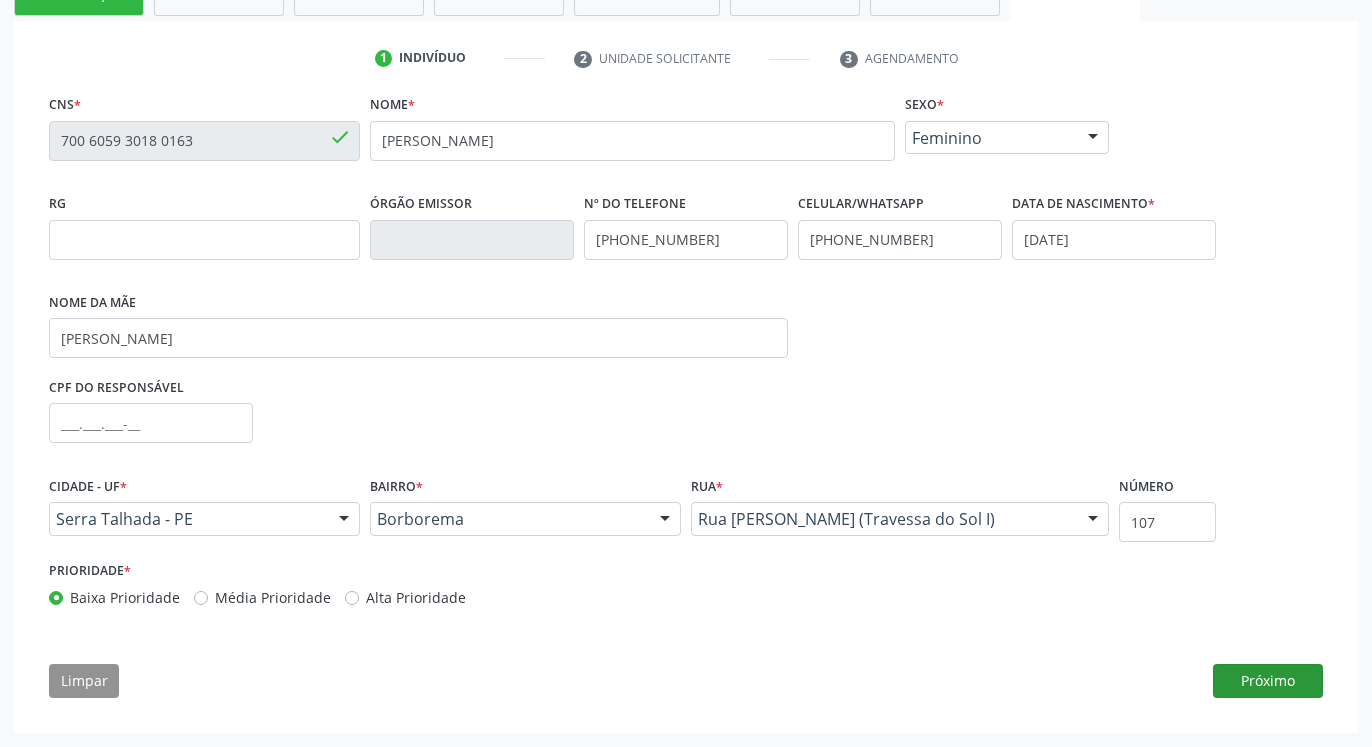 scroll, scrollTop: 185, scrollLeft: 0, axis: vertical 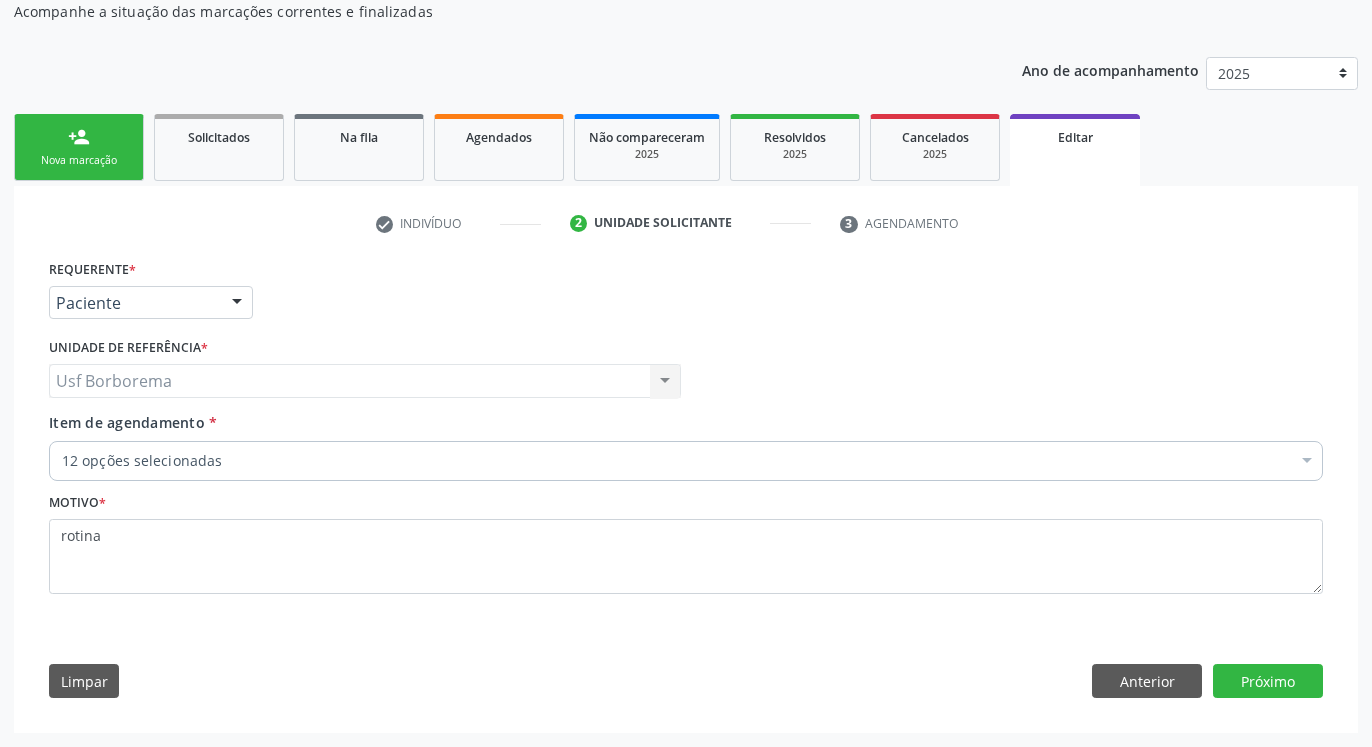 click at bounding box center (1307, 463) 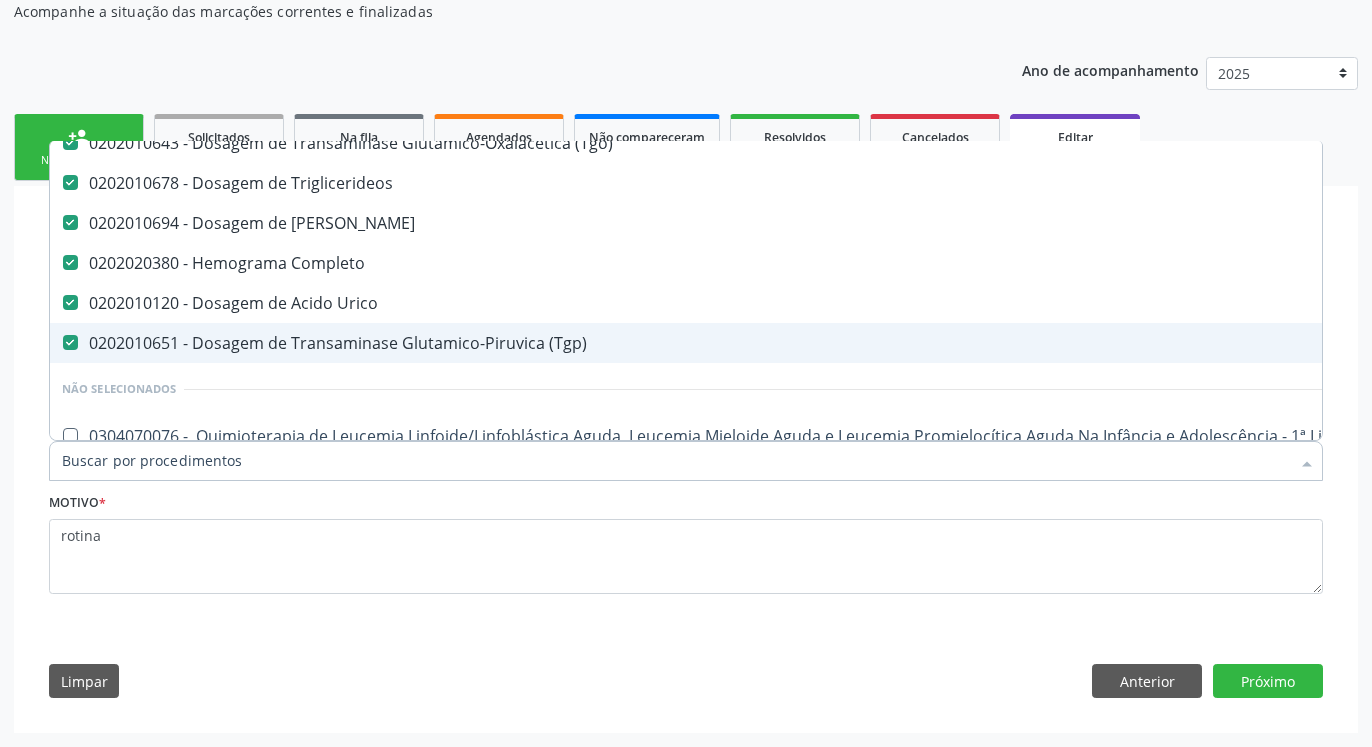 scroll, scrollTop: 396, scrollLeft: 0, axis: vertical 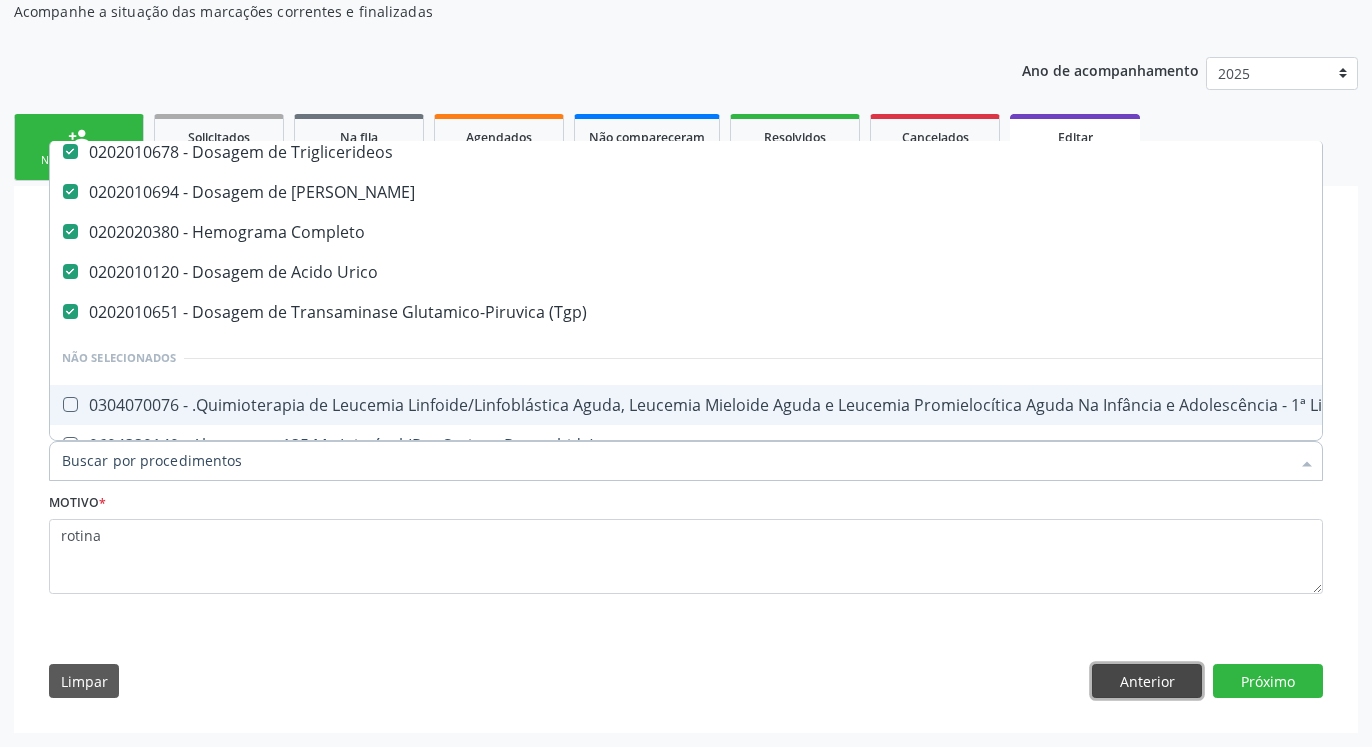 click on "Anterior" at bounding box center [1147, 681] 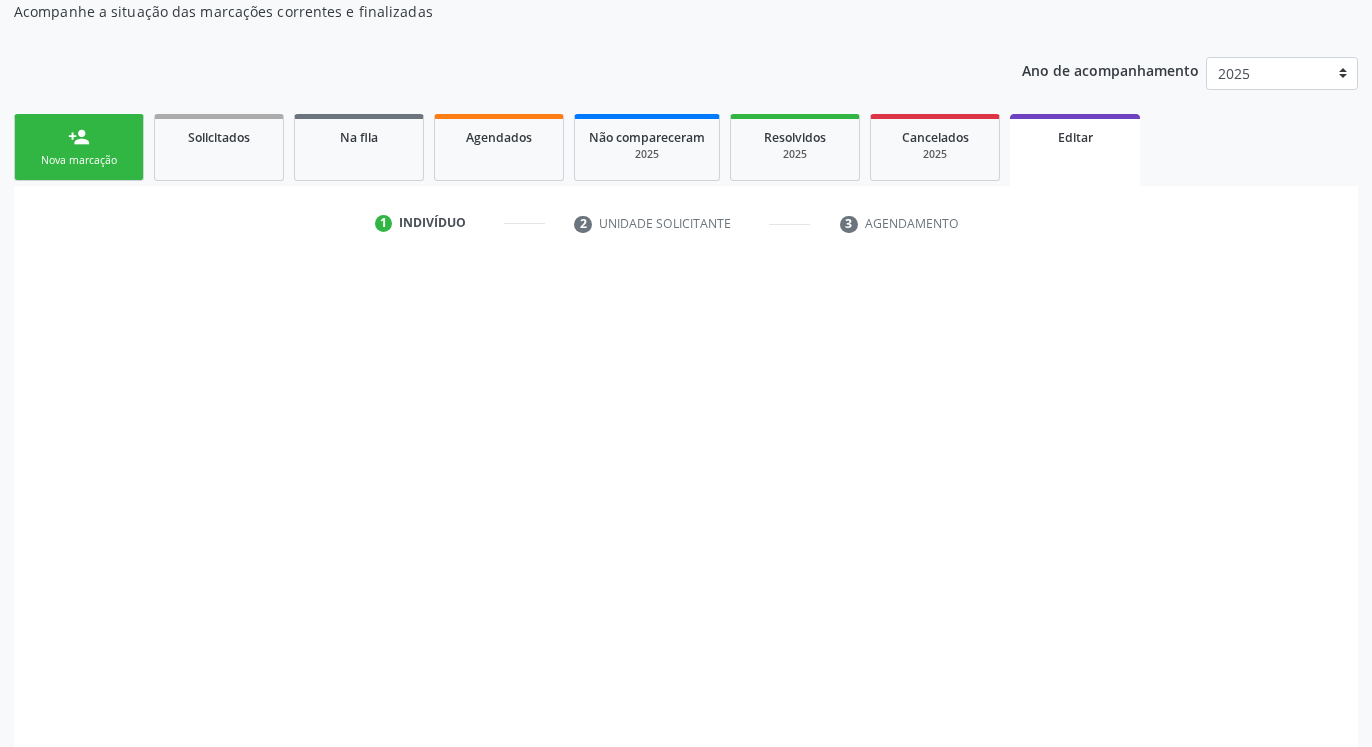 scroll, scrollTop: 0, scrollLeft: 0, axis: both 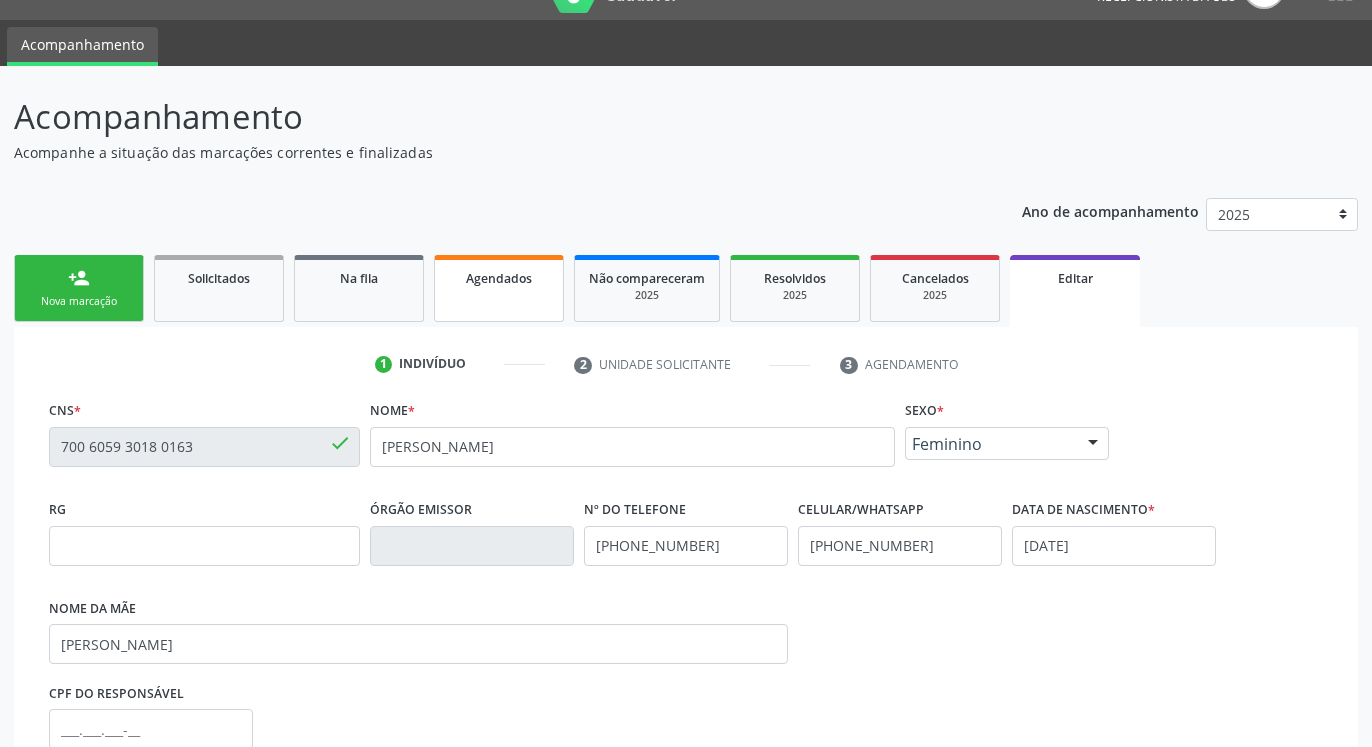 click on "Agendados" at bounding box center (499, 288) 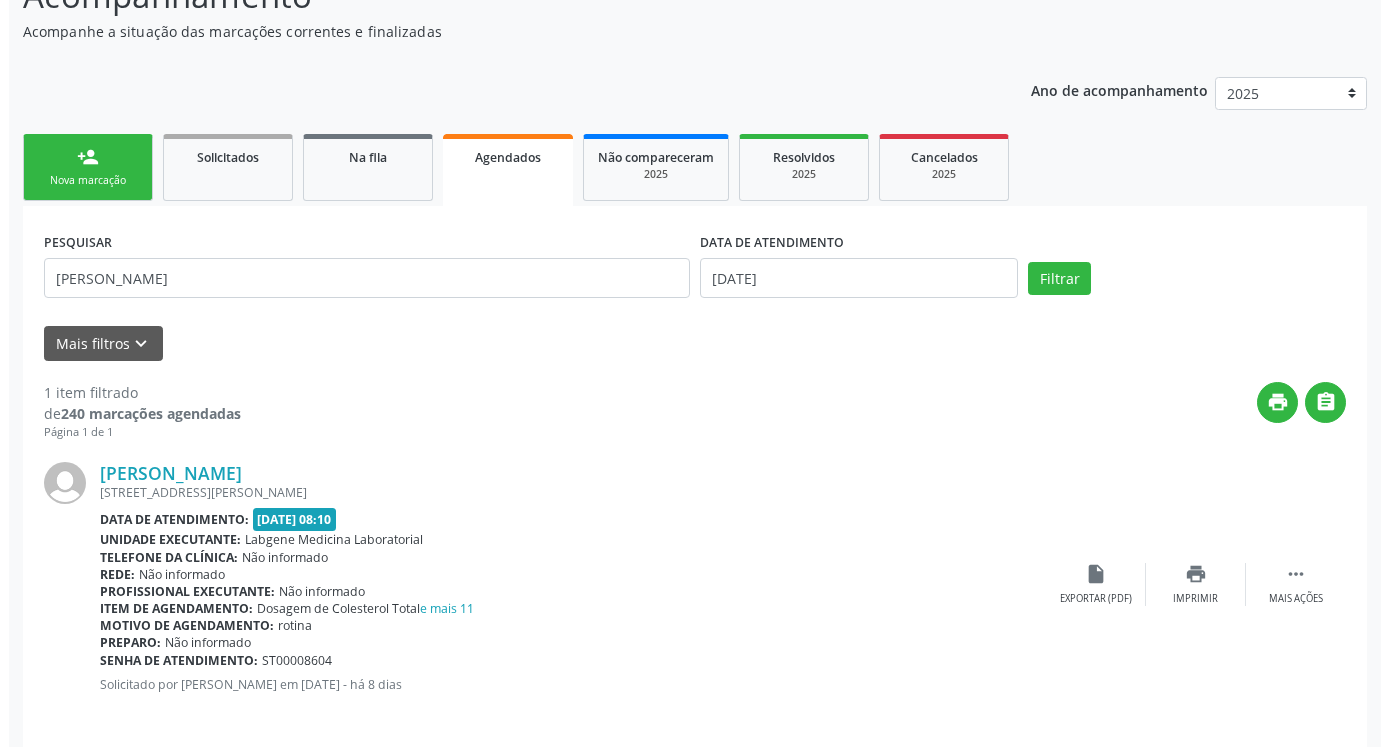 scroll, scrollTop: 181, scrollLeft: 0, axis: vertical 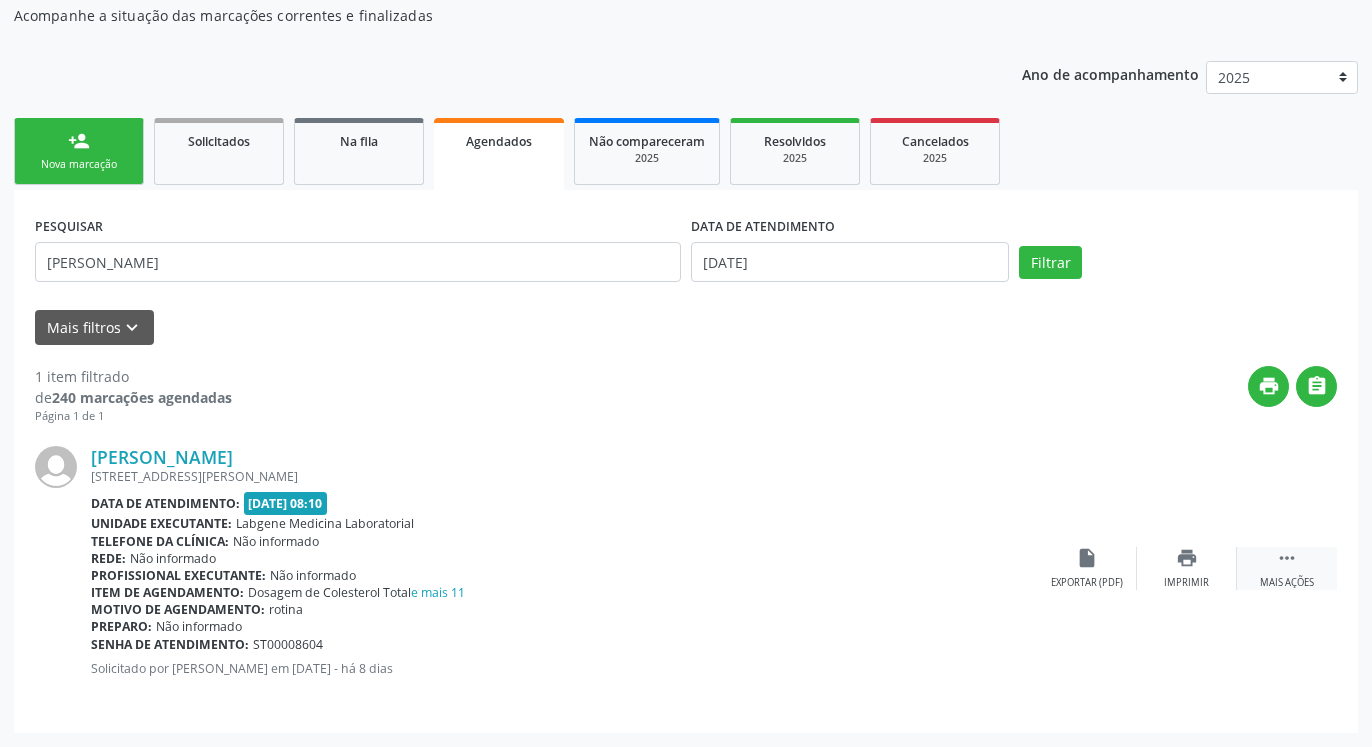 click on "" at bounding box center [1287, 558] 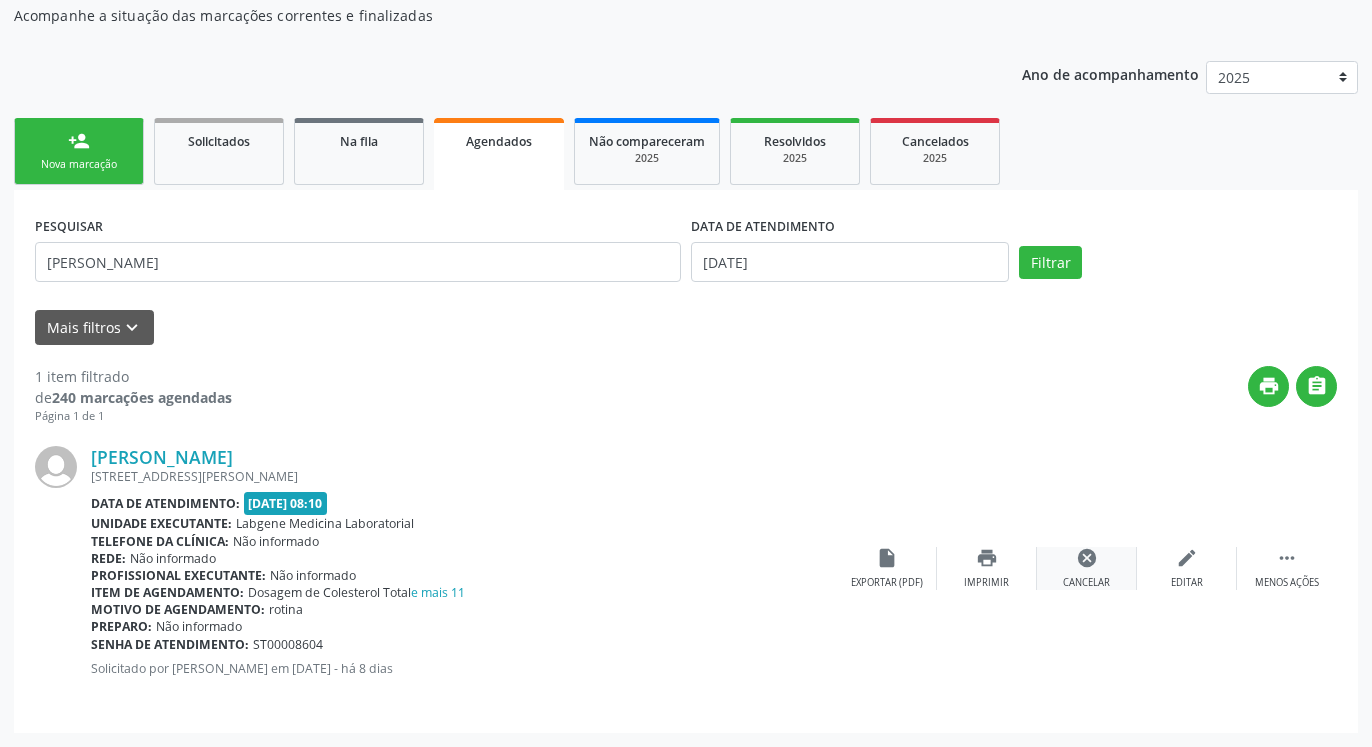 click on "cancel" at bounding box center [1087, 558] 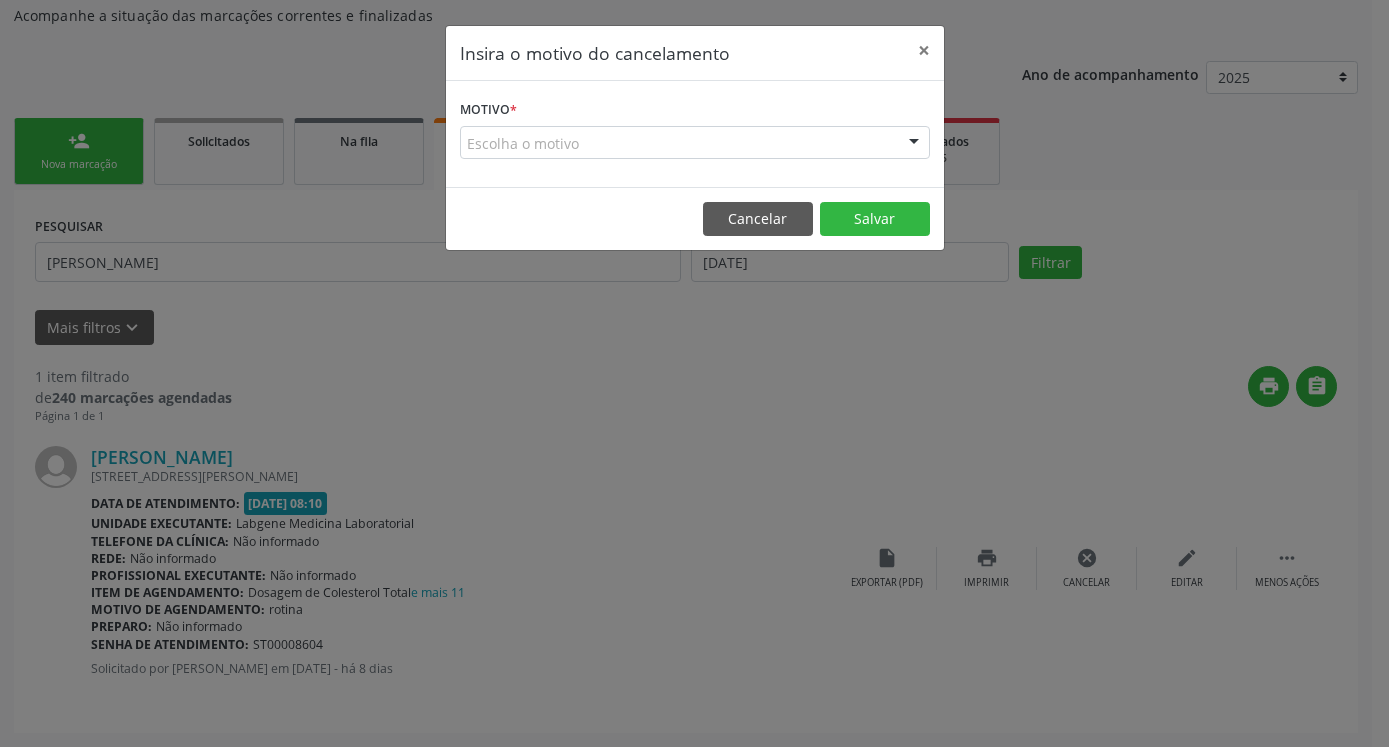 click on "Escolha o motivo" at bounding box center (695, 143) 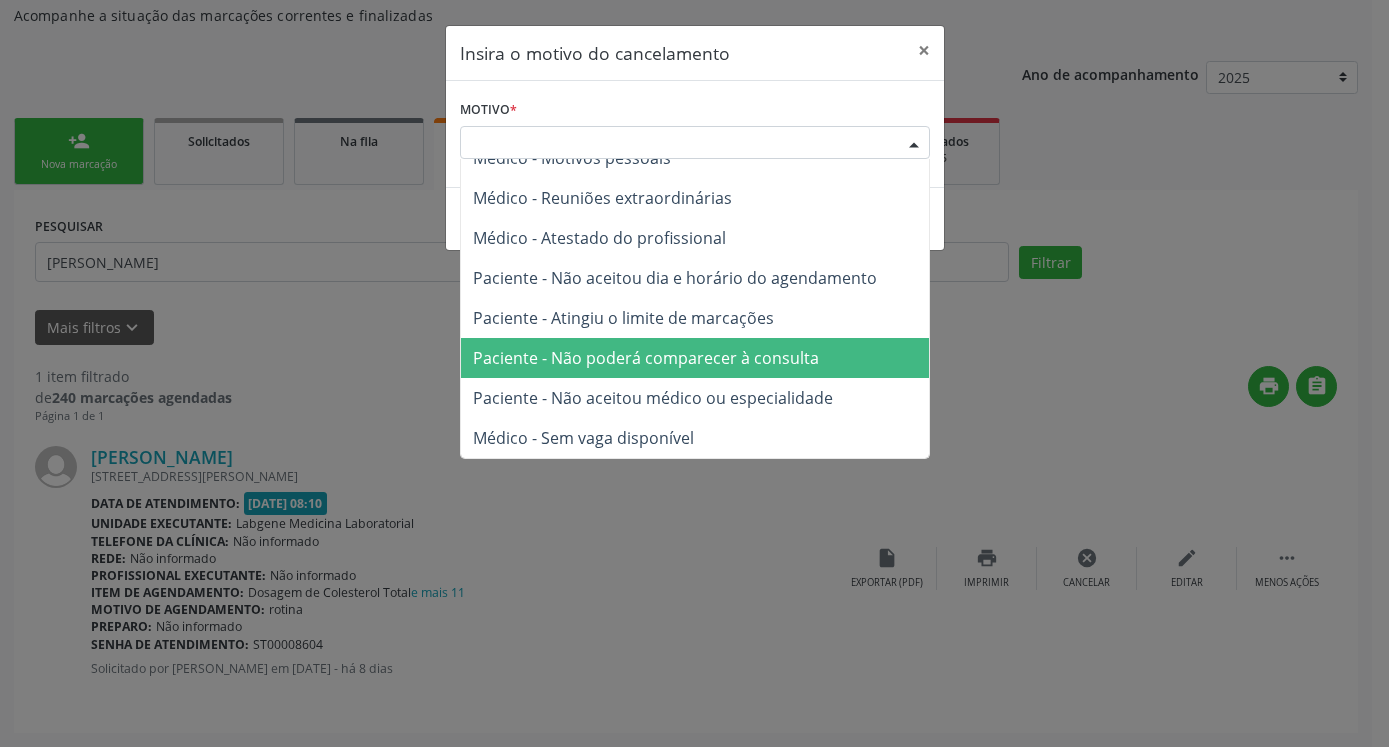 scroll, scrollTop: 0, scrollLeft: 0, axis: both 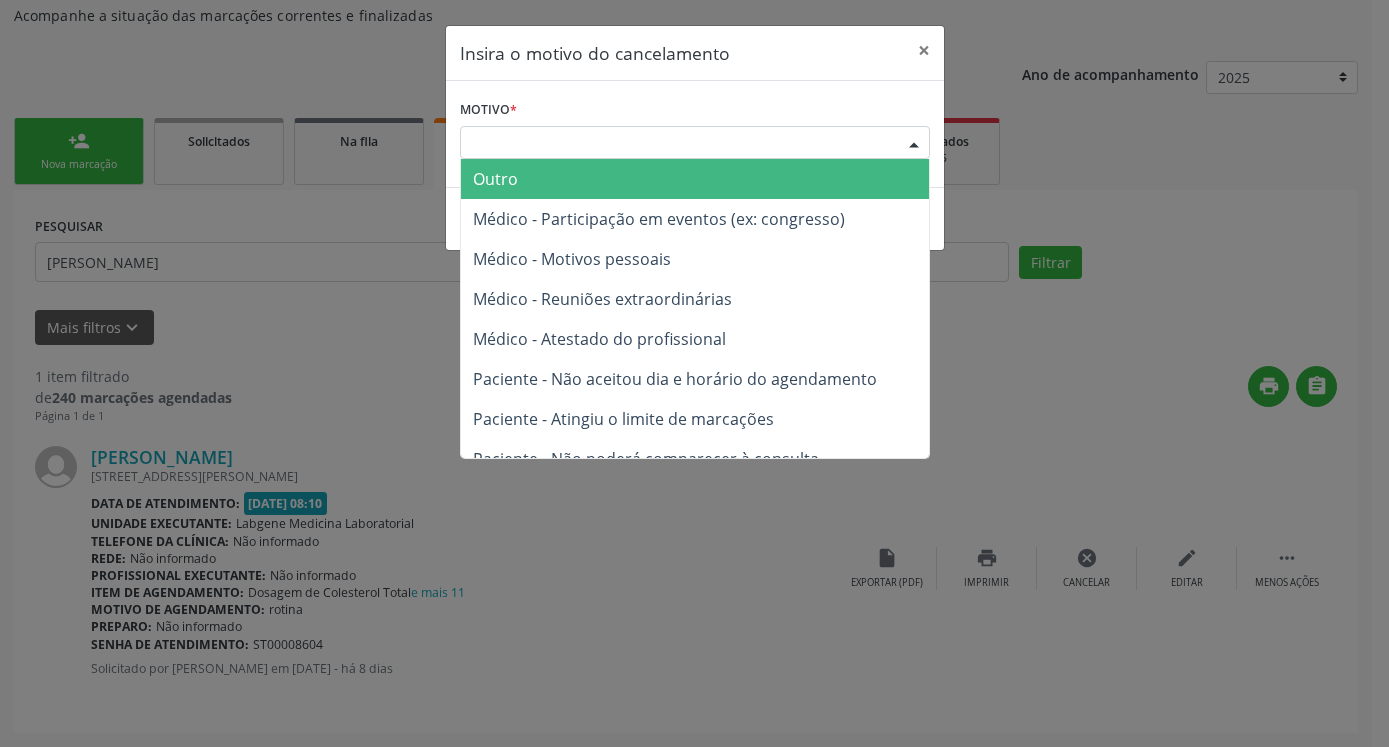 click on "Outro" at bounding box center [695, 179] 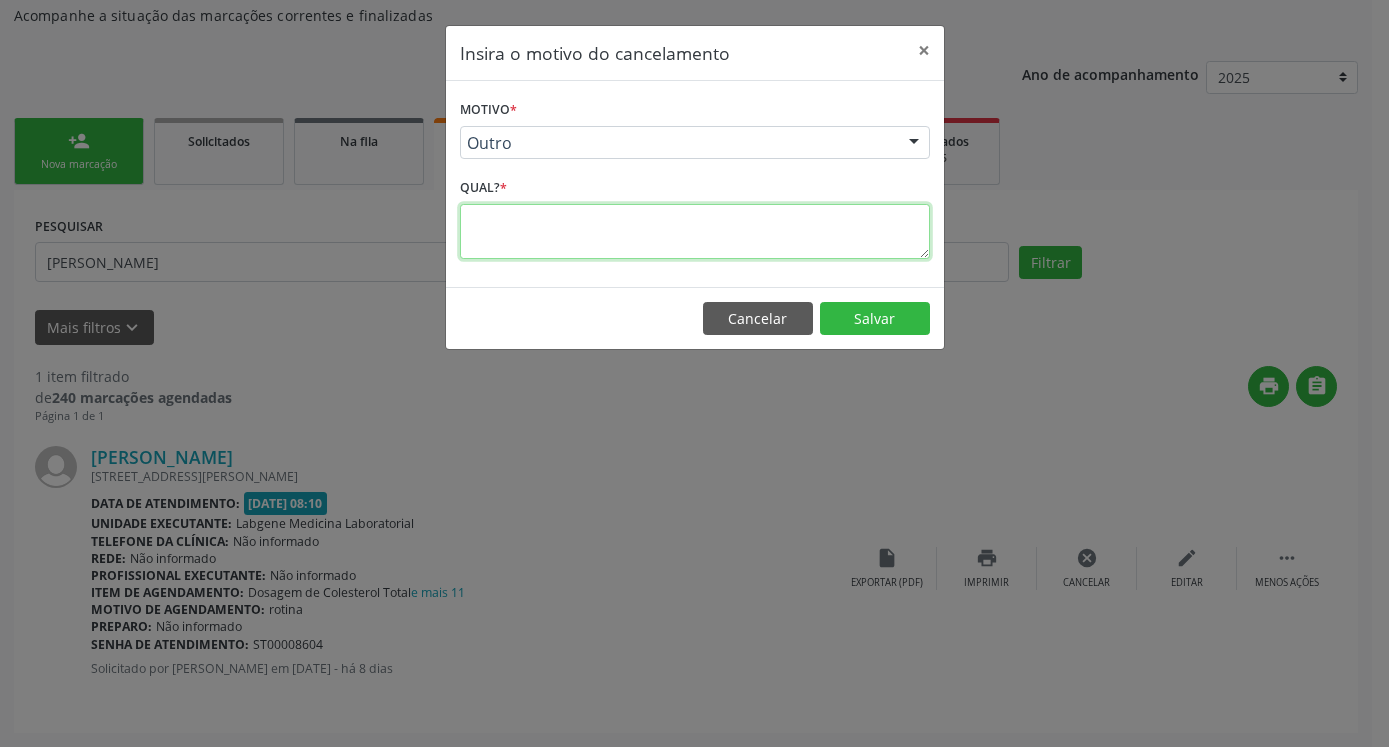 click at bounding box center (695, 231) 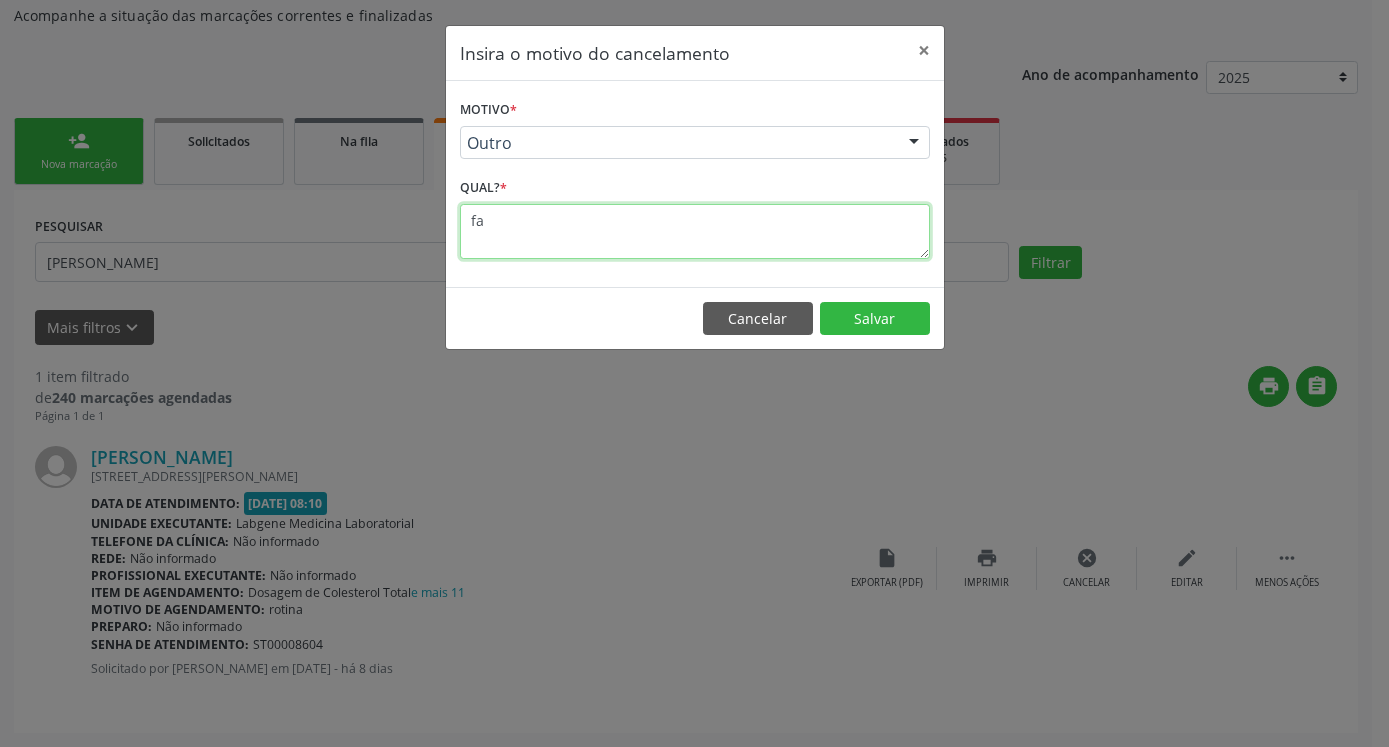 type on "f" 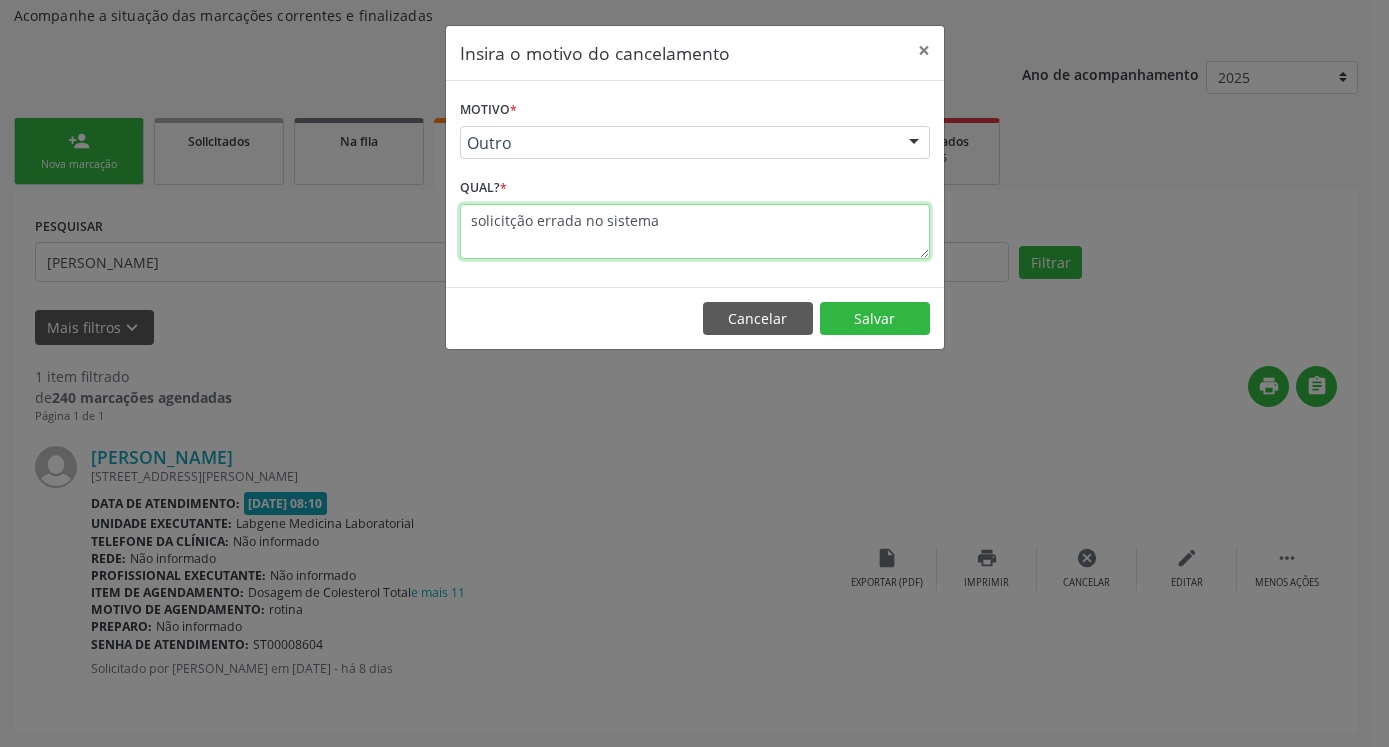 click on "solicitção errada no sistema" at bounding box center (695, 231) 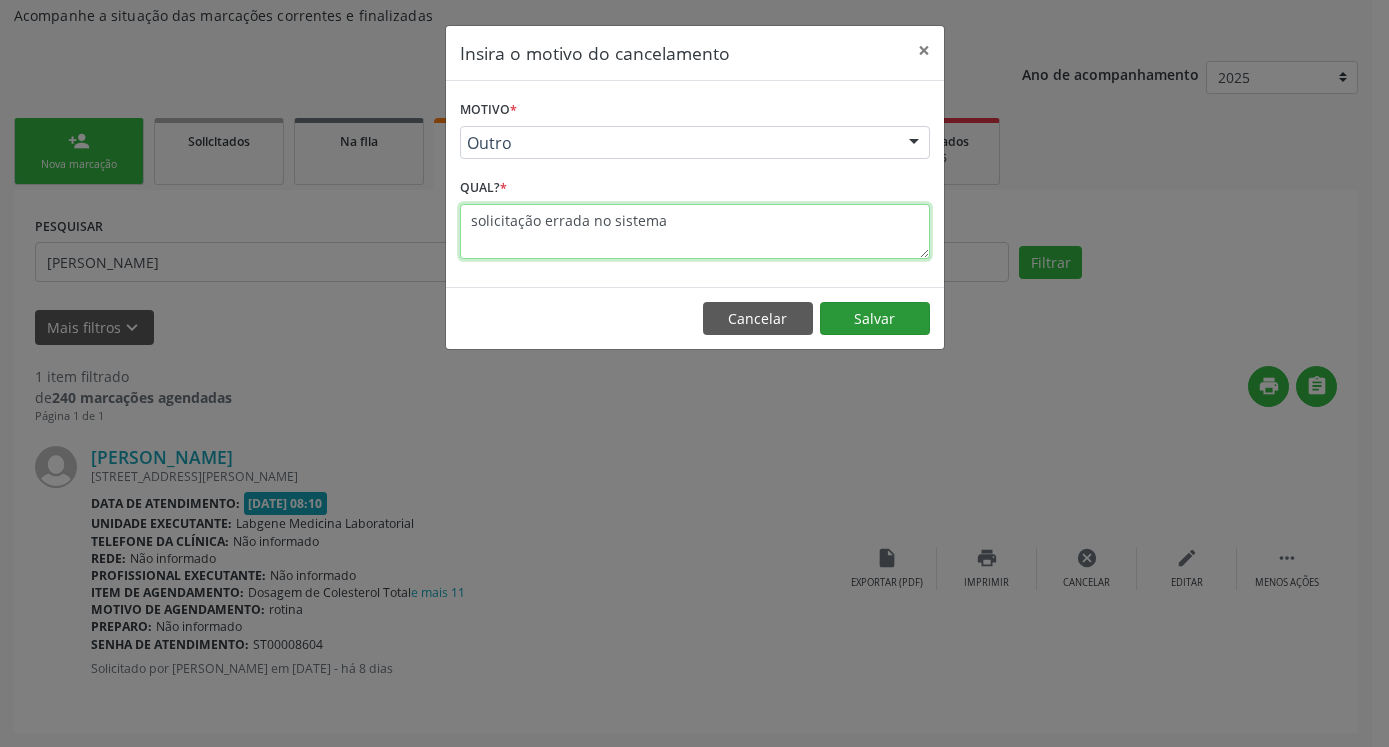 type on "solicitação errada no sistema" 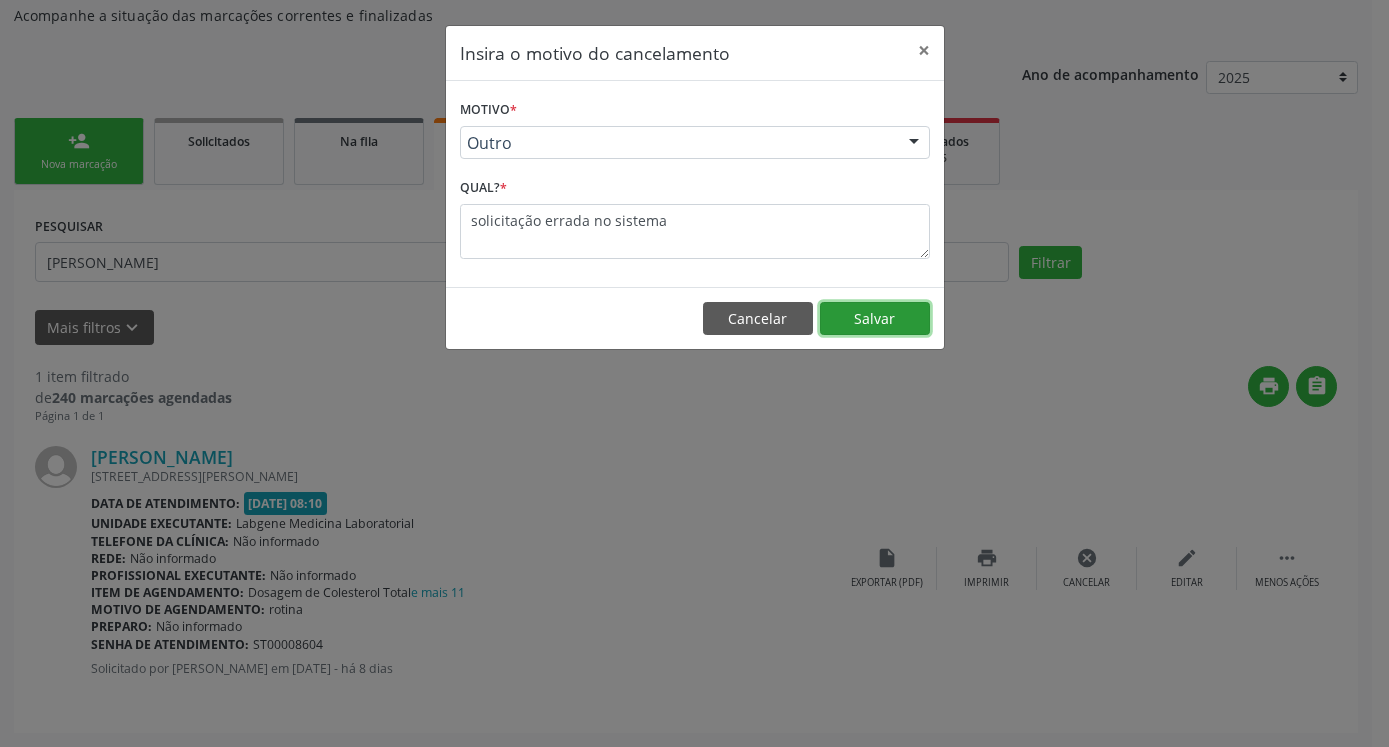click on "Salvar" at bounding box center (875, 319) 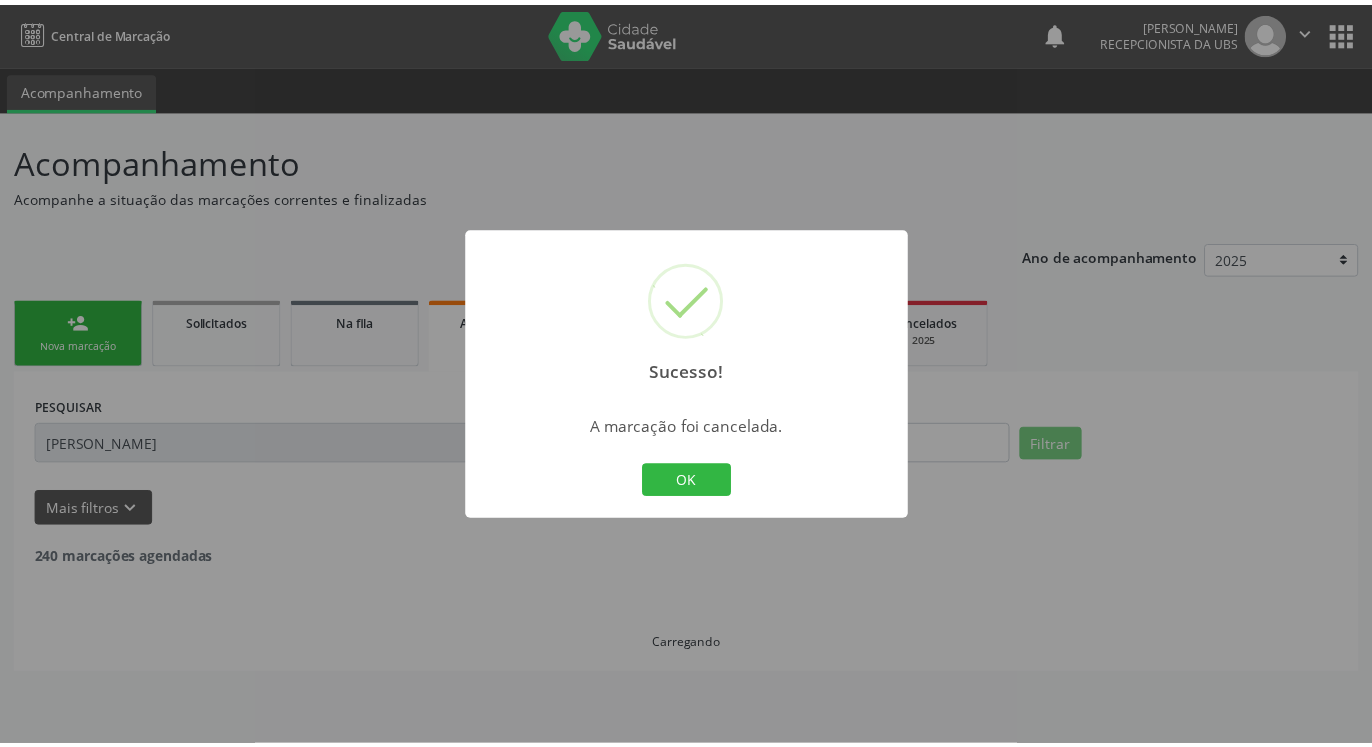 scroll, scrollTop: 0, scrollLeft: 0, axis: both 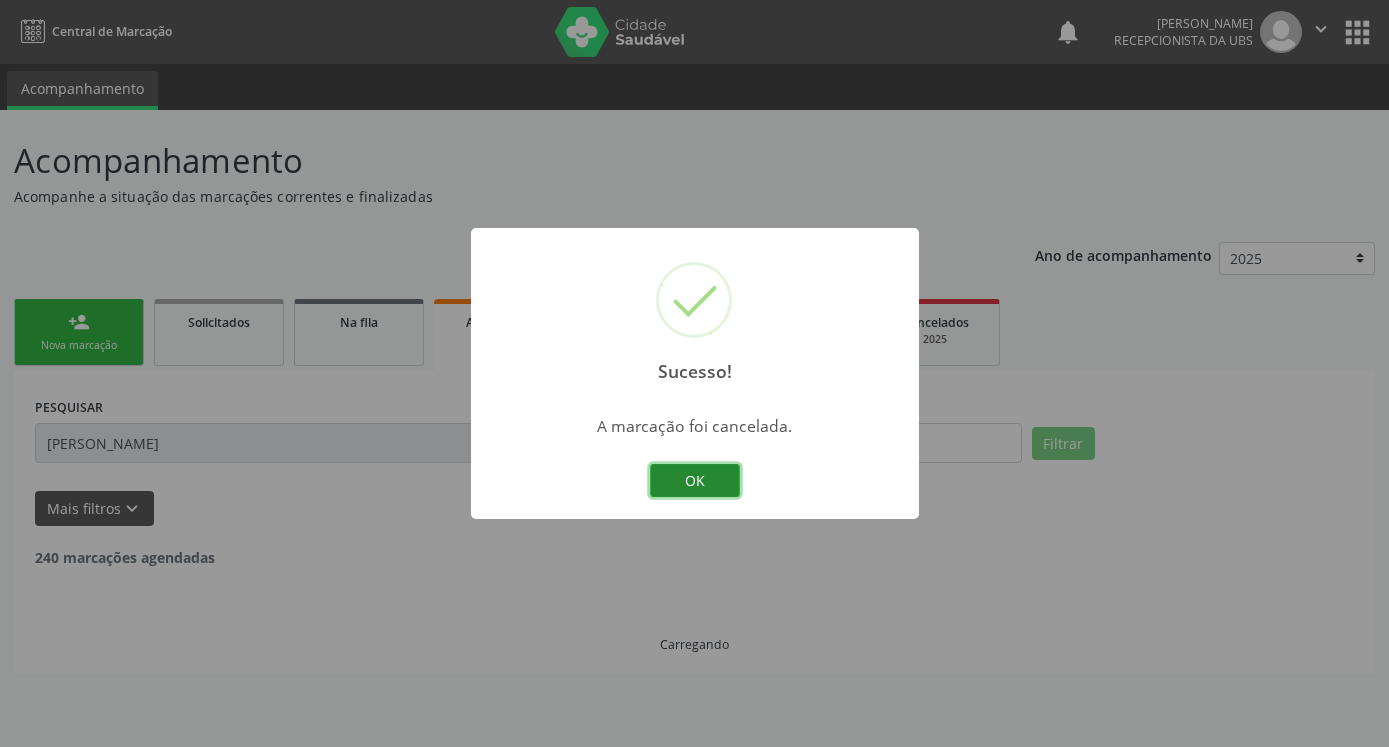 click on "OK" at bounding box center [695, 481] 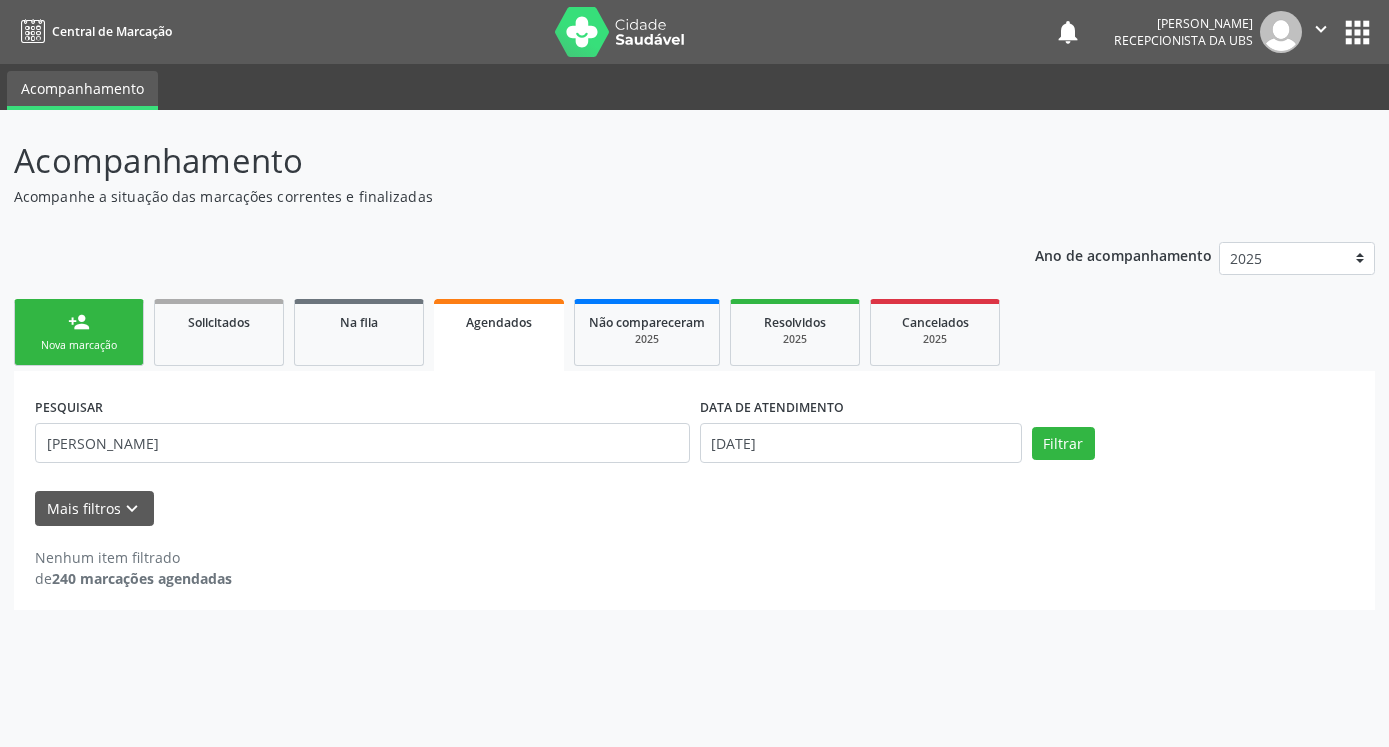 click on "Nova marcação" at bounding box center (79, 345) 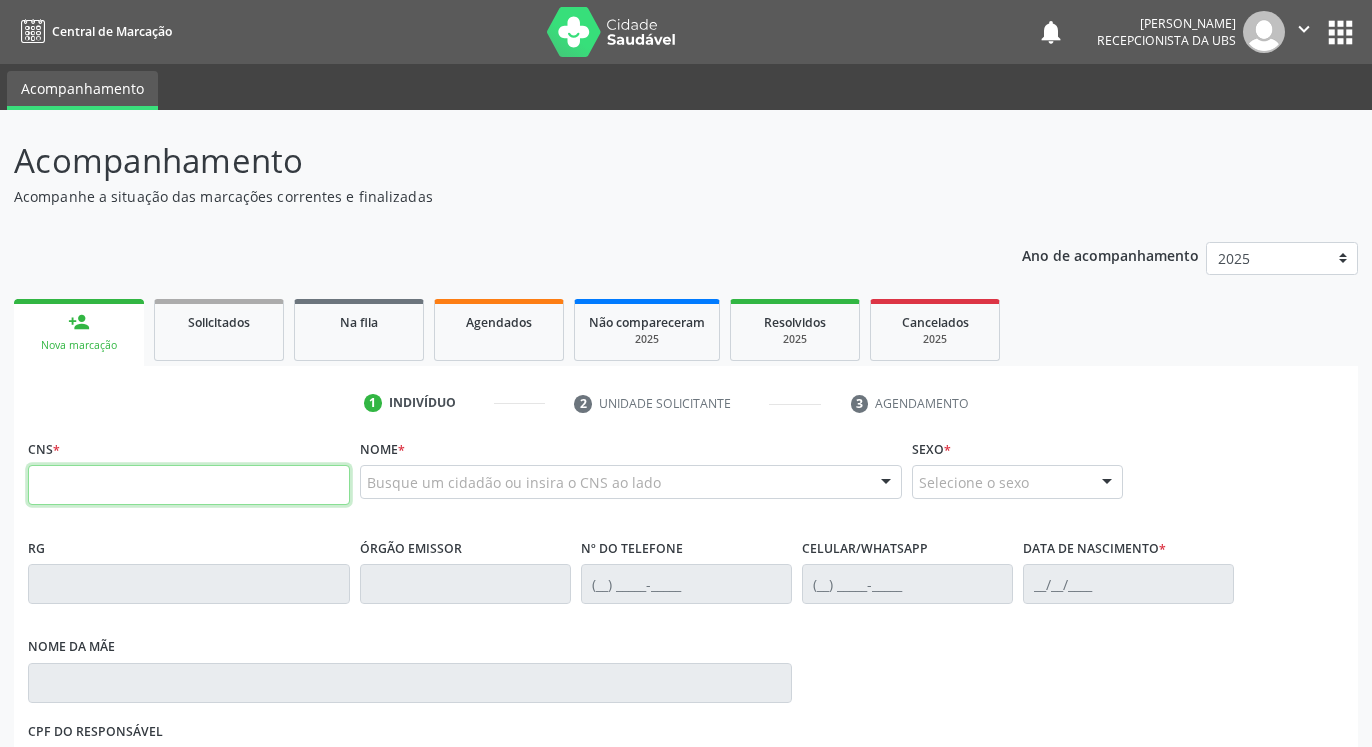 click at bounding box center (189, 485) 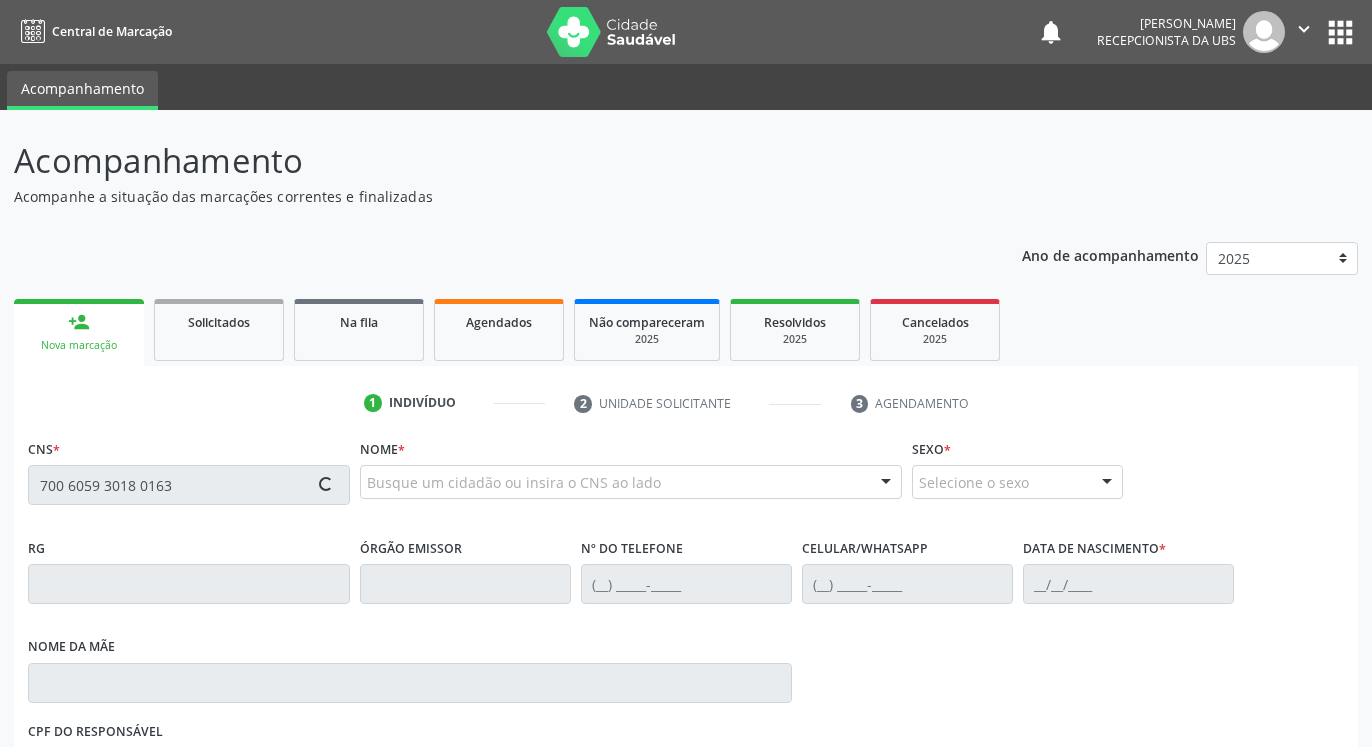 type on "700 6059 3018 0163" 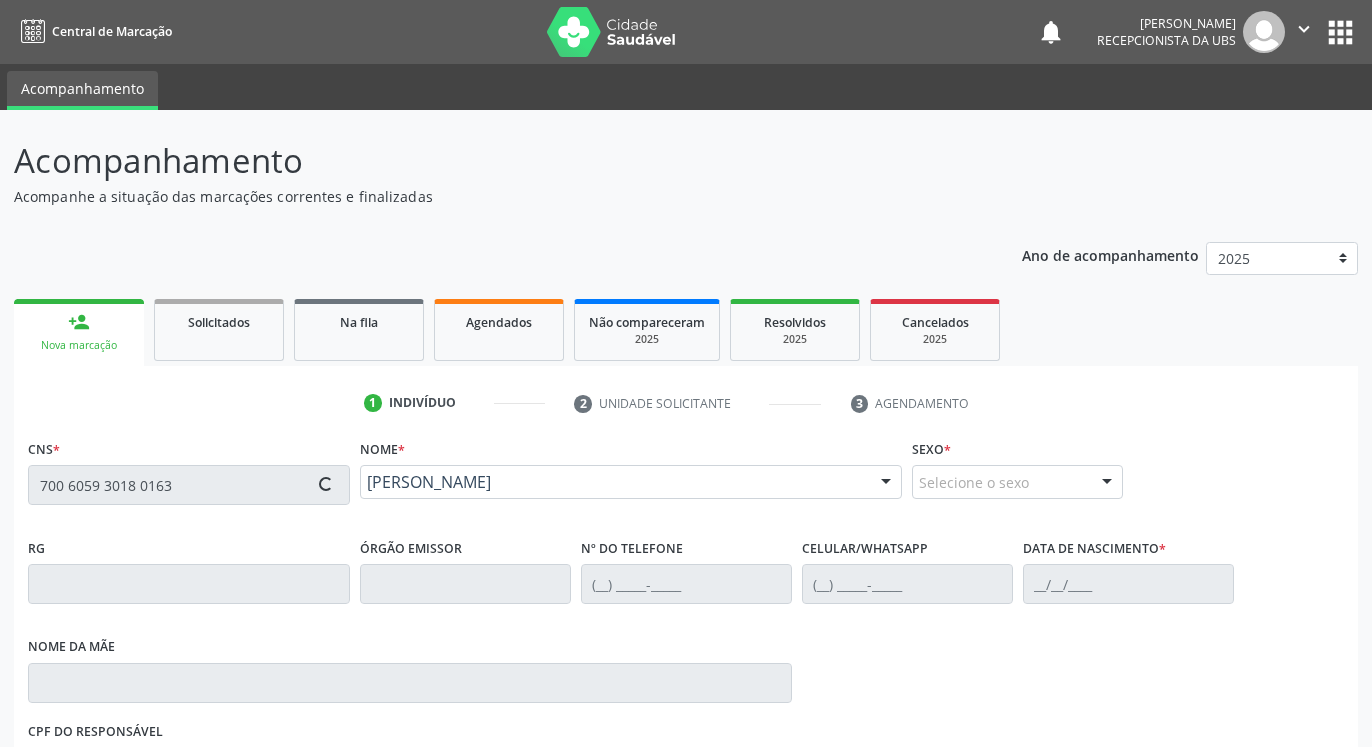 type on "[PHONE_NUMBER]" 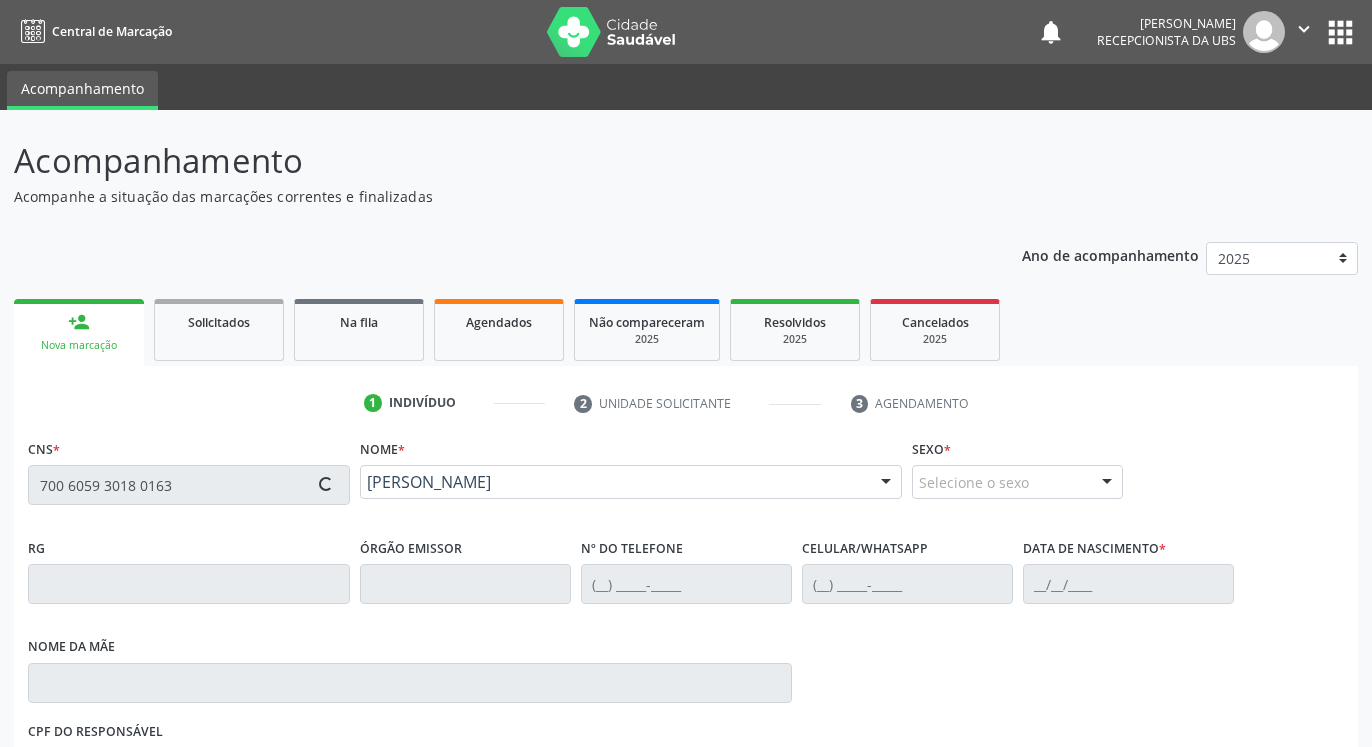 type on "[PHONE_NUMBER]" 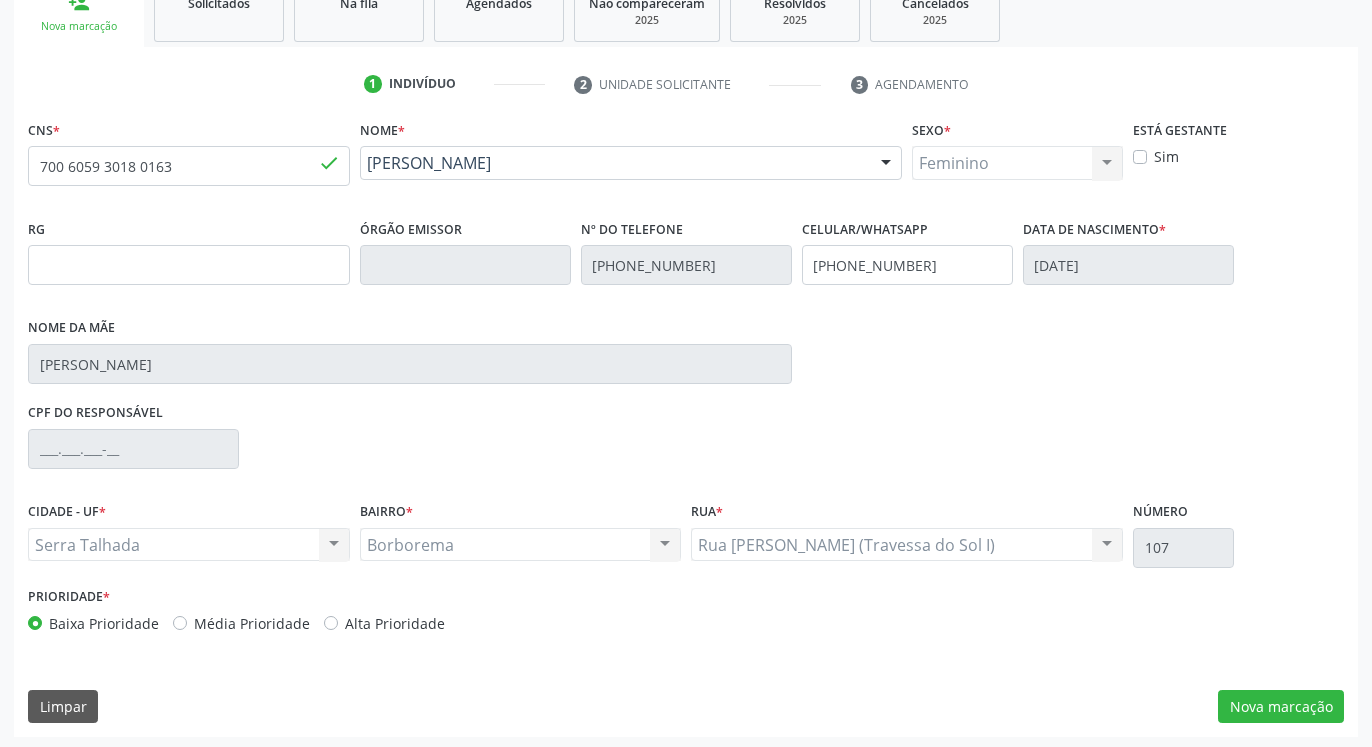 scroll, scrollTop: 323, scrollLeft: 0, axis: vertical 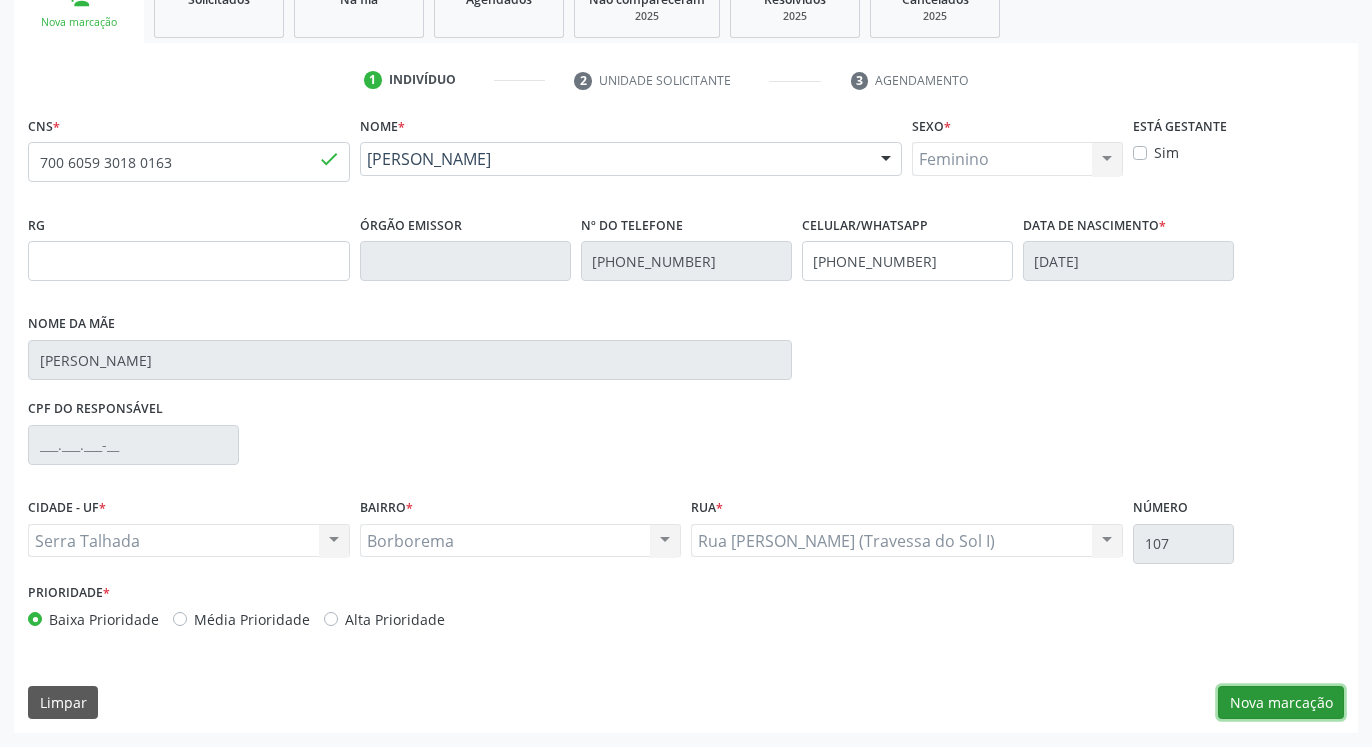 click on "Nova marcação" at bounding box center [1281, 703] 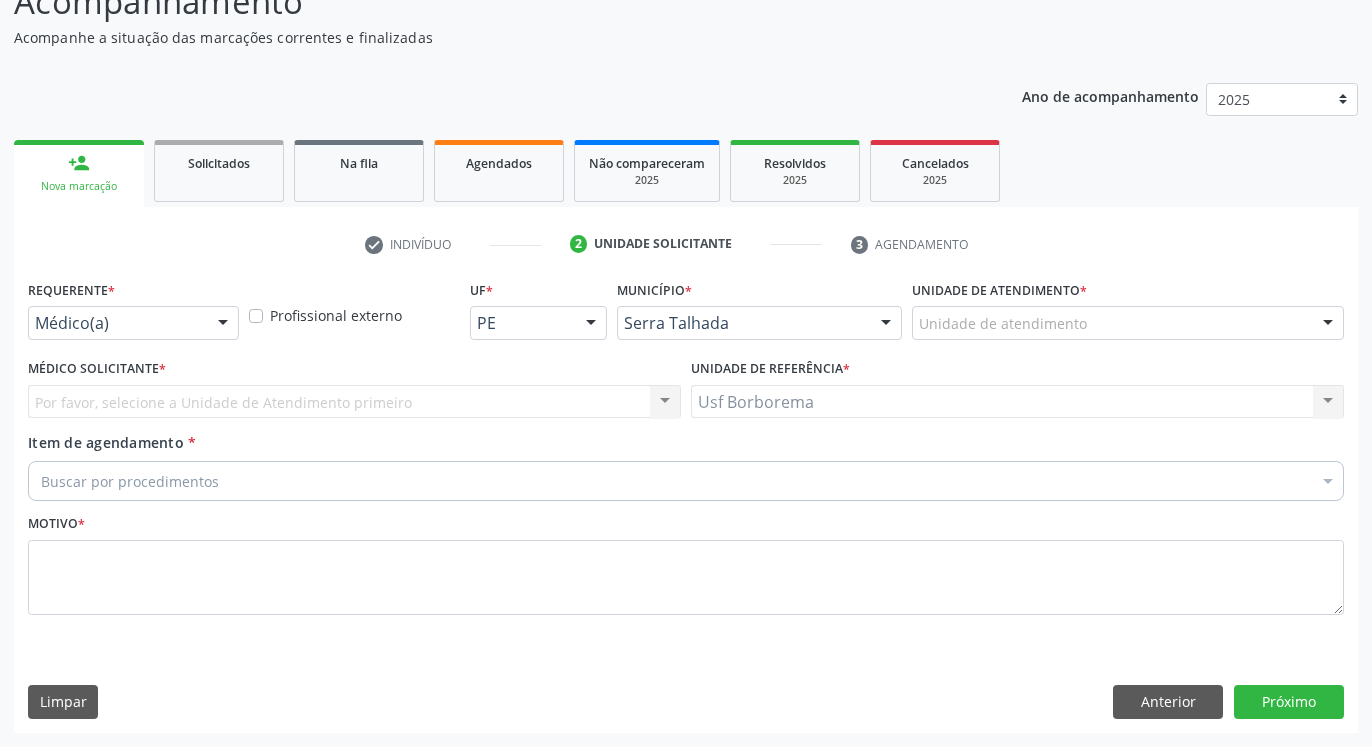 scroll, scrollTop: 159, scrollLeft: 0, axis: vertical 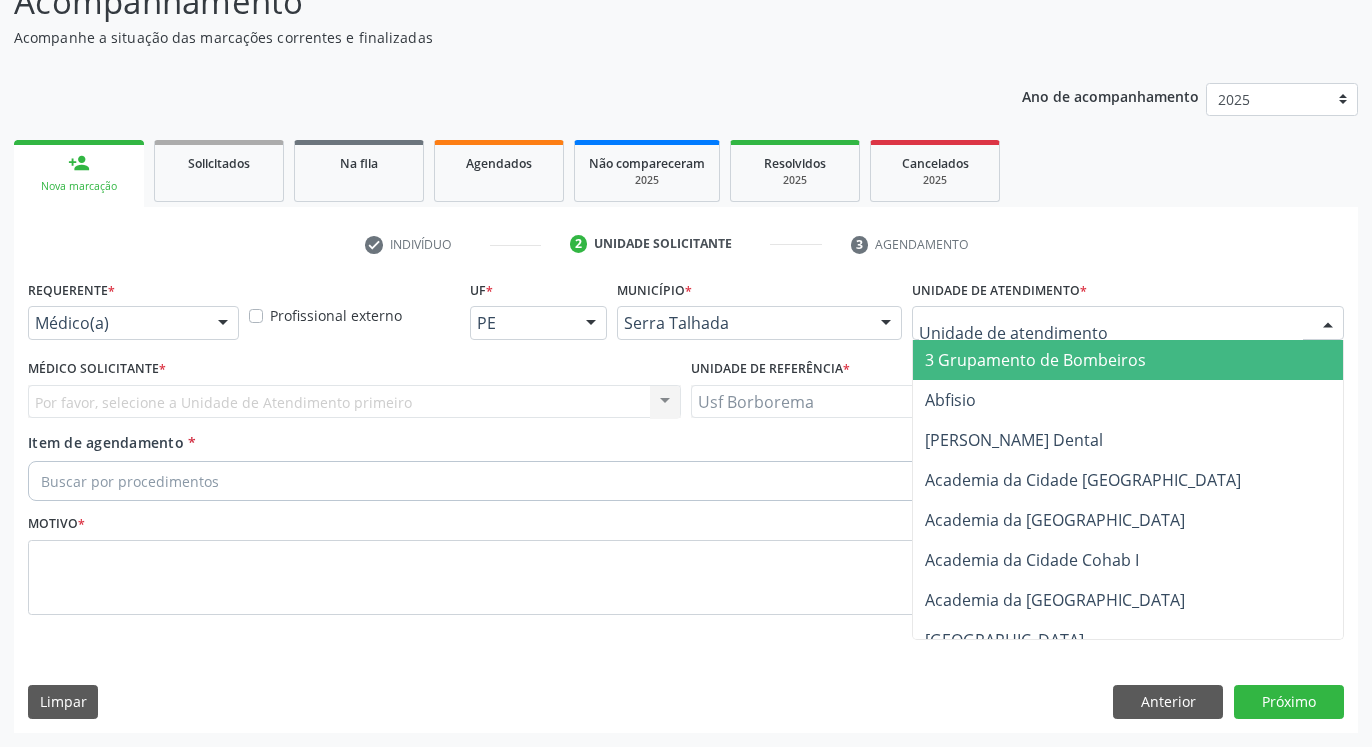click at bounding box center [1128, 323] 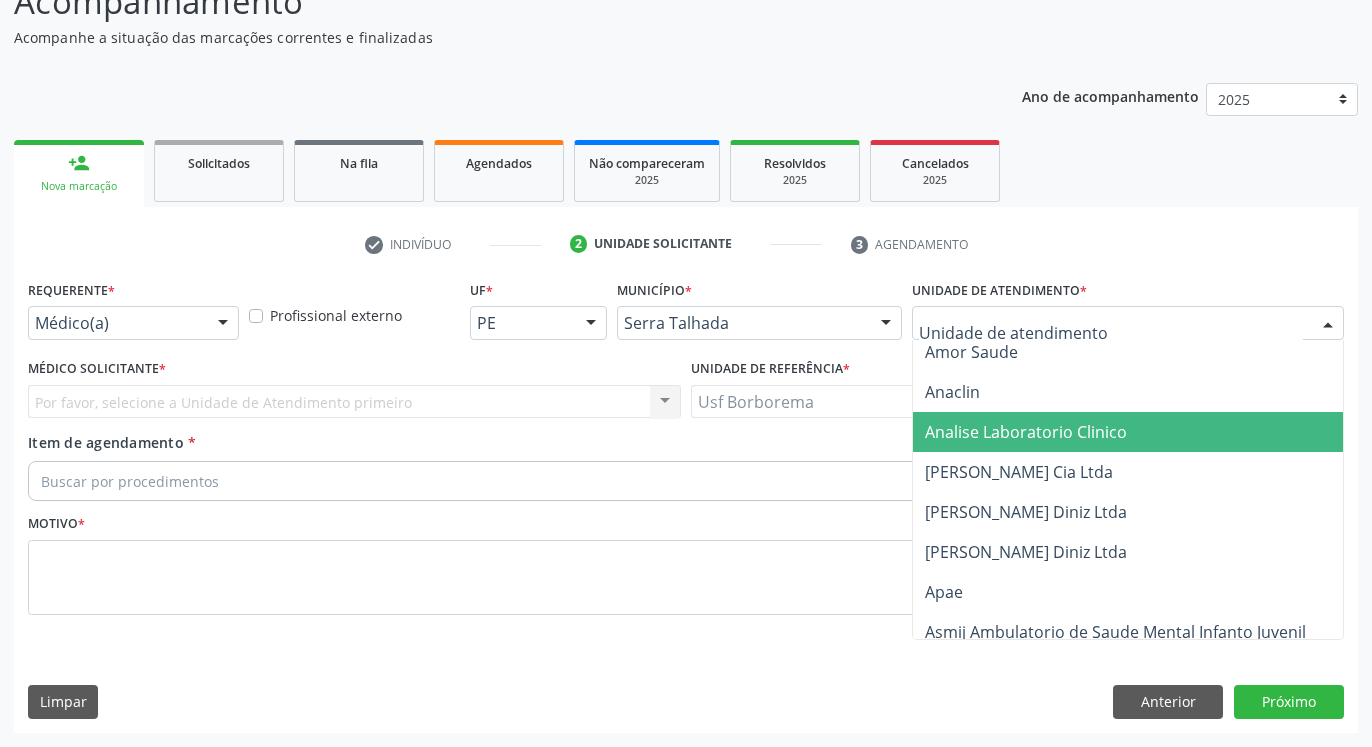 scroll, scrollTop: 0, scrollLeft: 0, axis: both 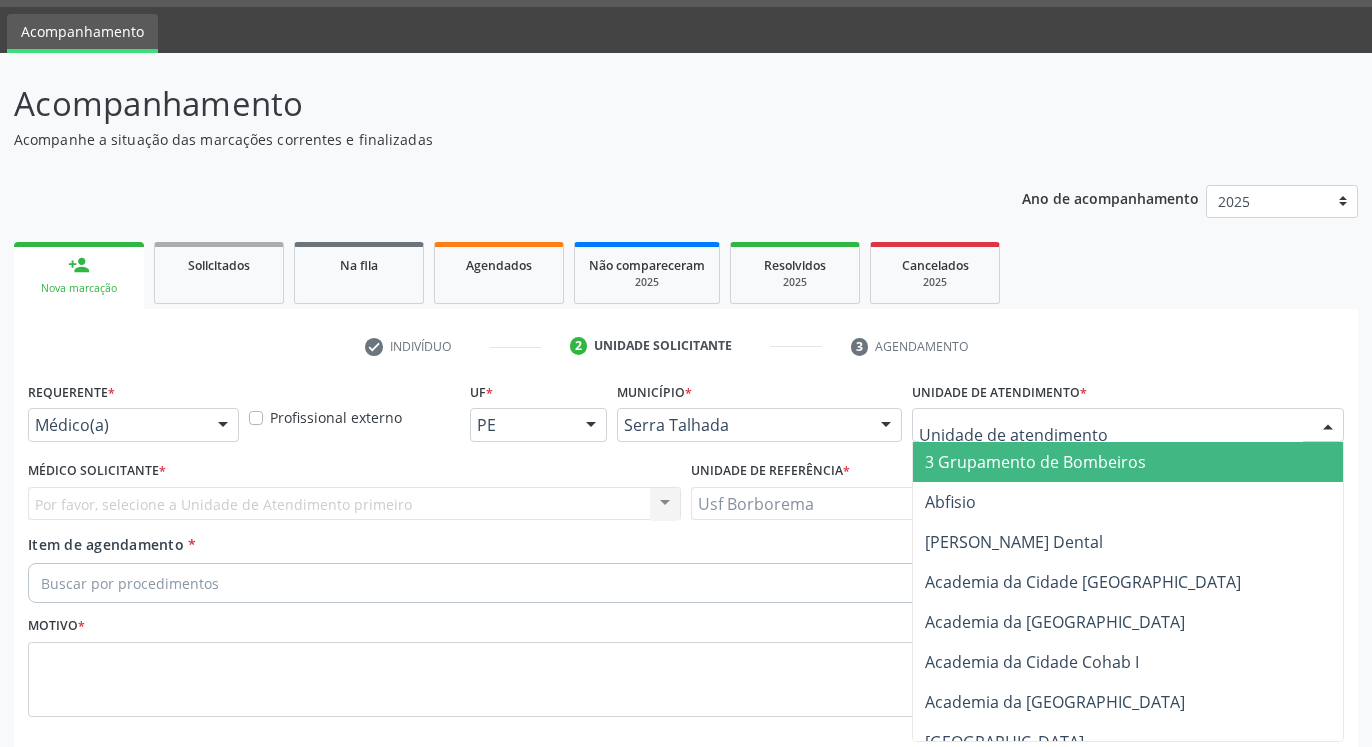 click on "Médico(a)         Médico(a)   Enfermeiro(a)   Paciente
Nenhum resultado encontrado para: "   "
Não há nenhuma opção para ser exibida." at bounding box center (133, 425) 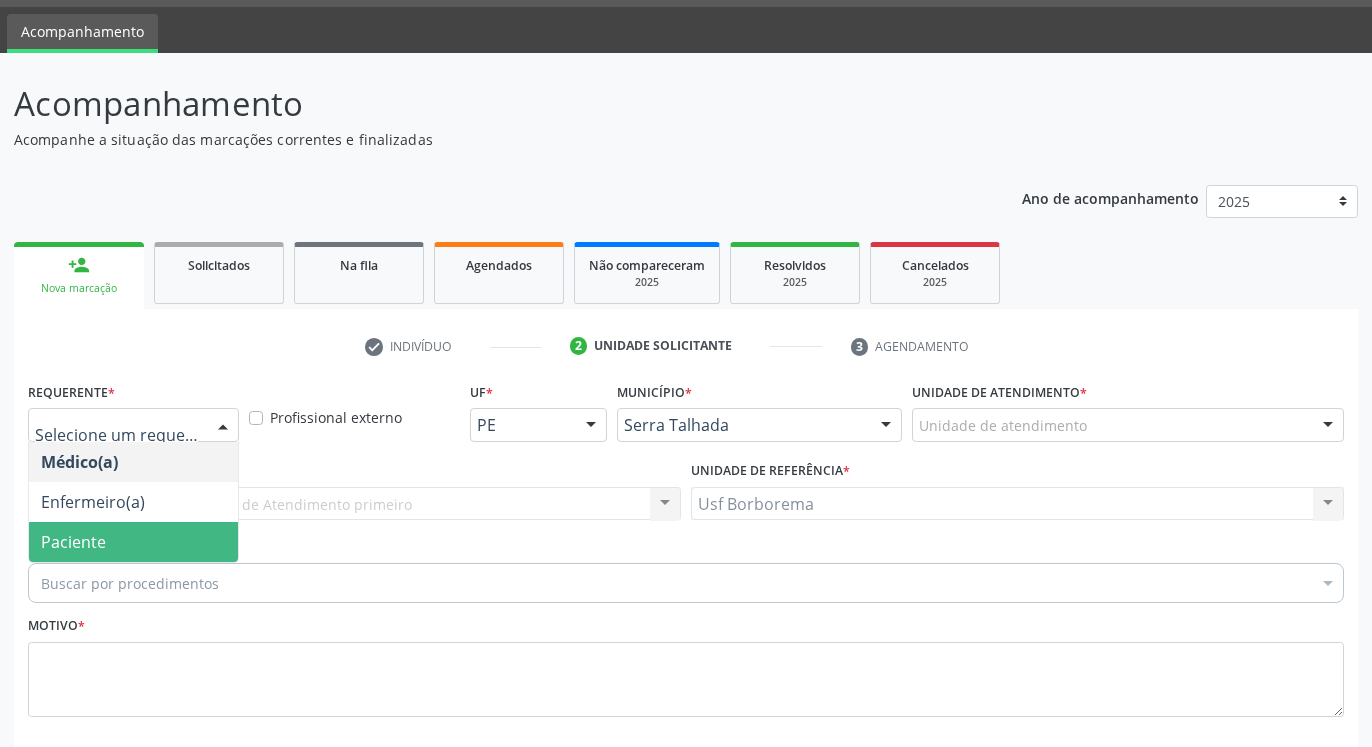 click on "Paciente" at bounding box center (133, 542) 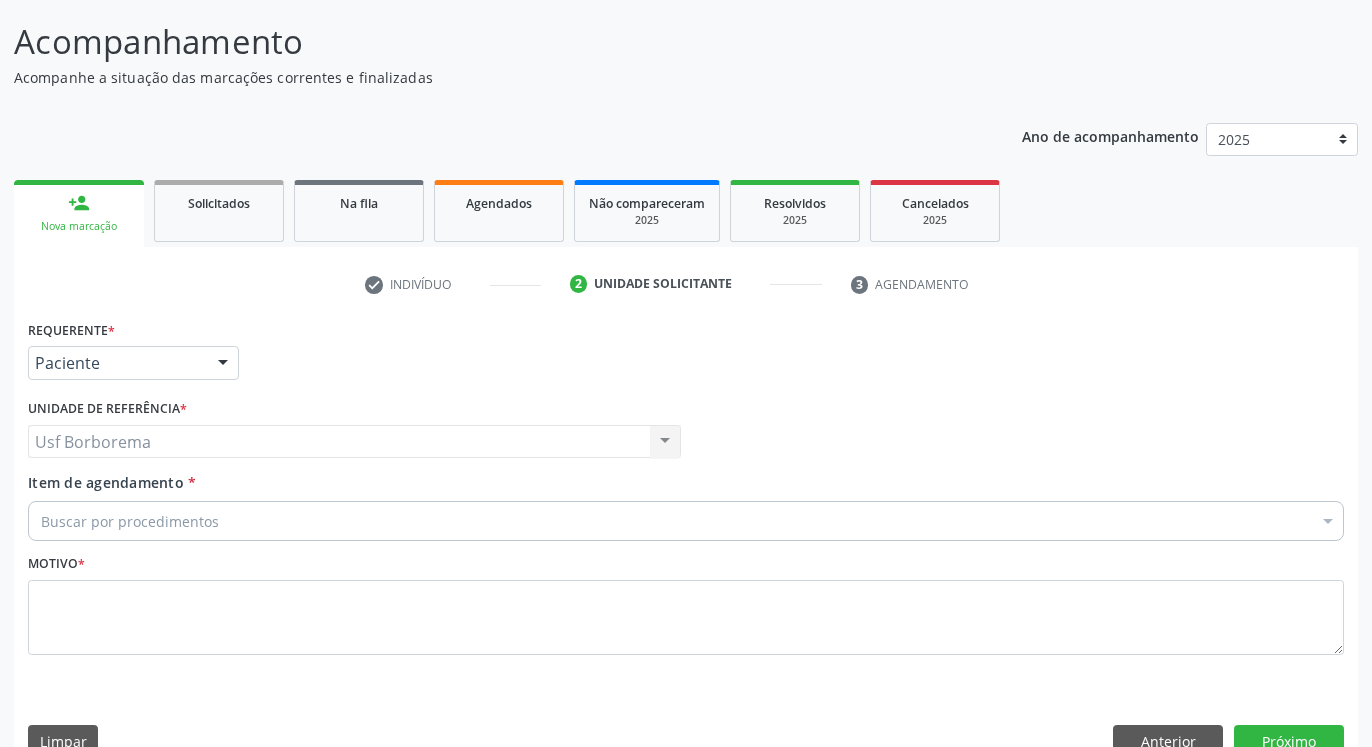 scroll, scrollTop: 159, scrollLeft: 0, axis: vertical 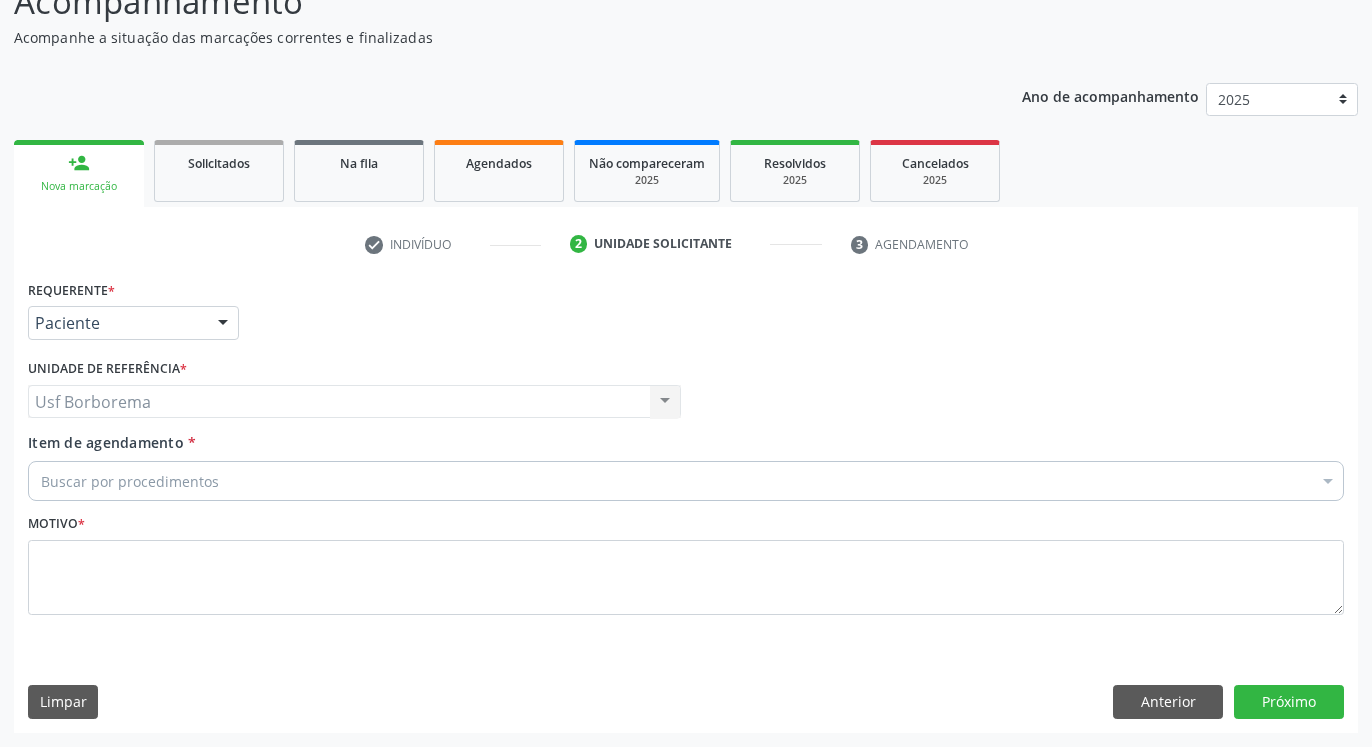 click on "Buscar por procedimentos" at bounding box center [686, 481] 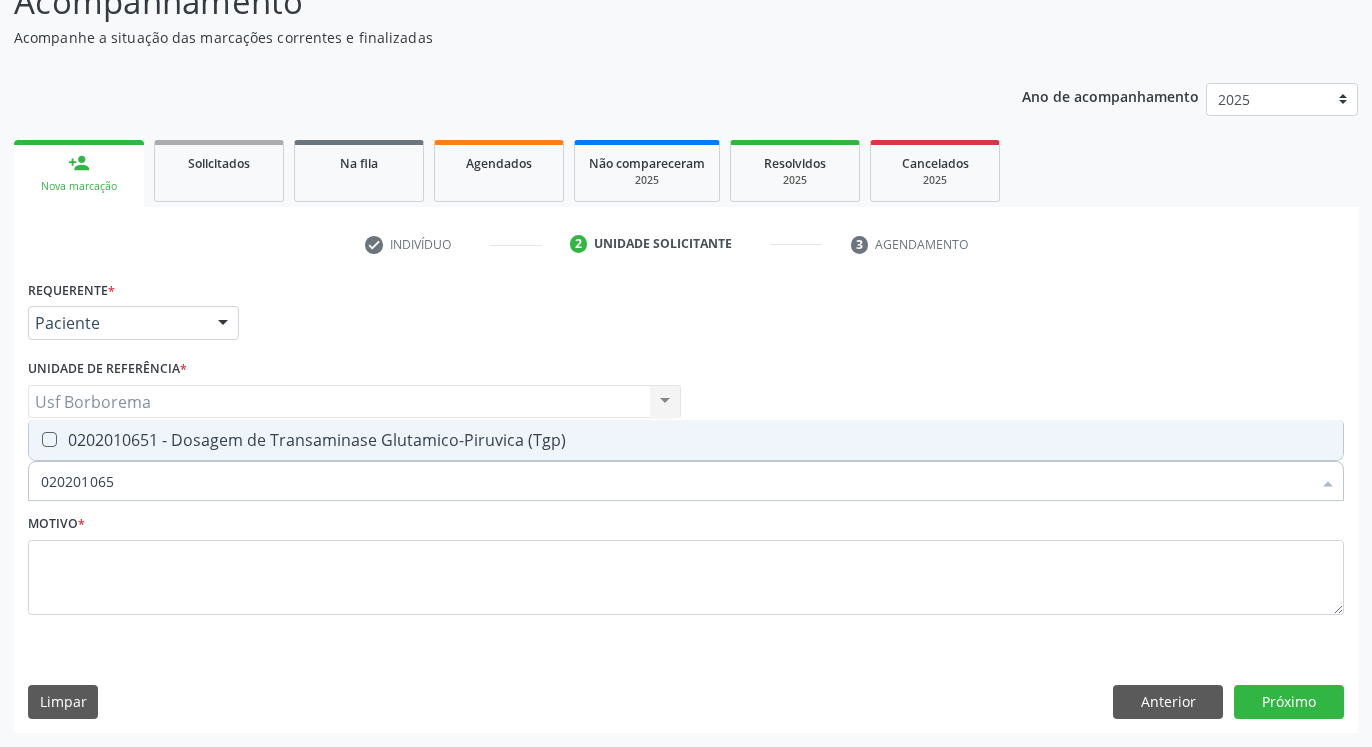 type on "0202010651" 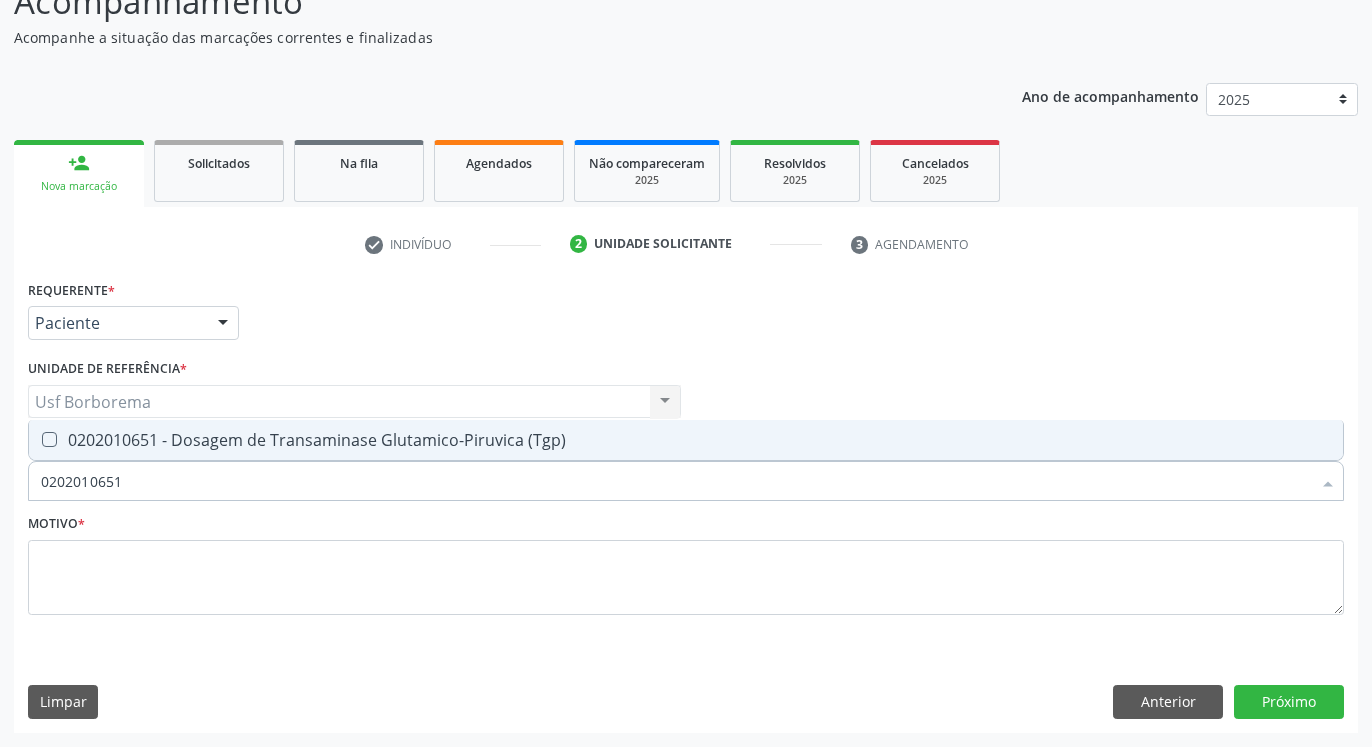 click at bounding box center (49, 439) 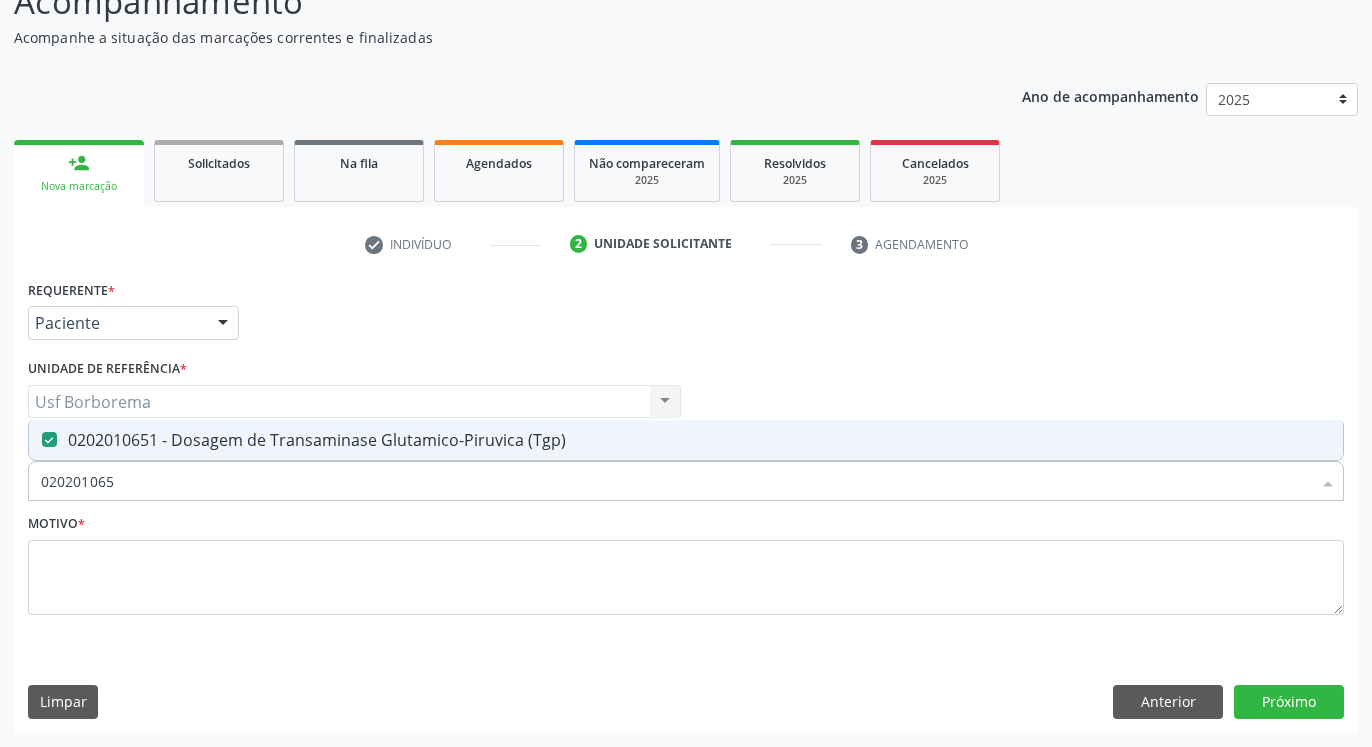 type on "02020106" 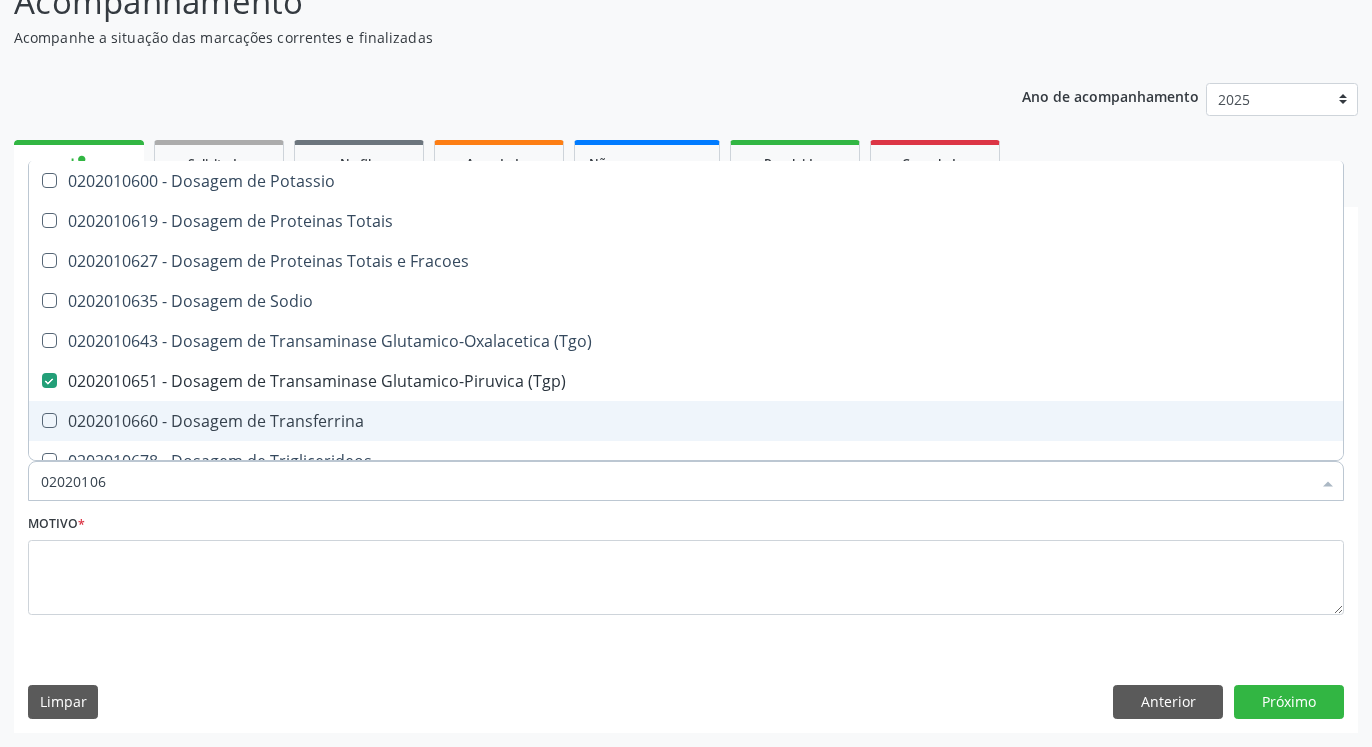 type on "0202010" 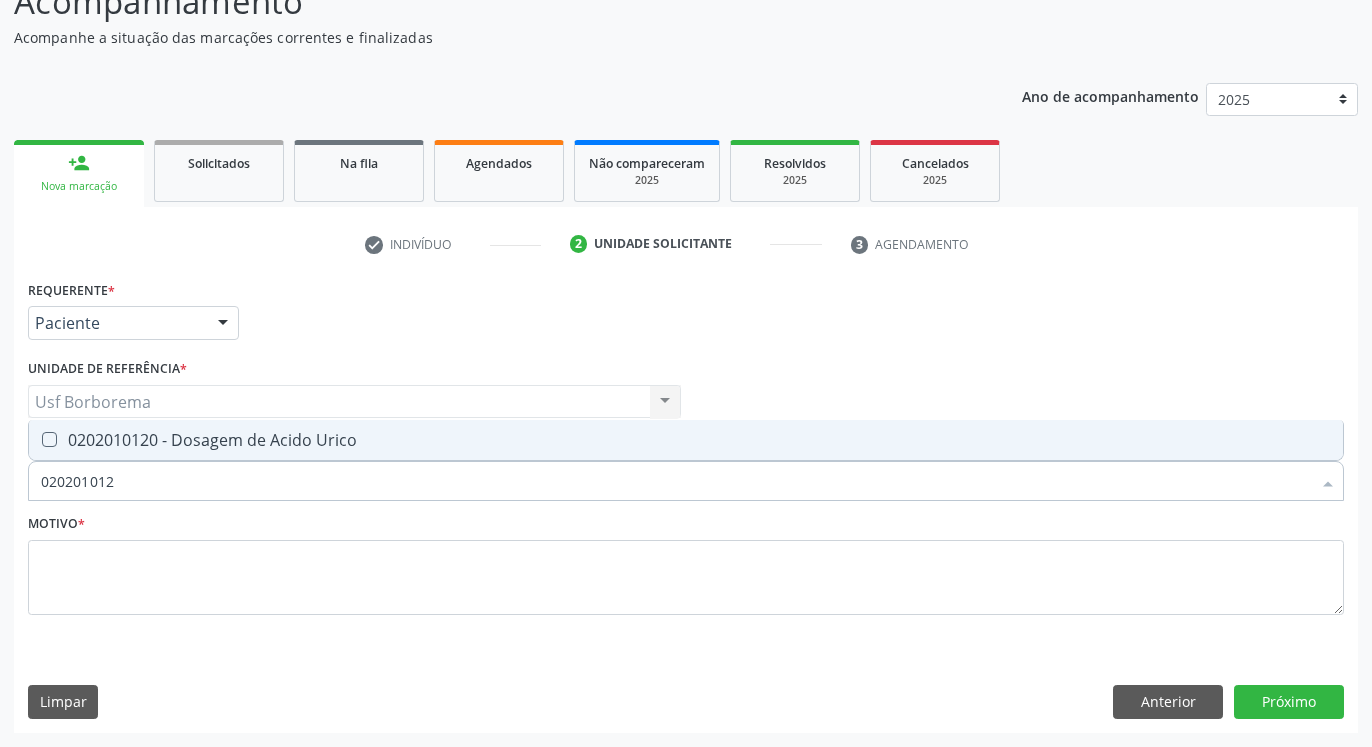 type on "0202010120" 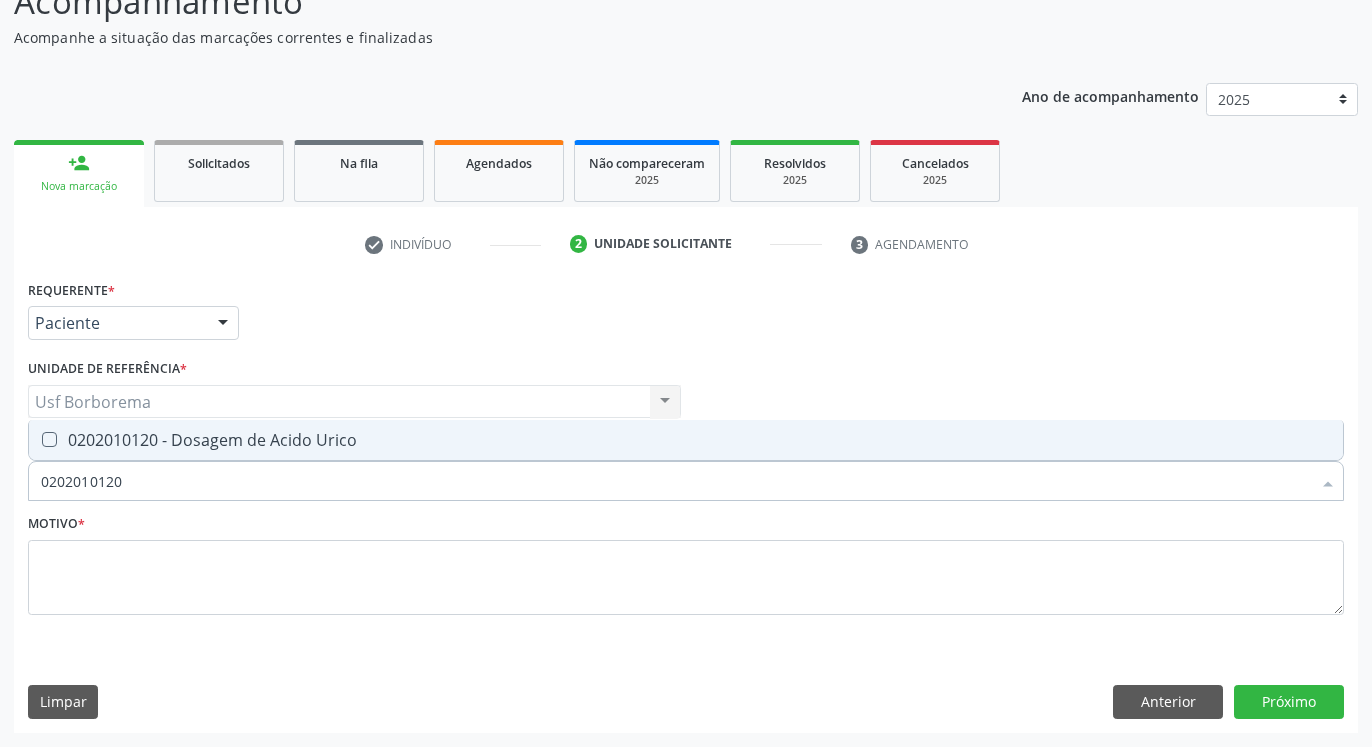click at bounding box center [49, 439] 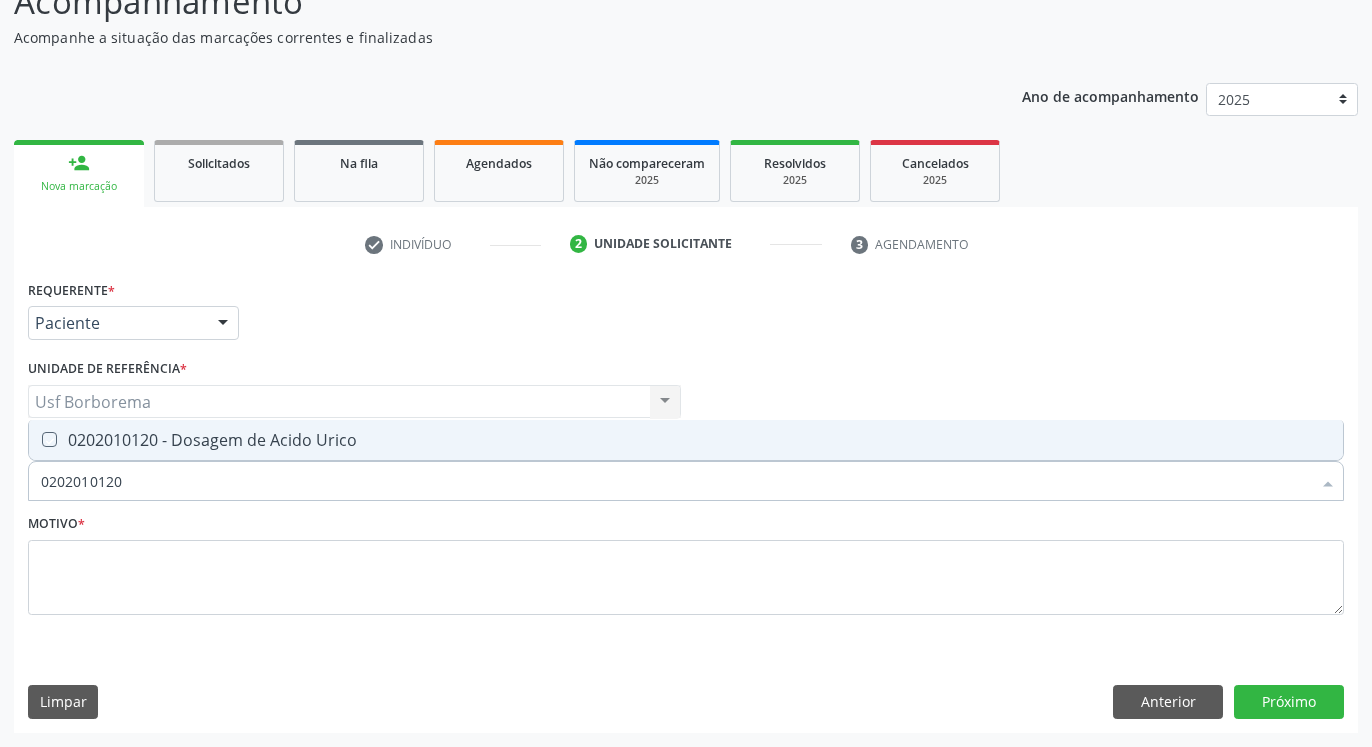checkbox on "true" 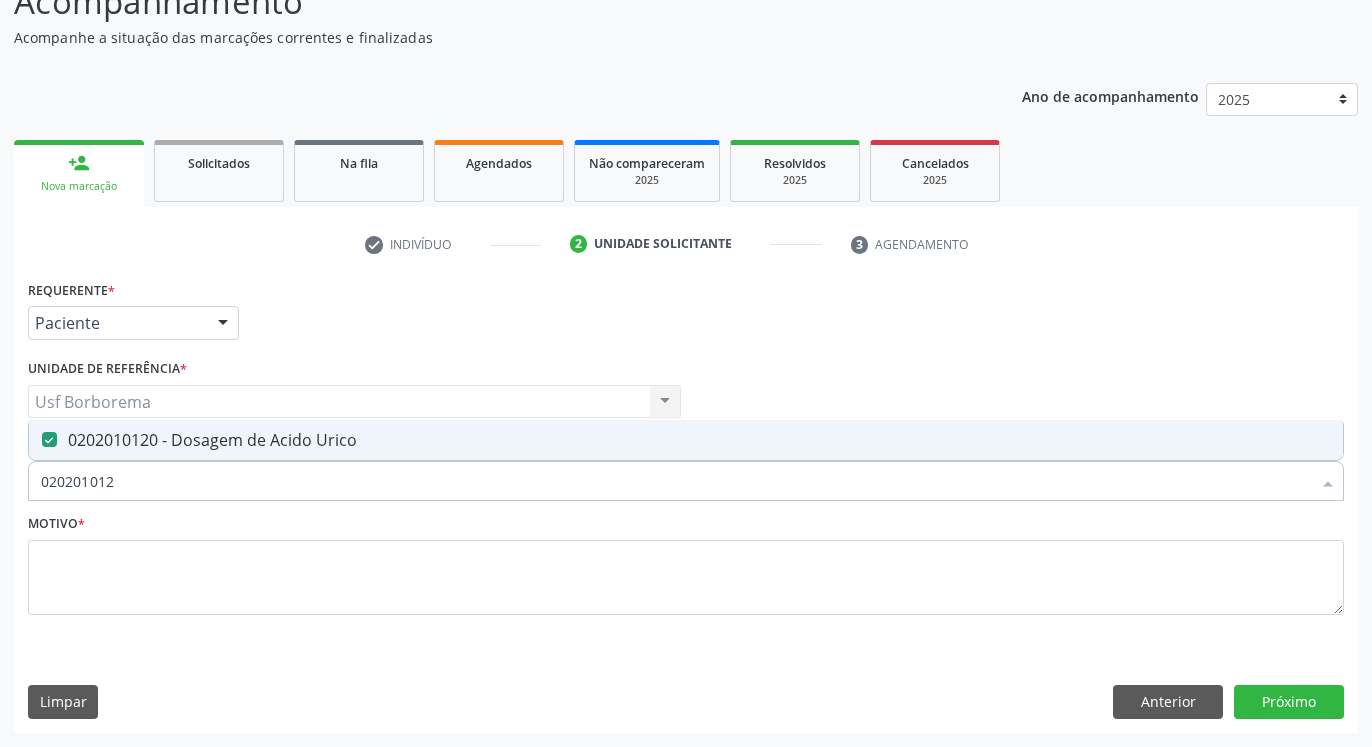 type on "02020101" 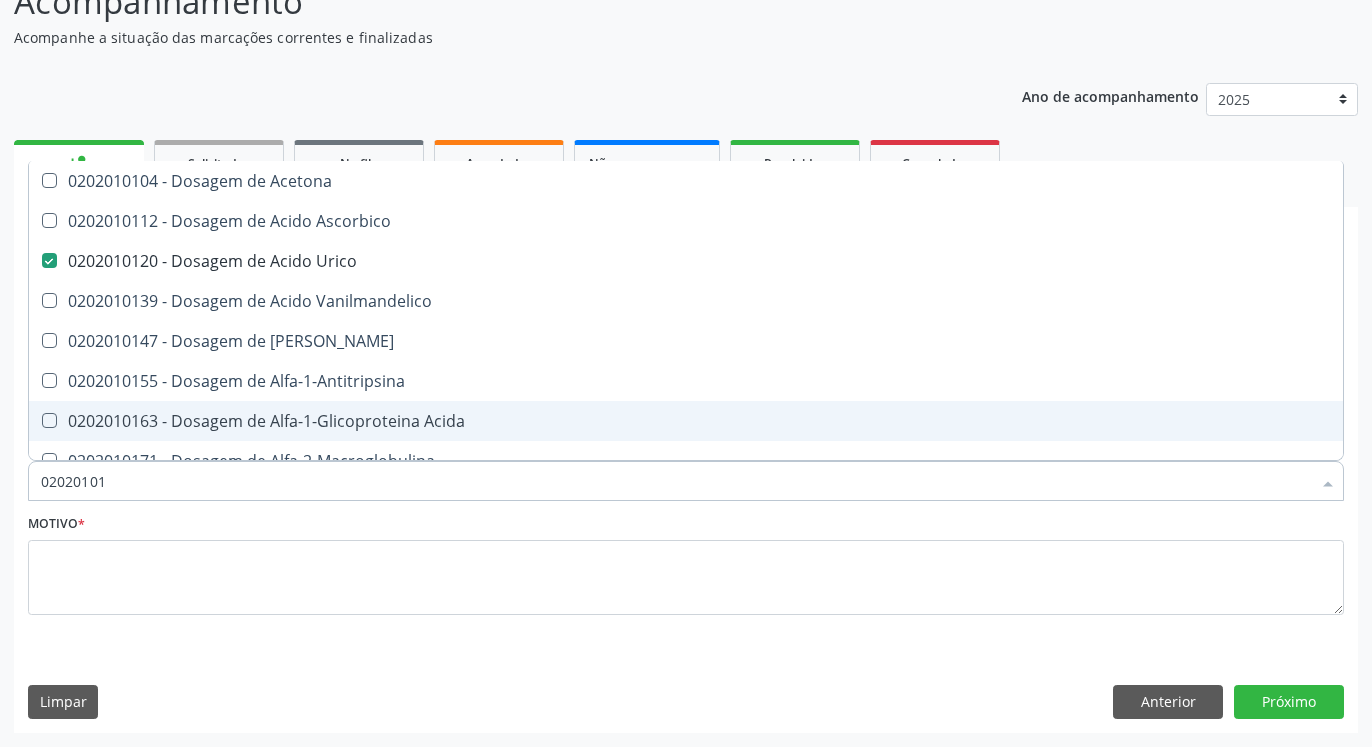 type on "0202010" 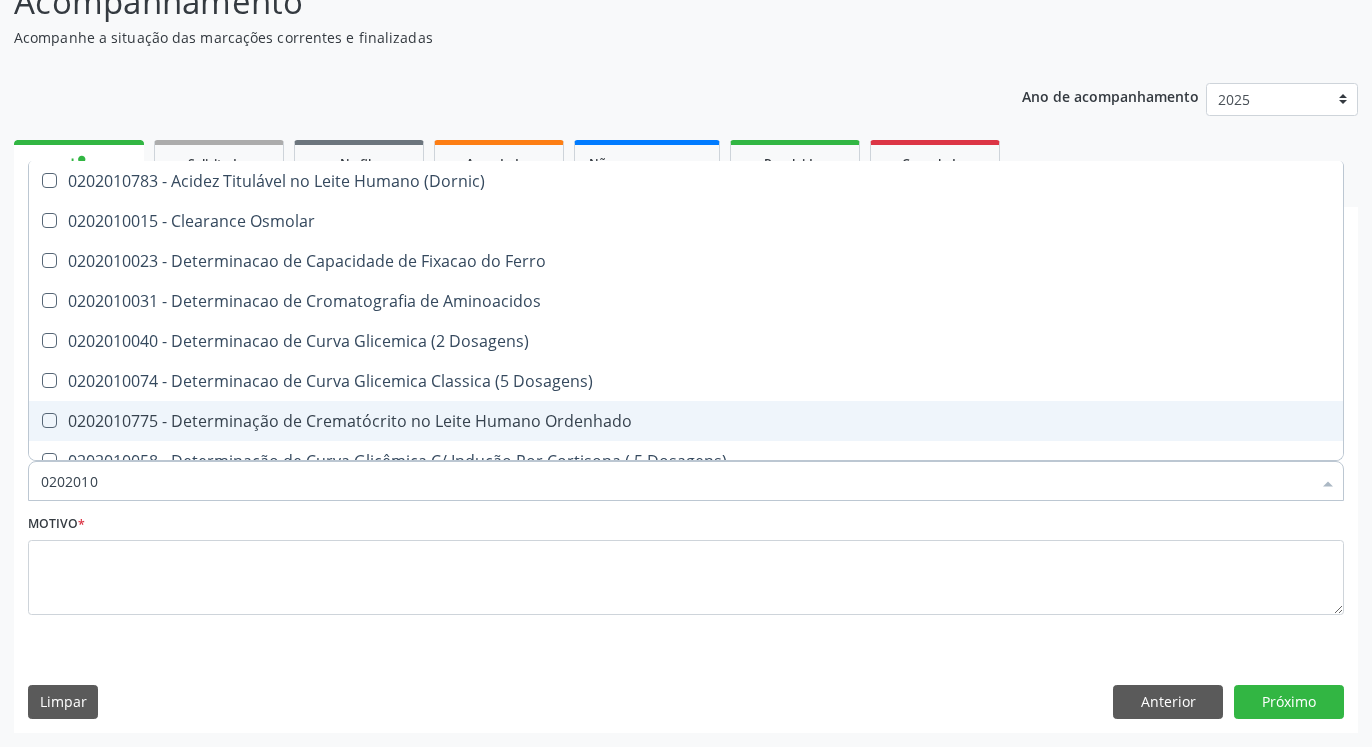 type on "020201" 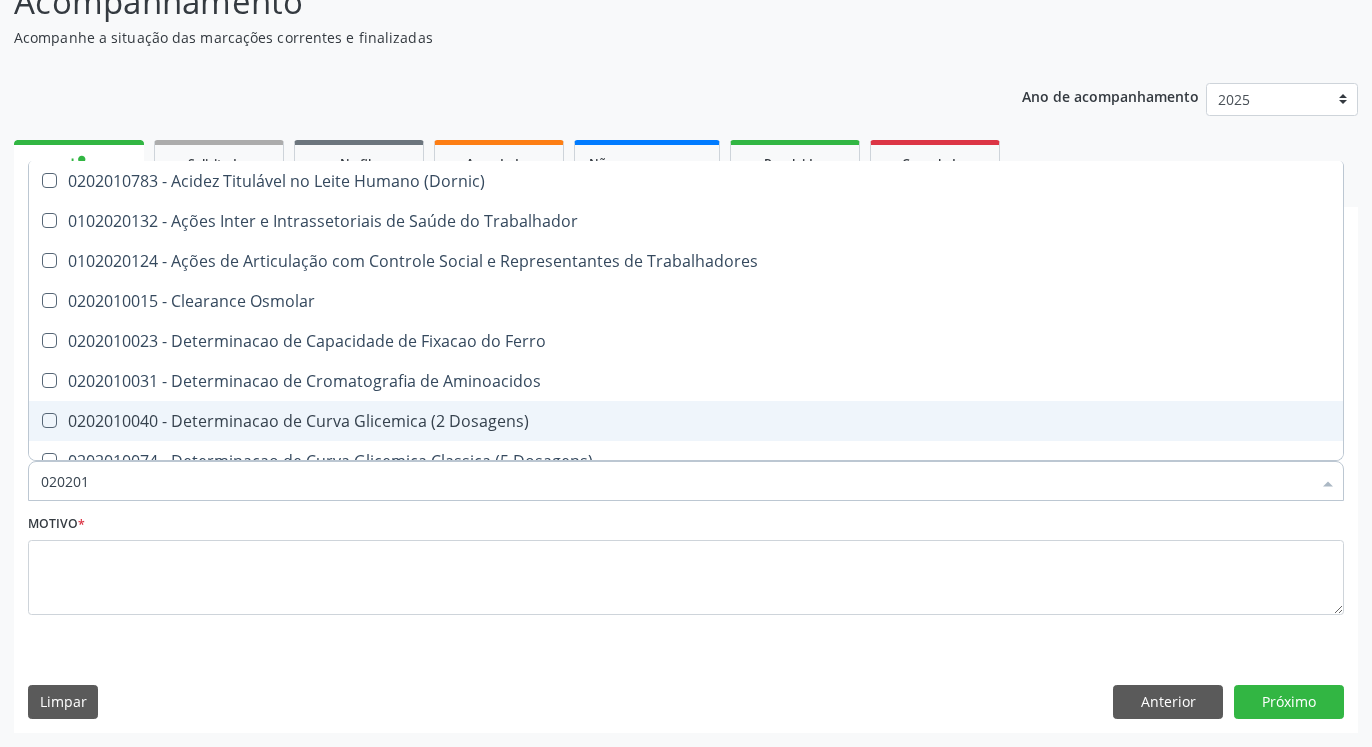type on "02020" 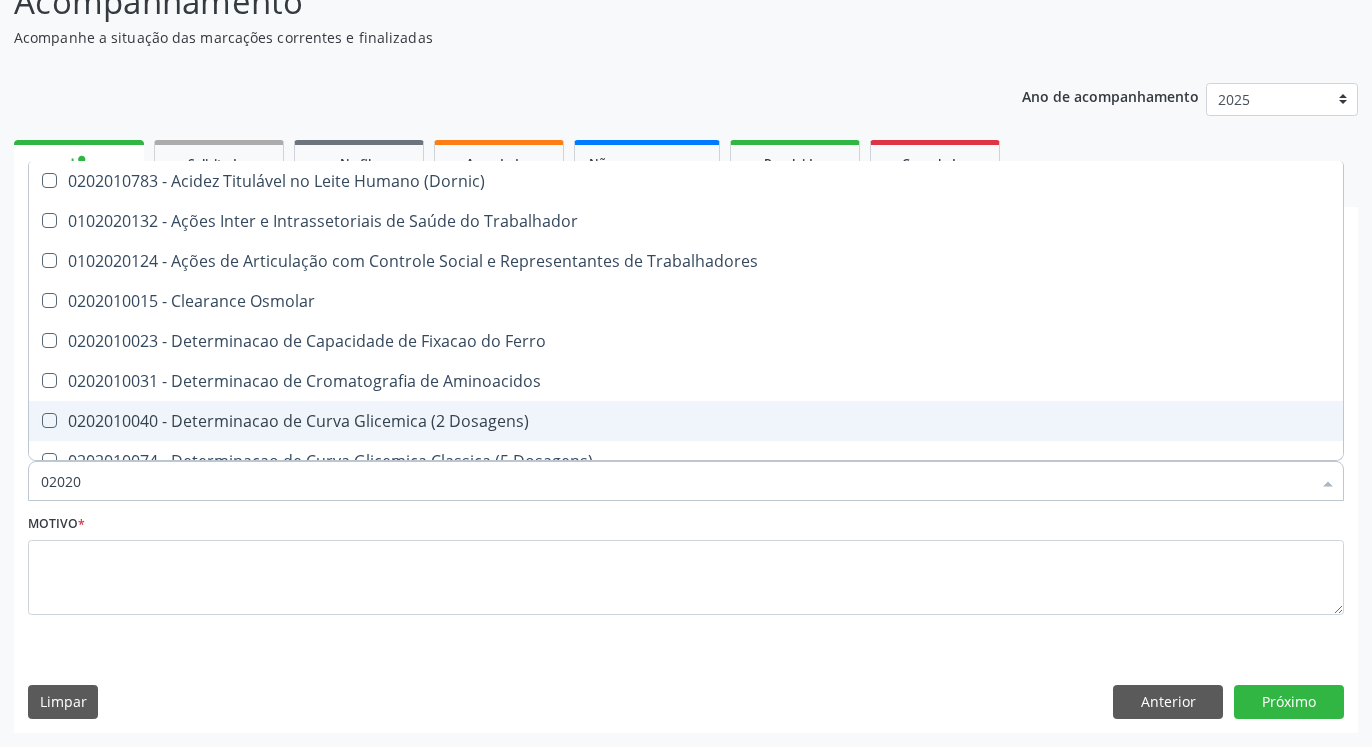 checkbox on "false" 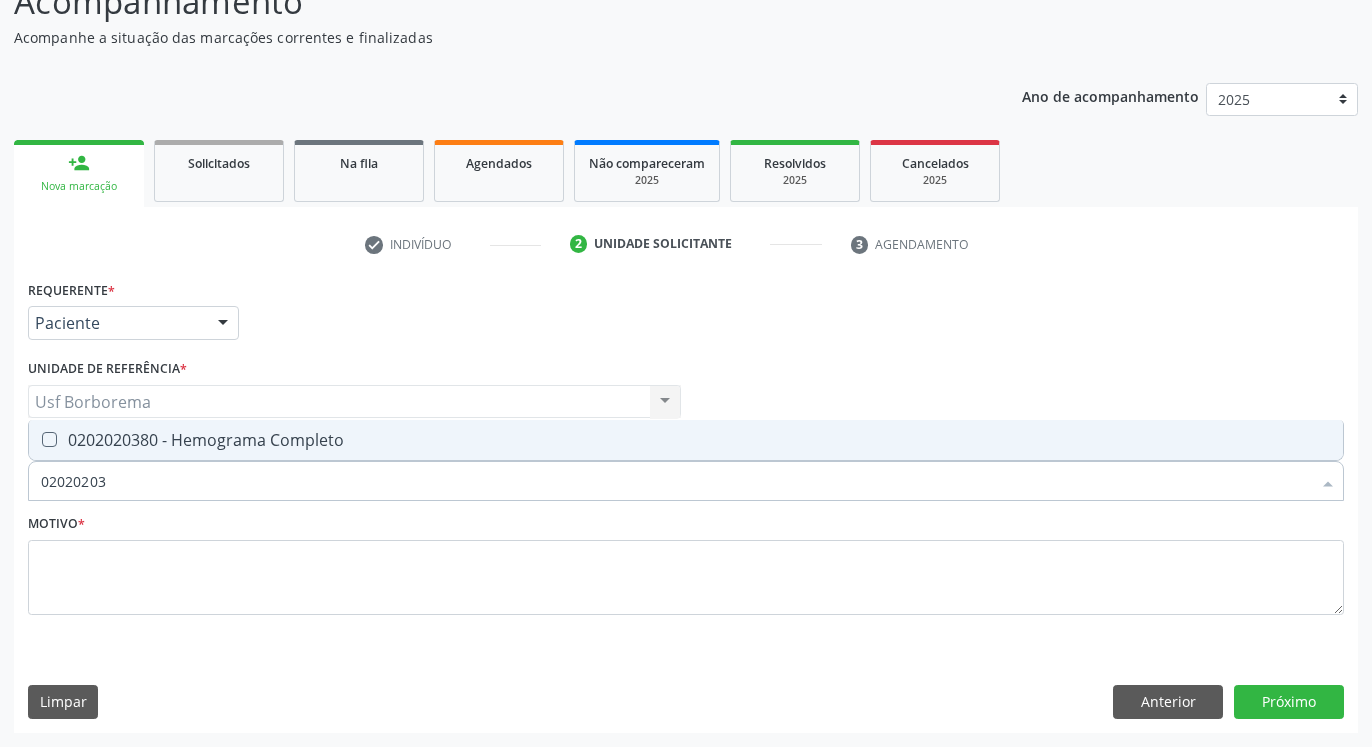 type on "020202038" 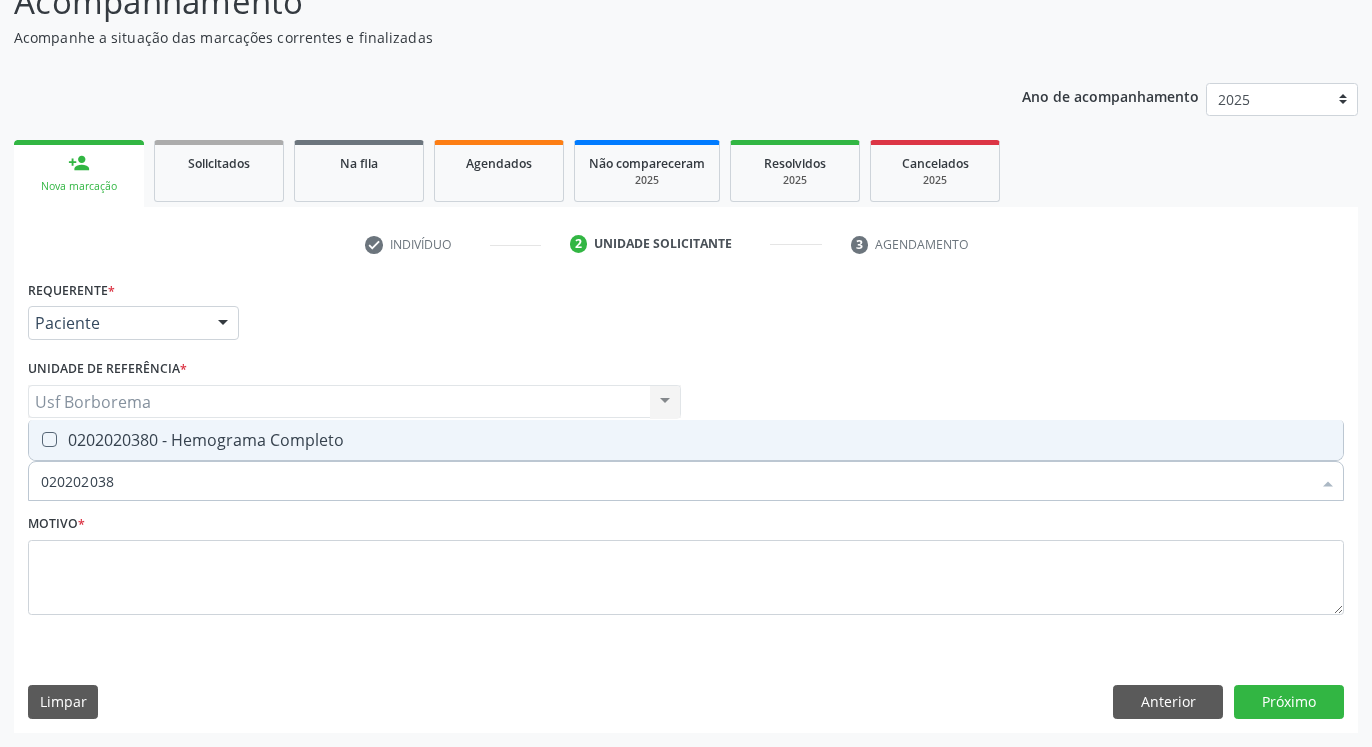 click at bounding box center (49, 439) 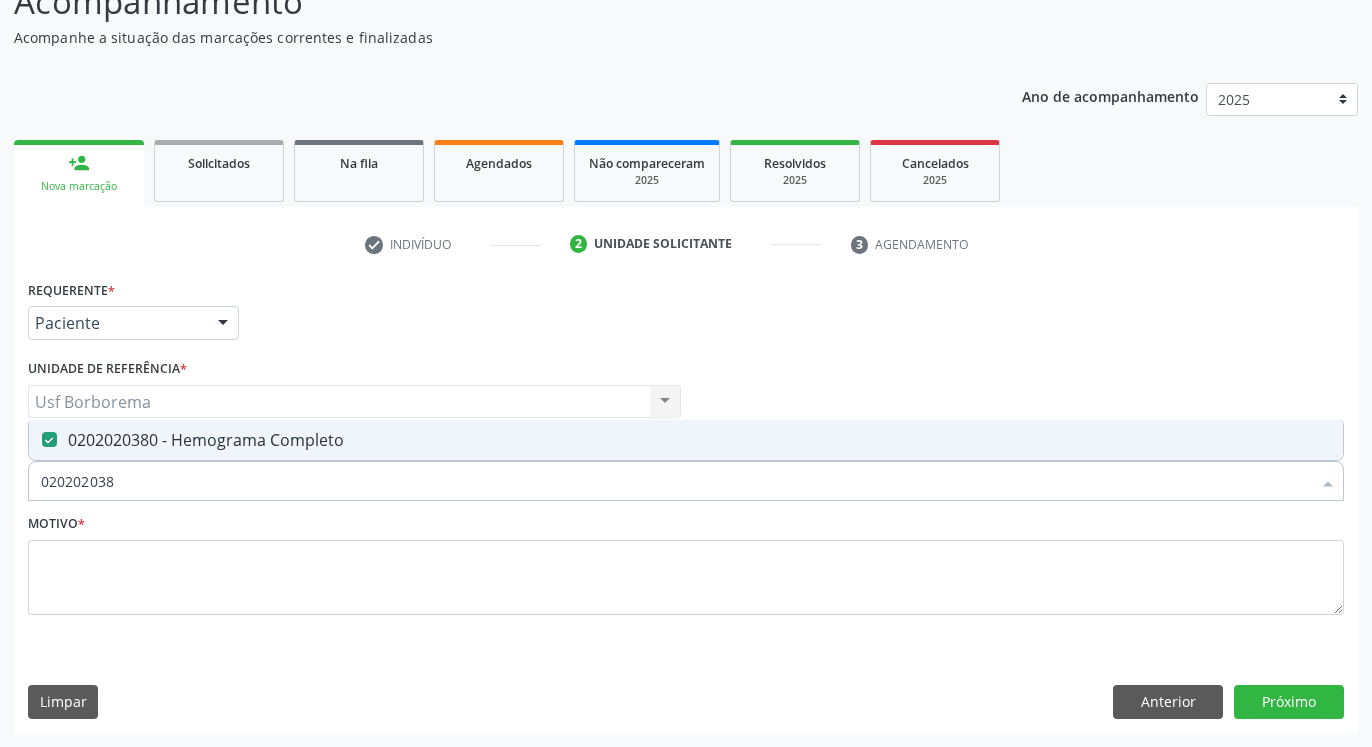 type on "02020203" 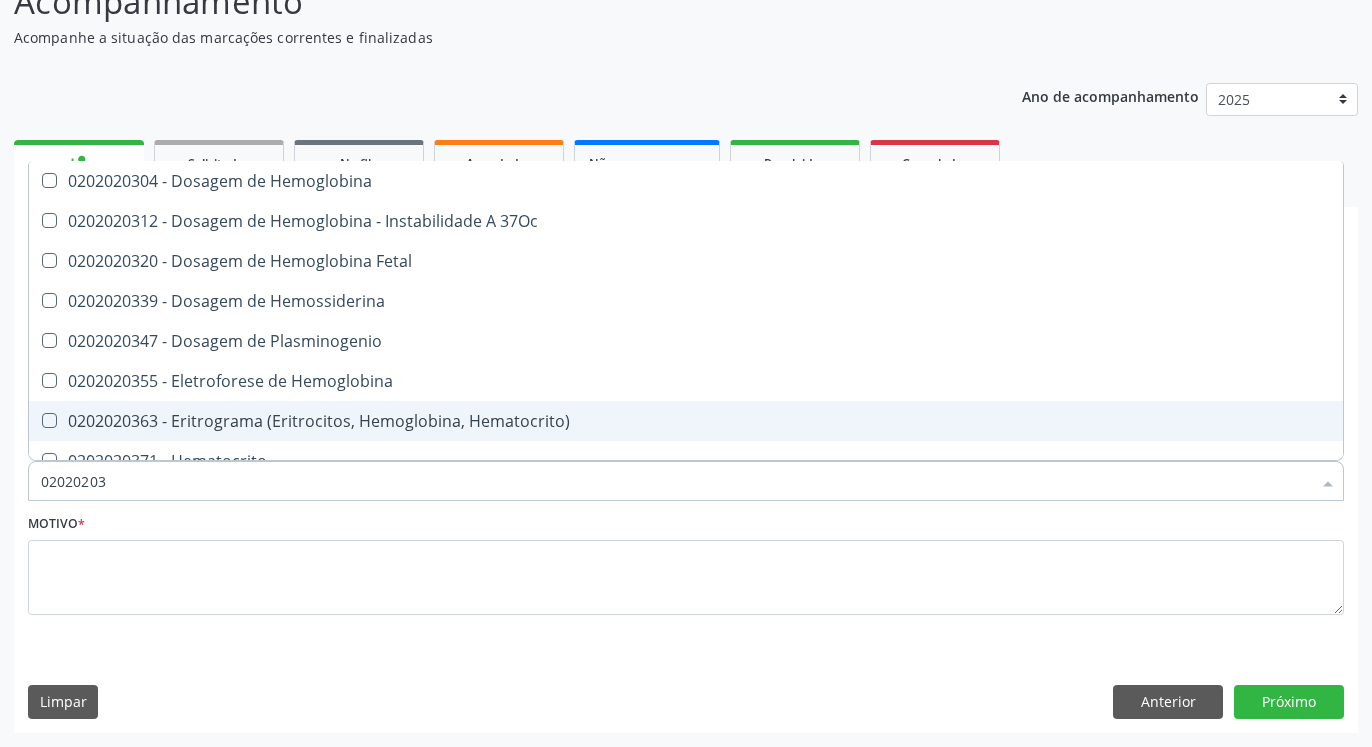 type on "0202020" 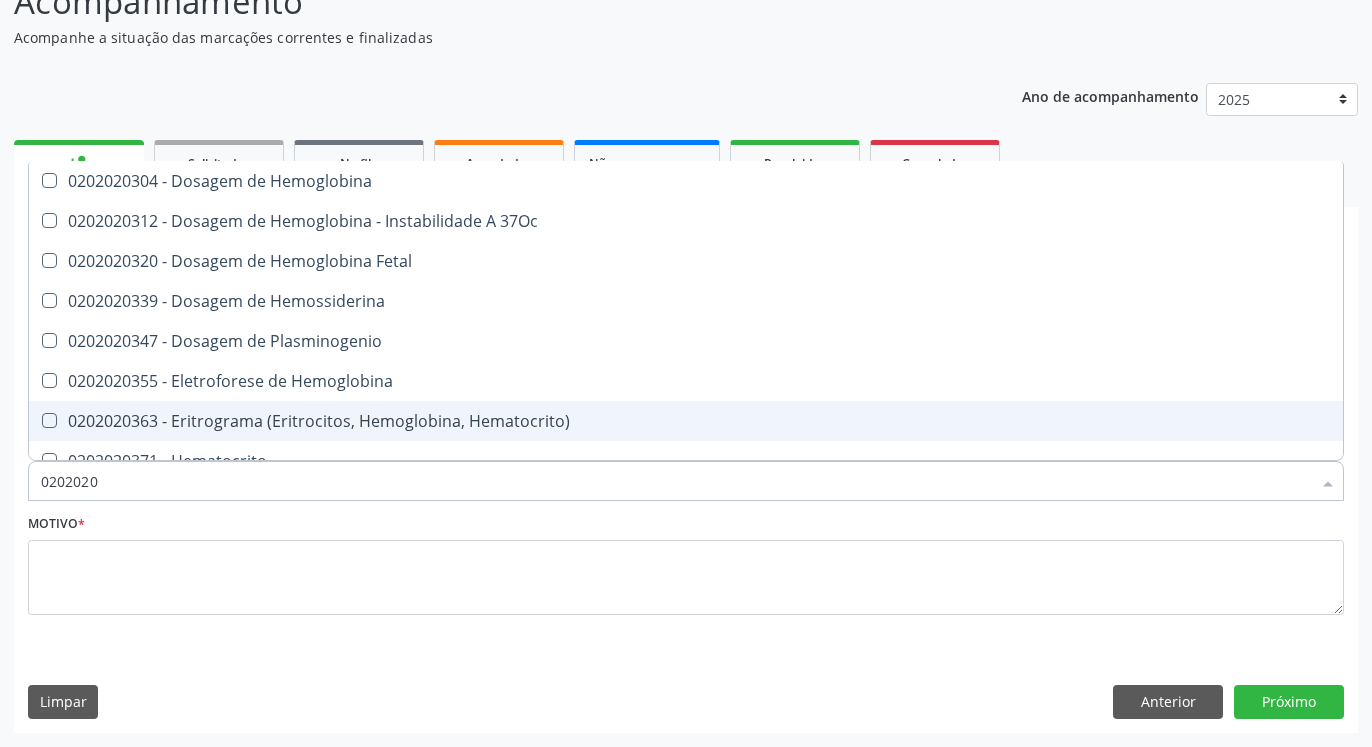 checkbox on "false" 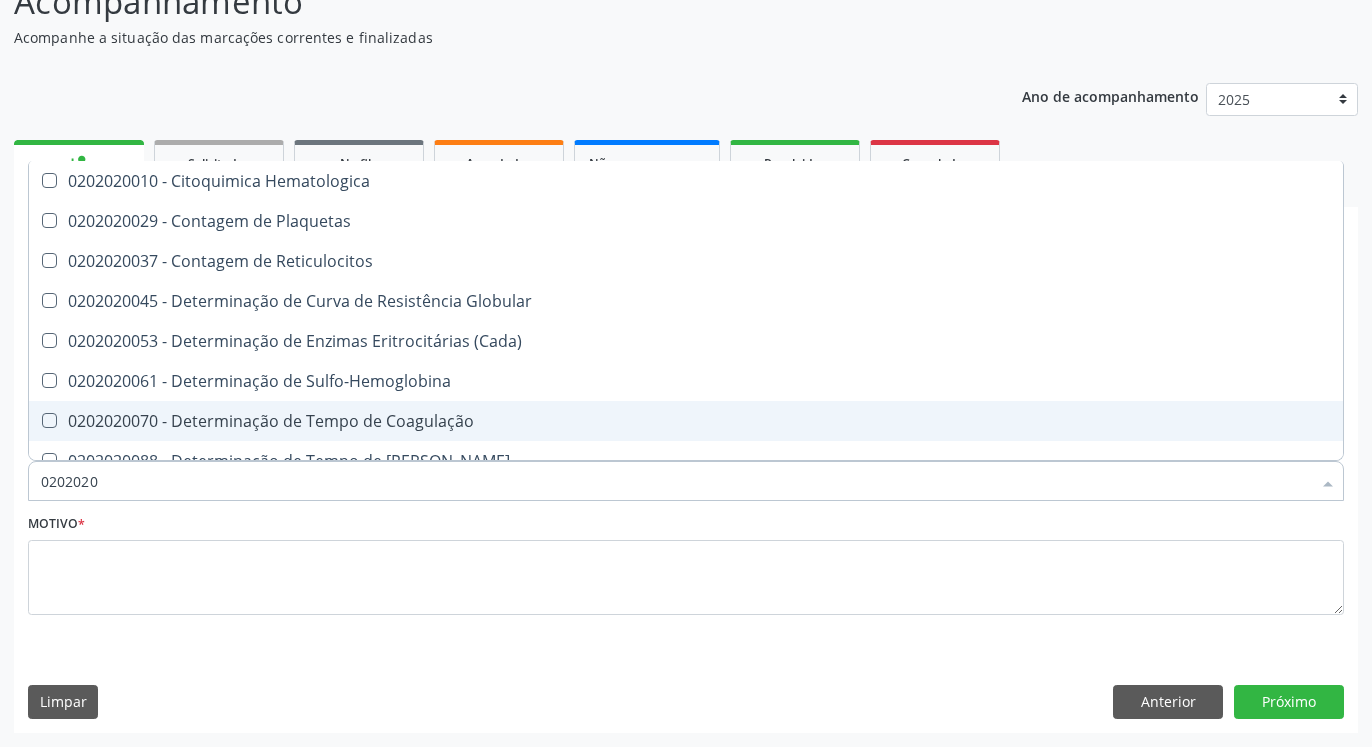 type on "020202" 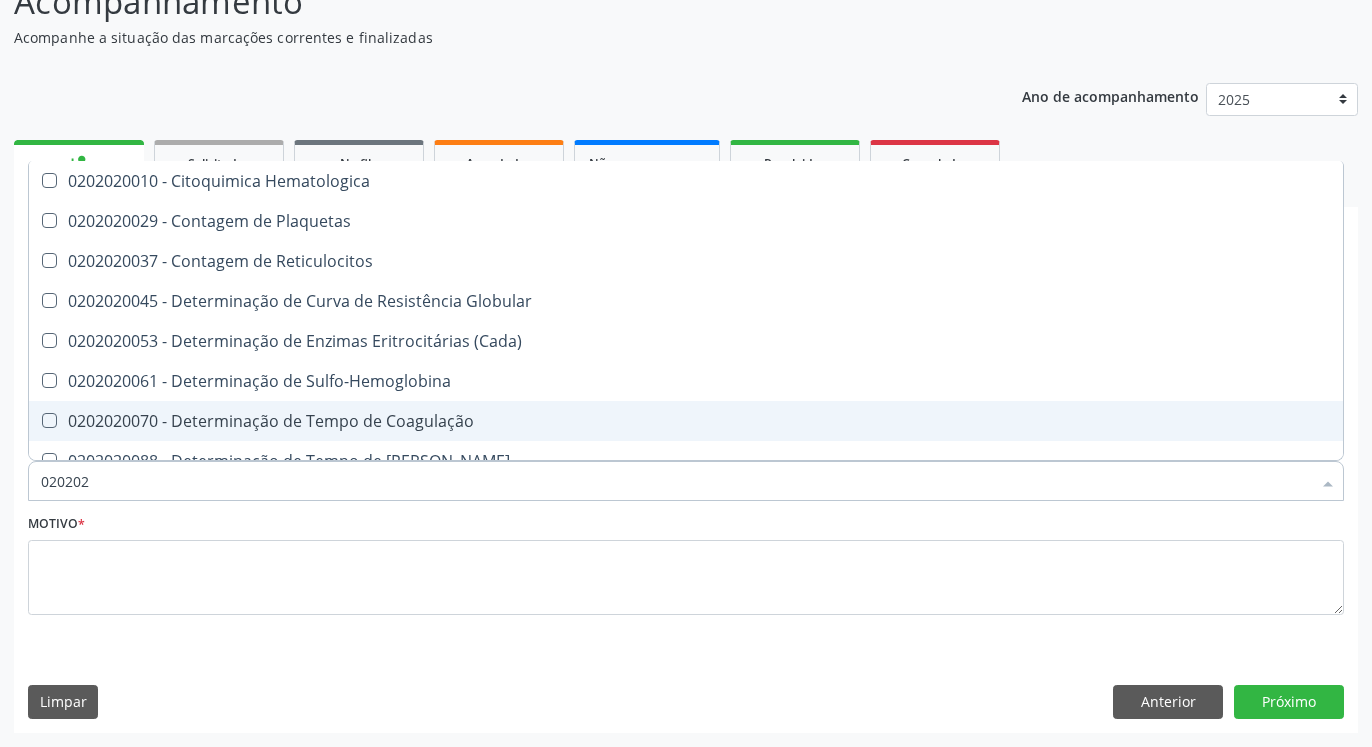 type on "02020" 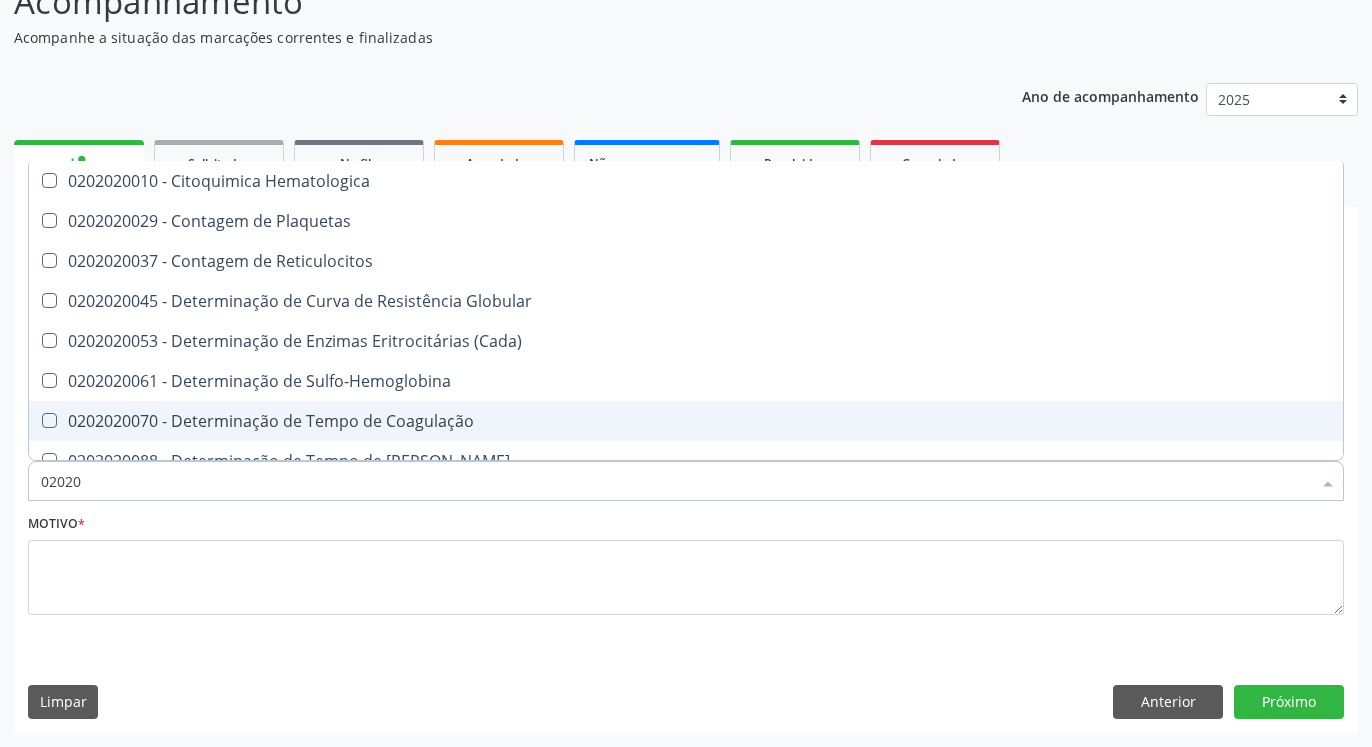 checkbox on "false" 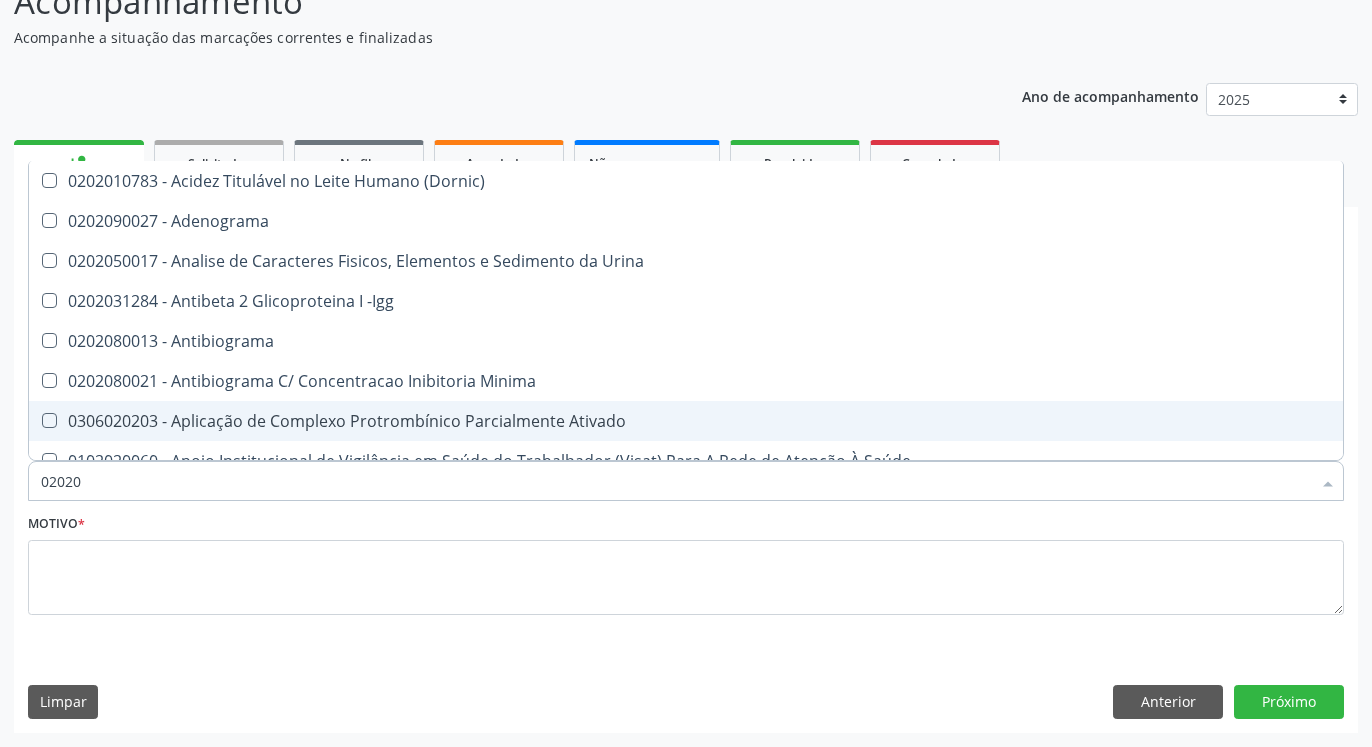 type on "020201" 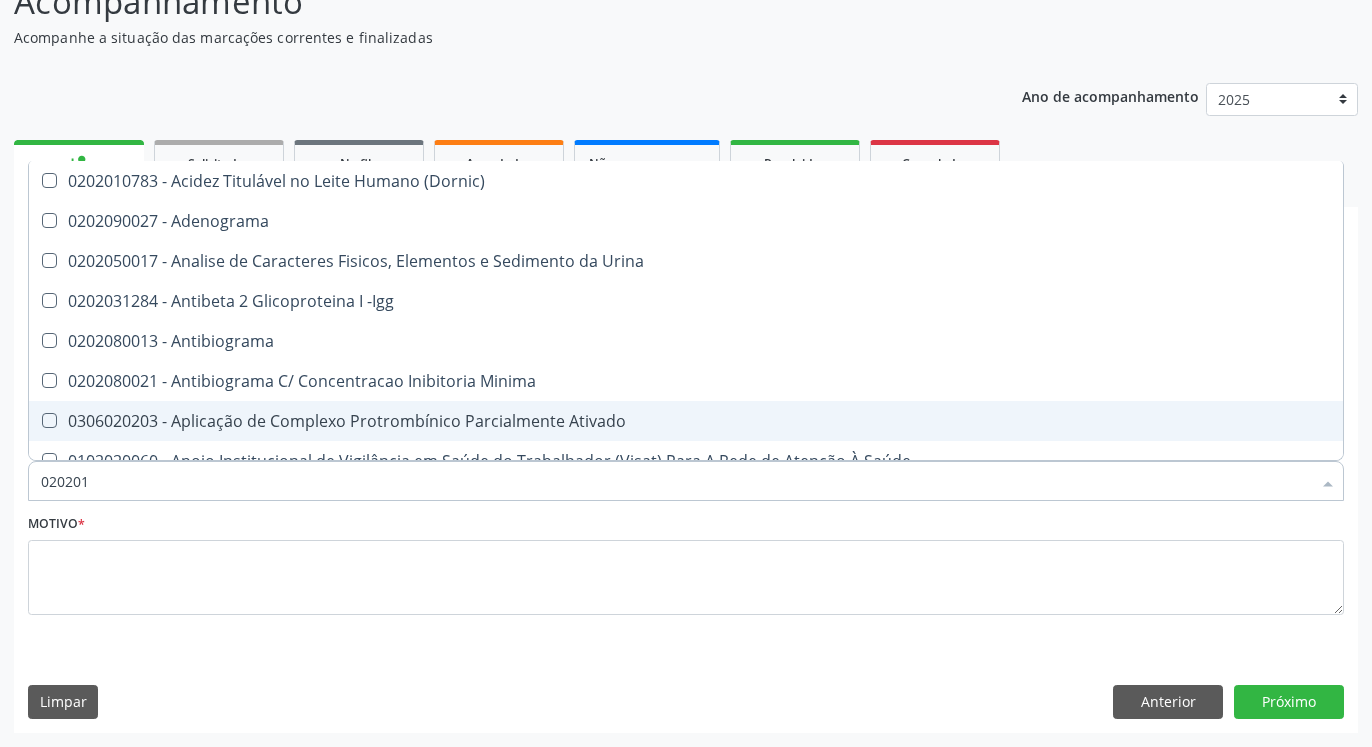 checkbox on "true" 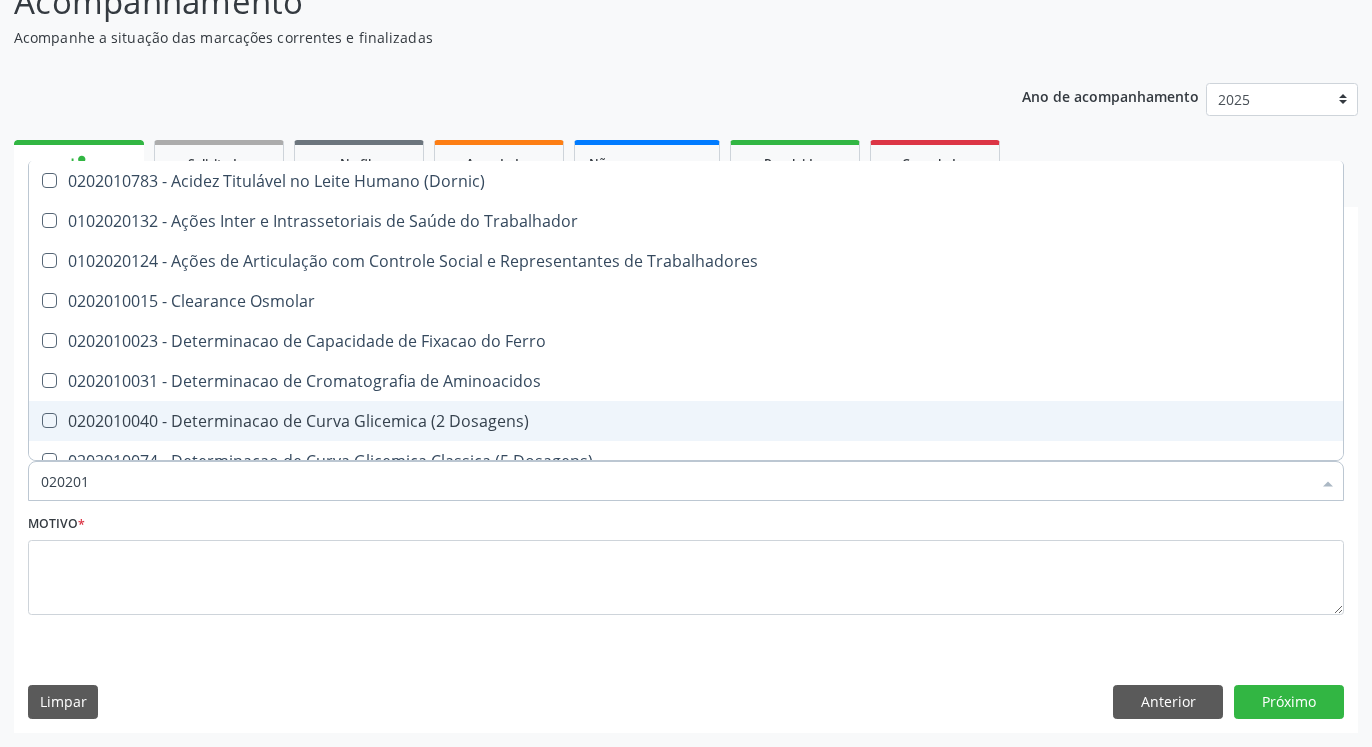 type on "0202010" 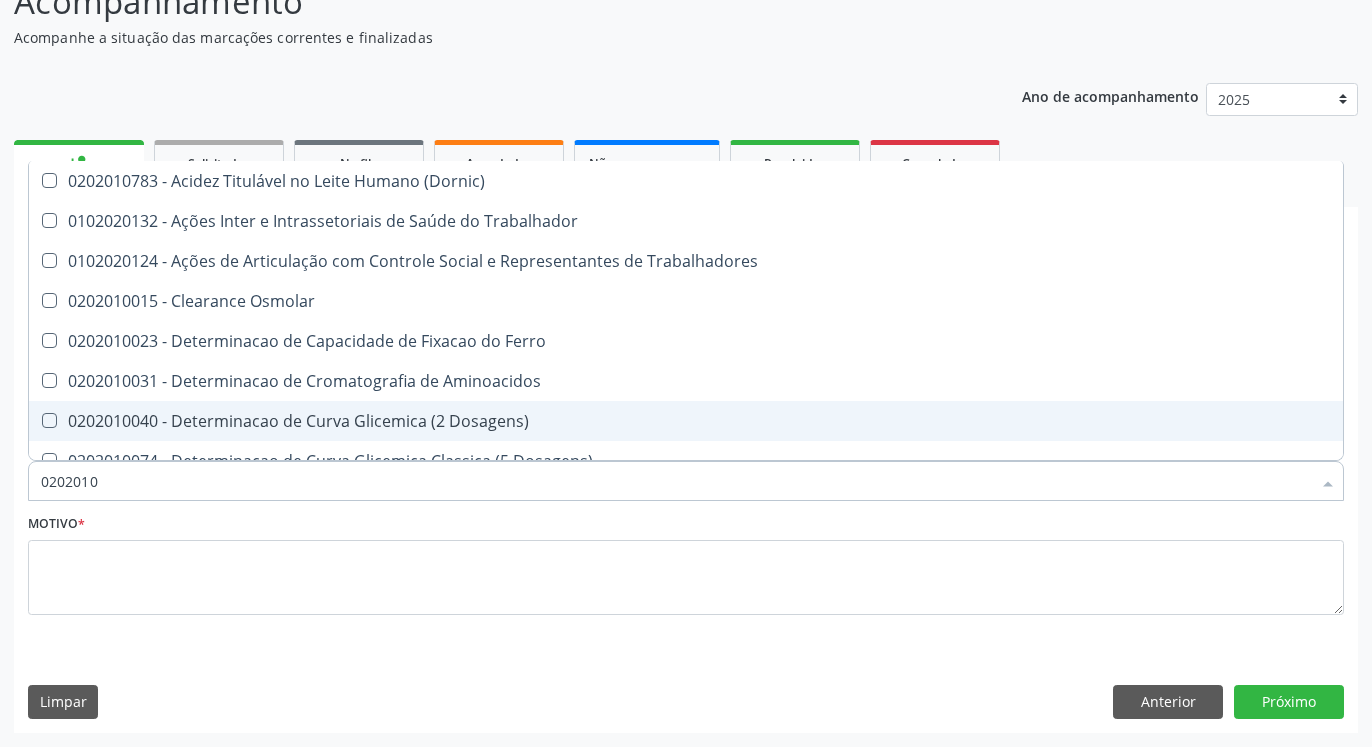 checkbox on "true" 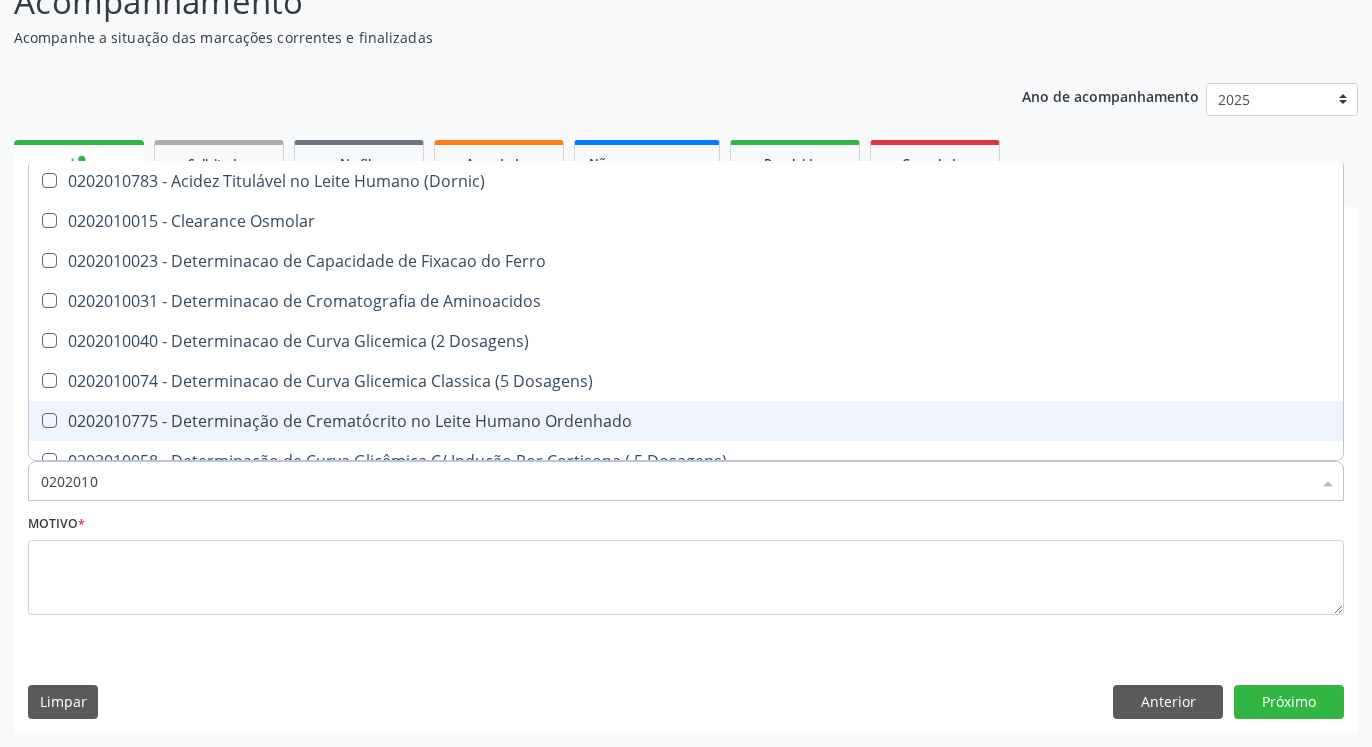 type on "02020106" 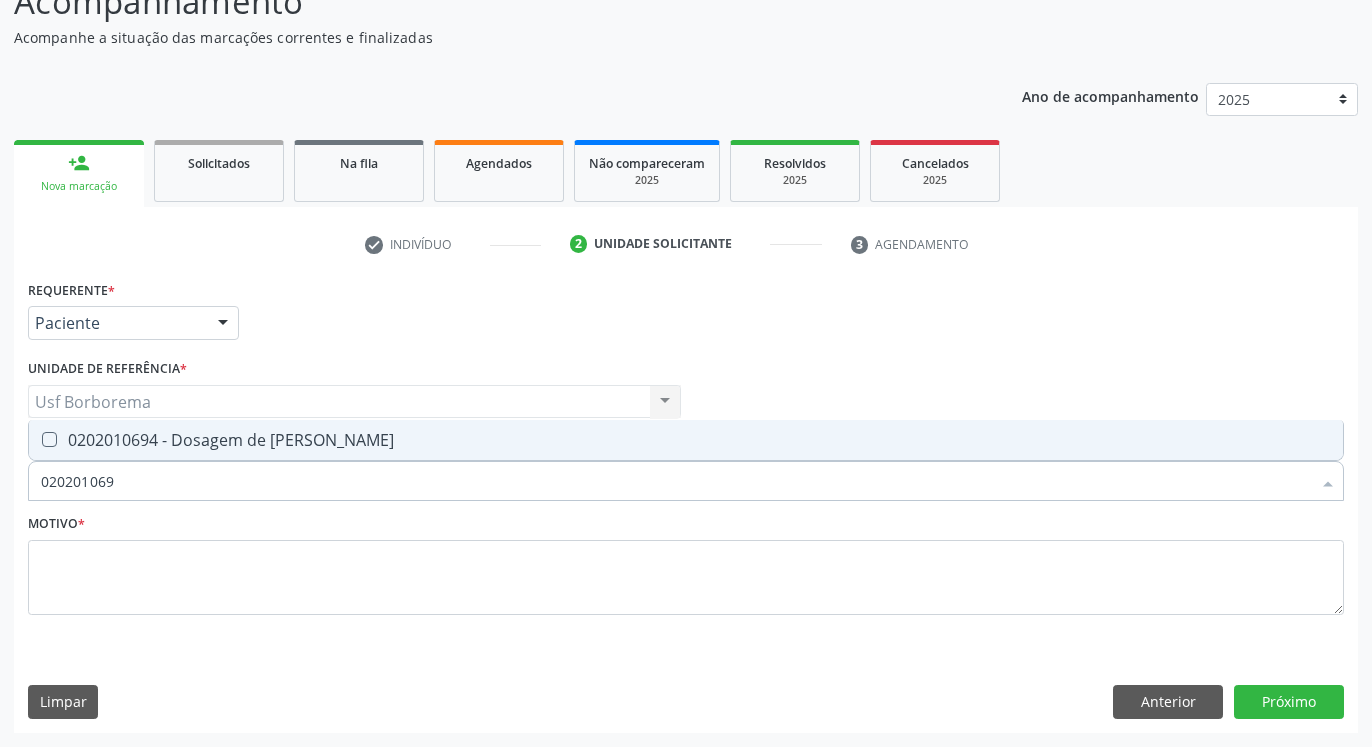 type on "0202010694" 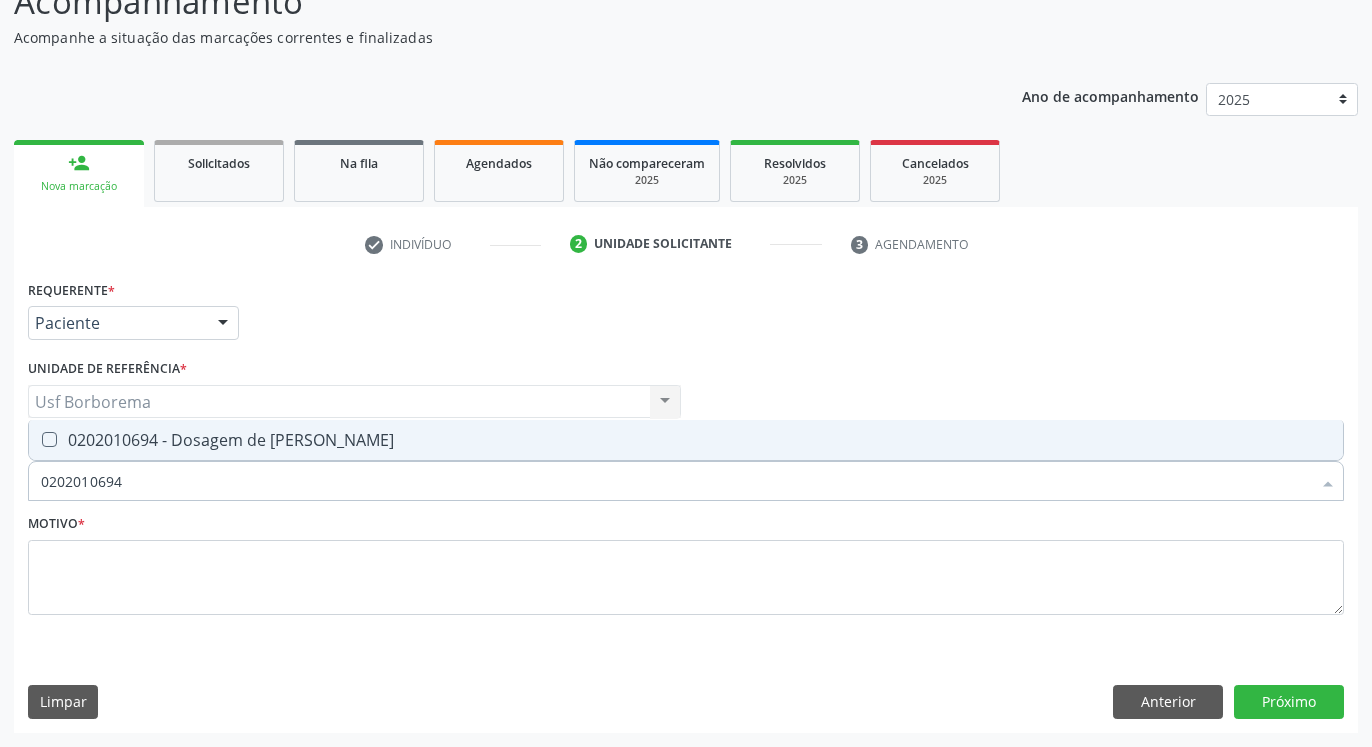 click at bounding box center (49, 439) 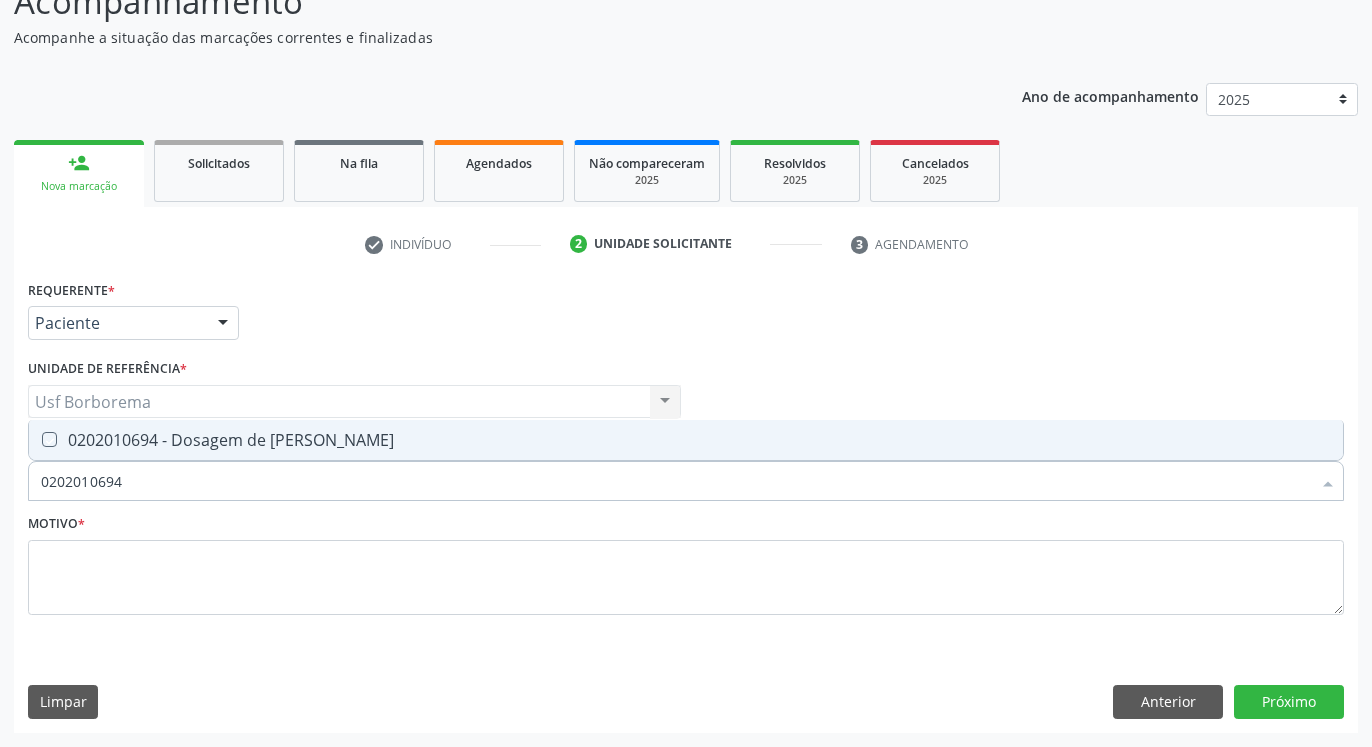 click at bounding box center (35, 439) 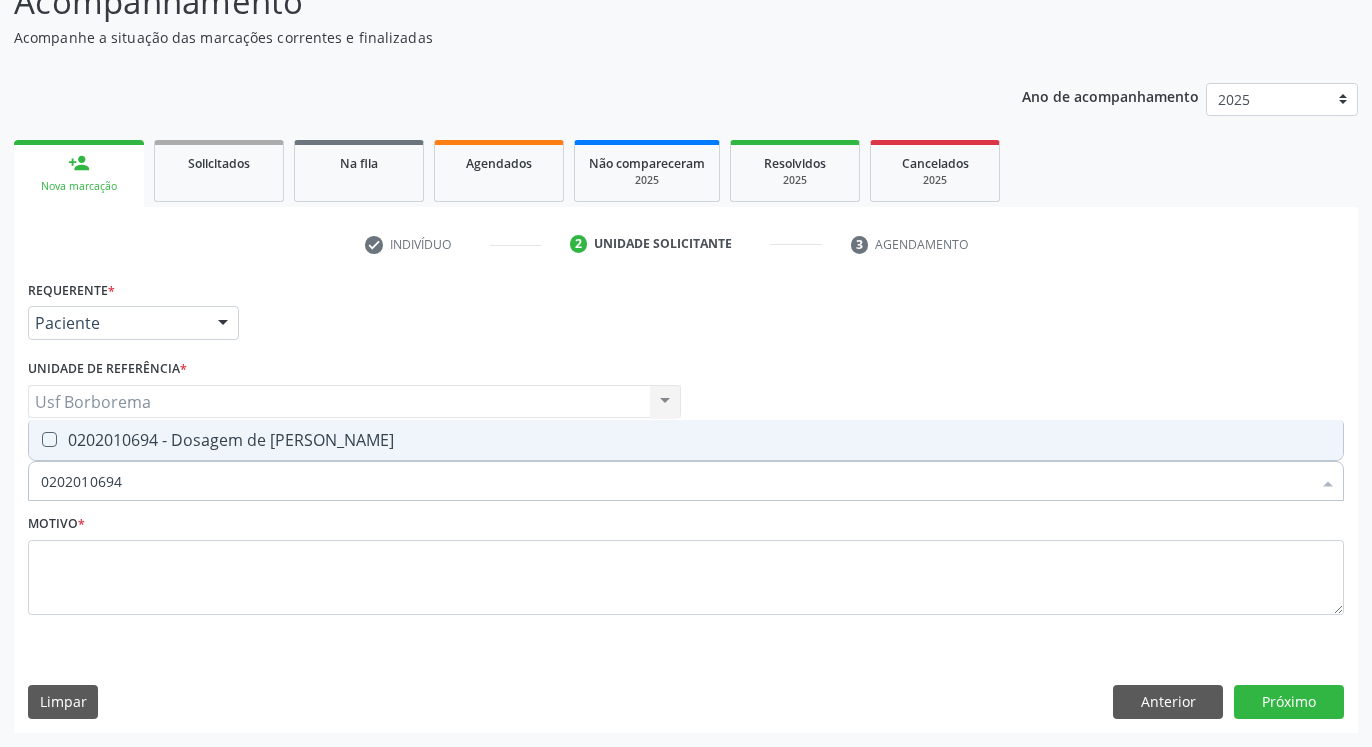 checkbox on "true" 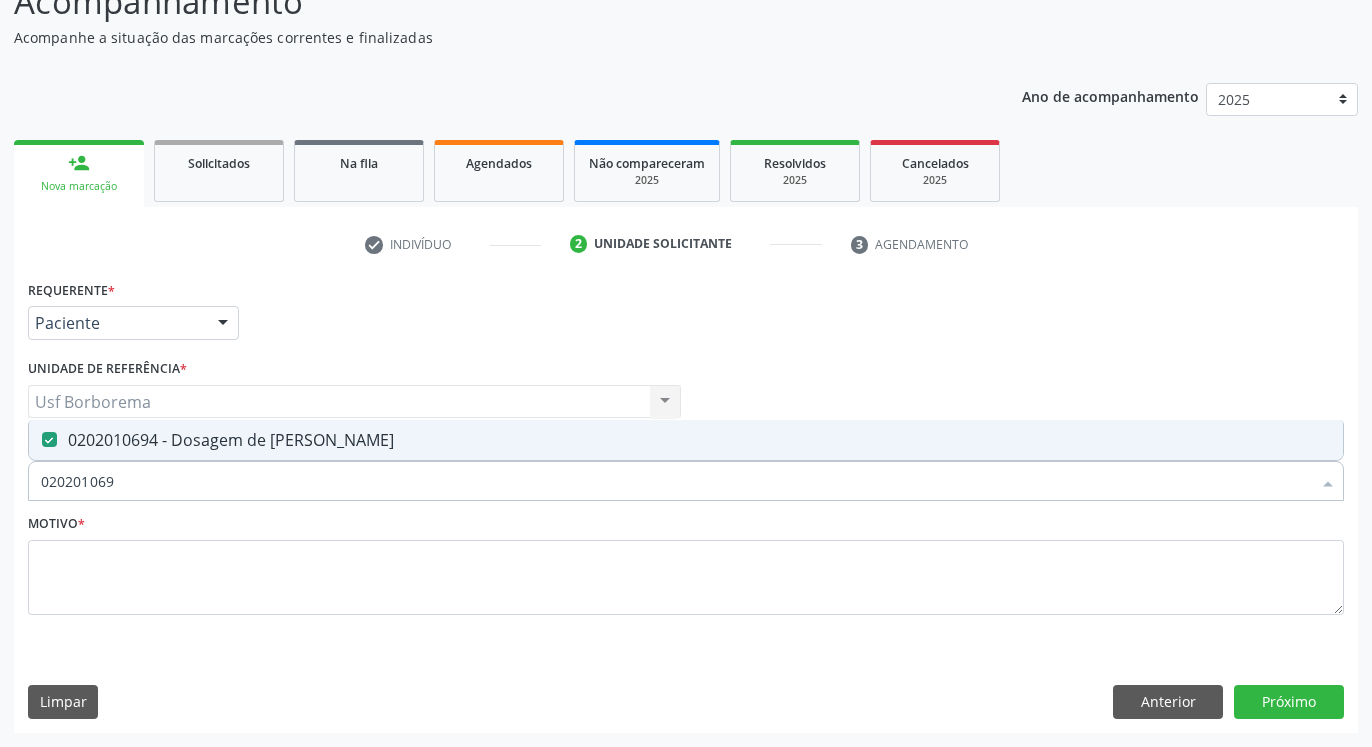 type on "02020106" 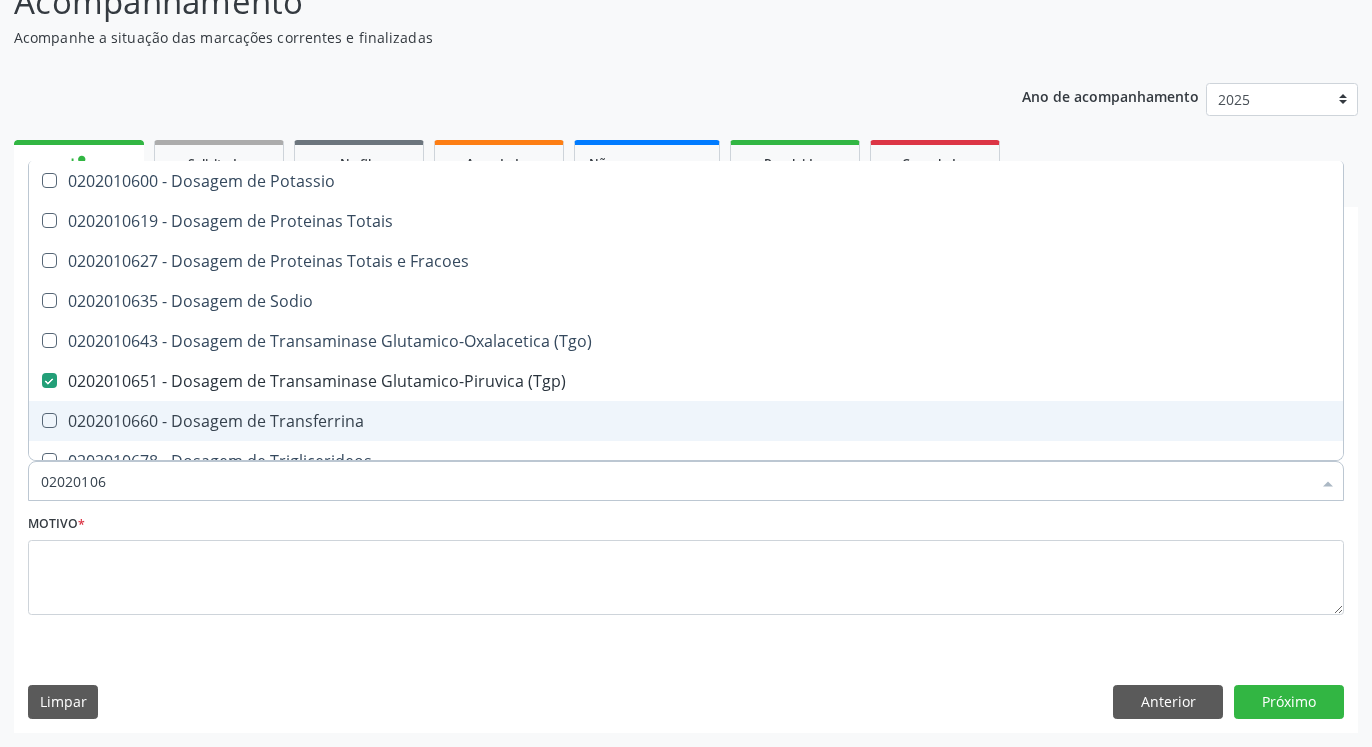 type on "0202010" 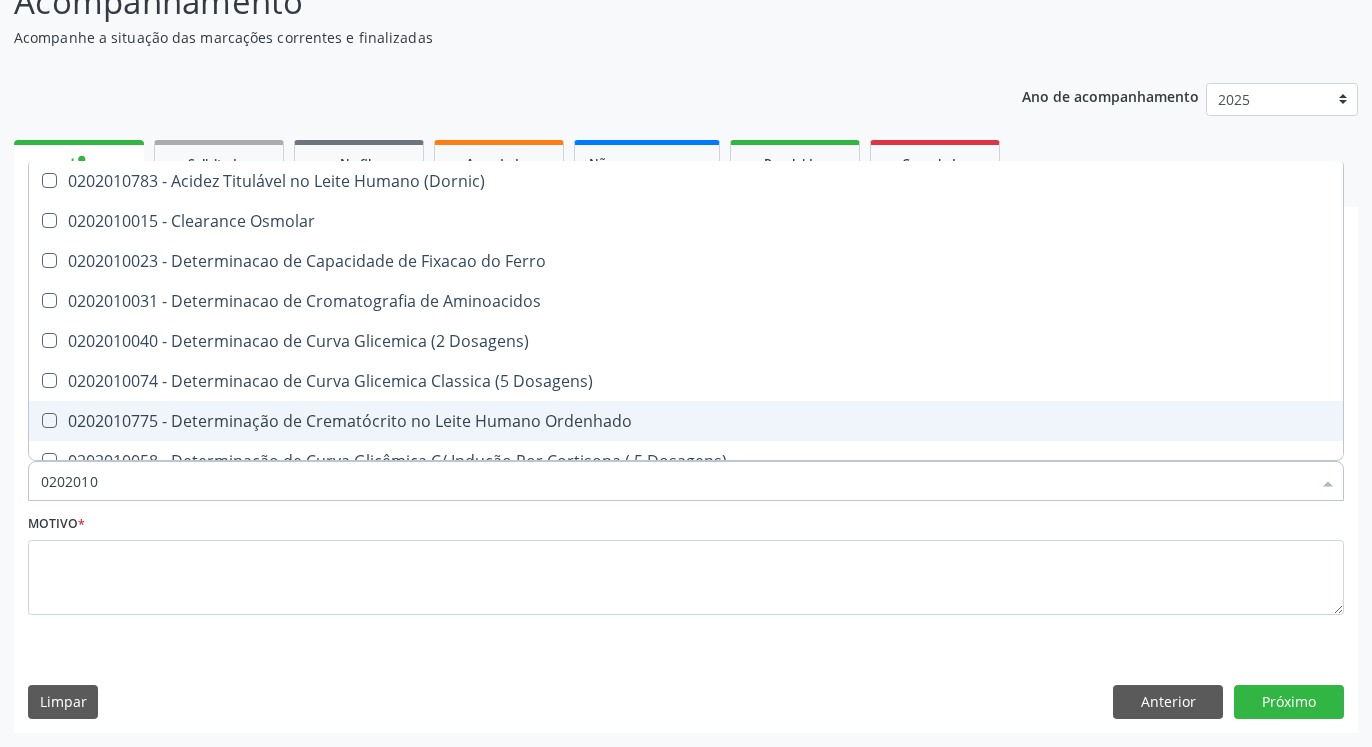 type on "02020106" 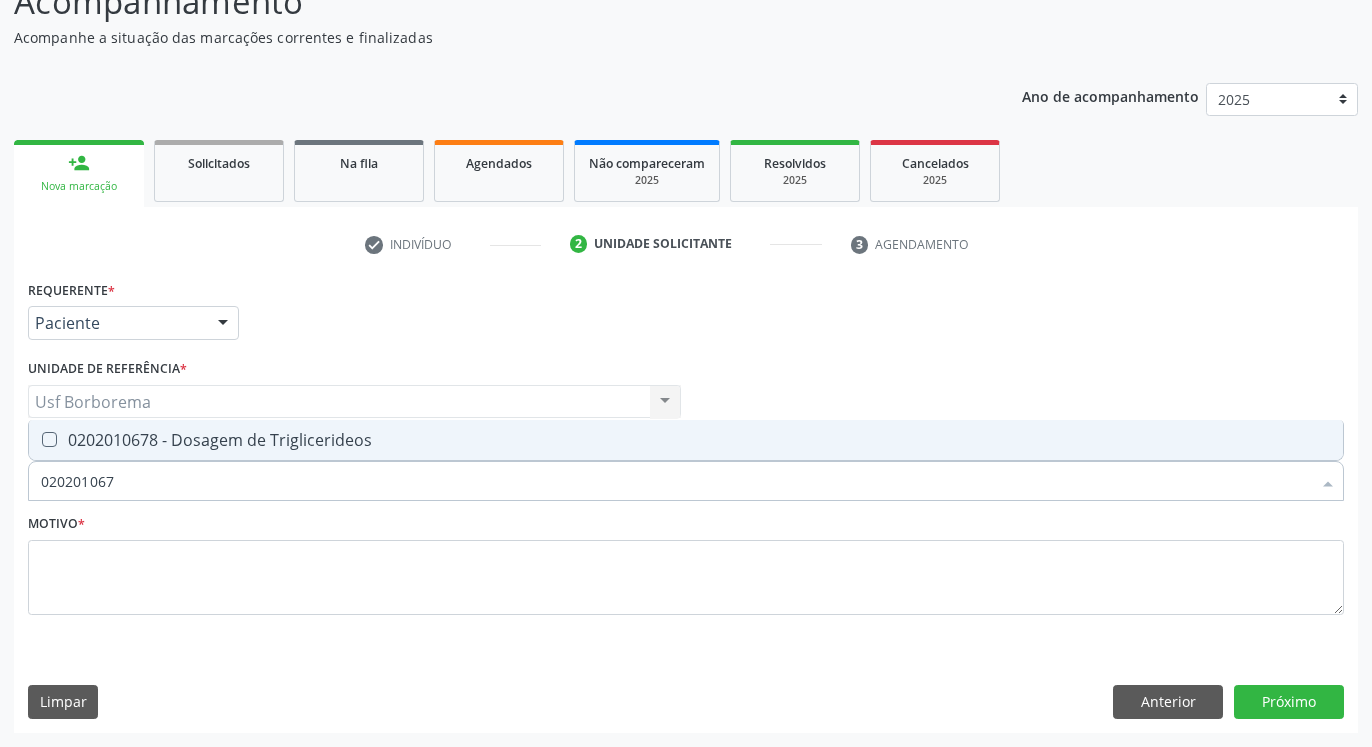 type on "0202010678" 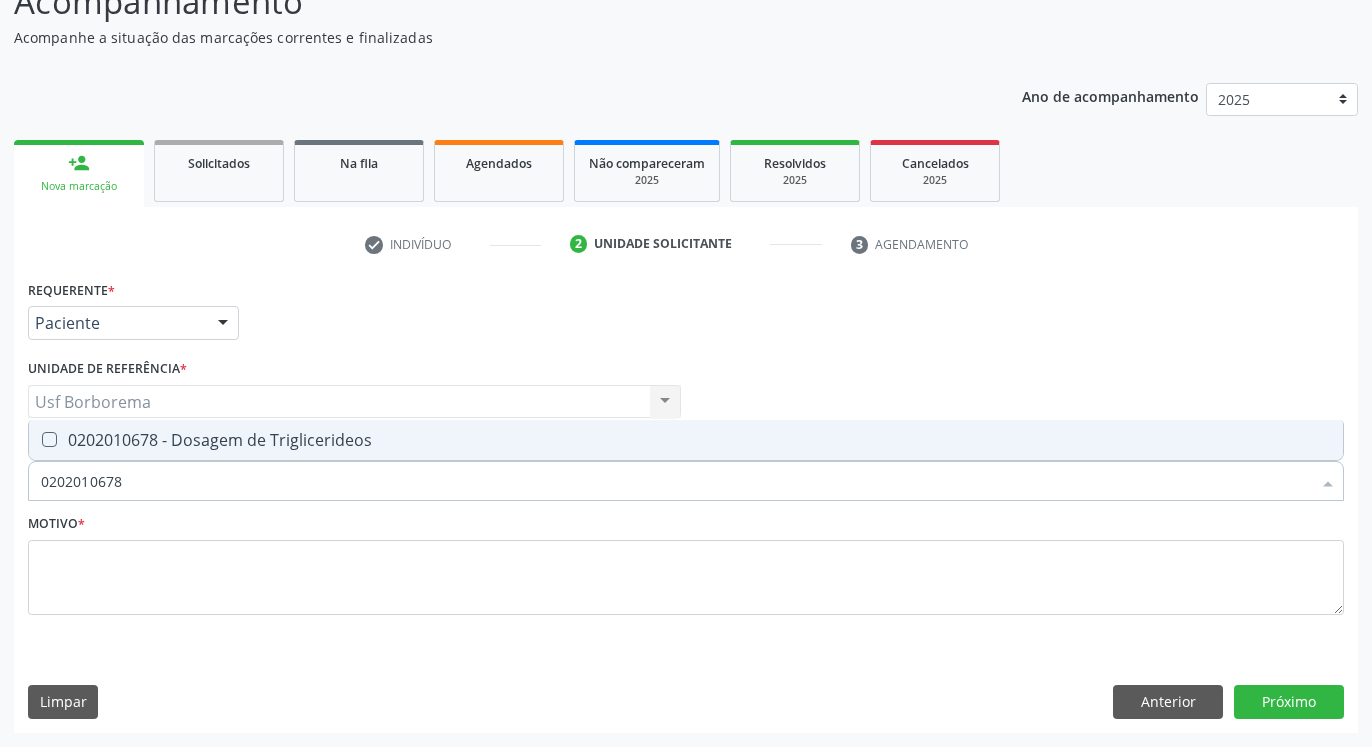 click at bounding box center (49, 439) 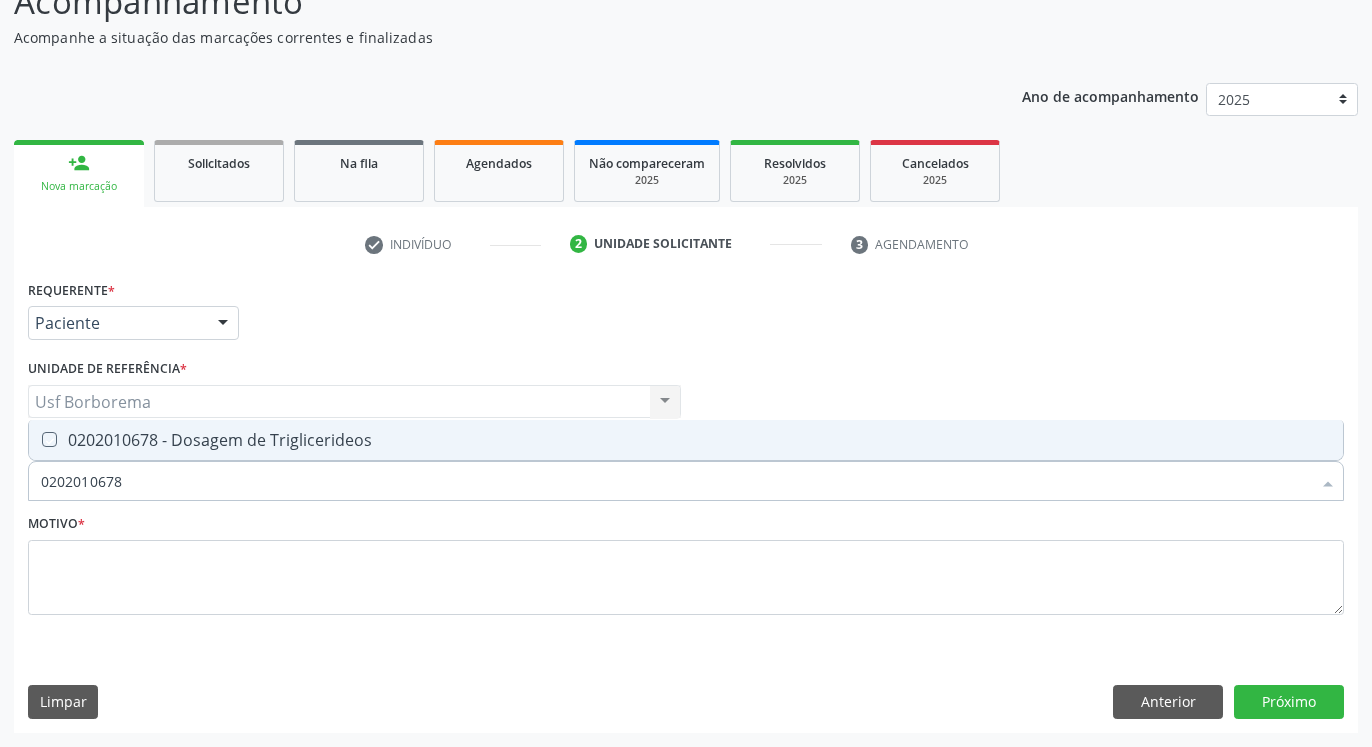 click at bounding box center [35, 439] 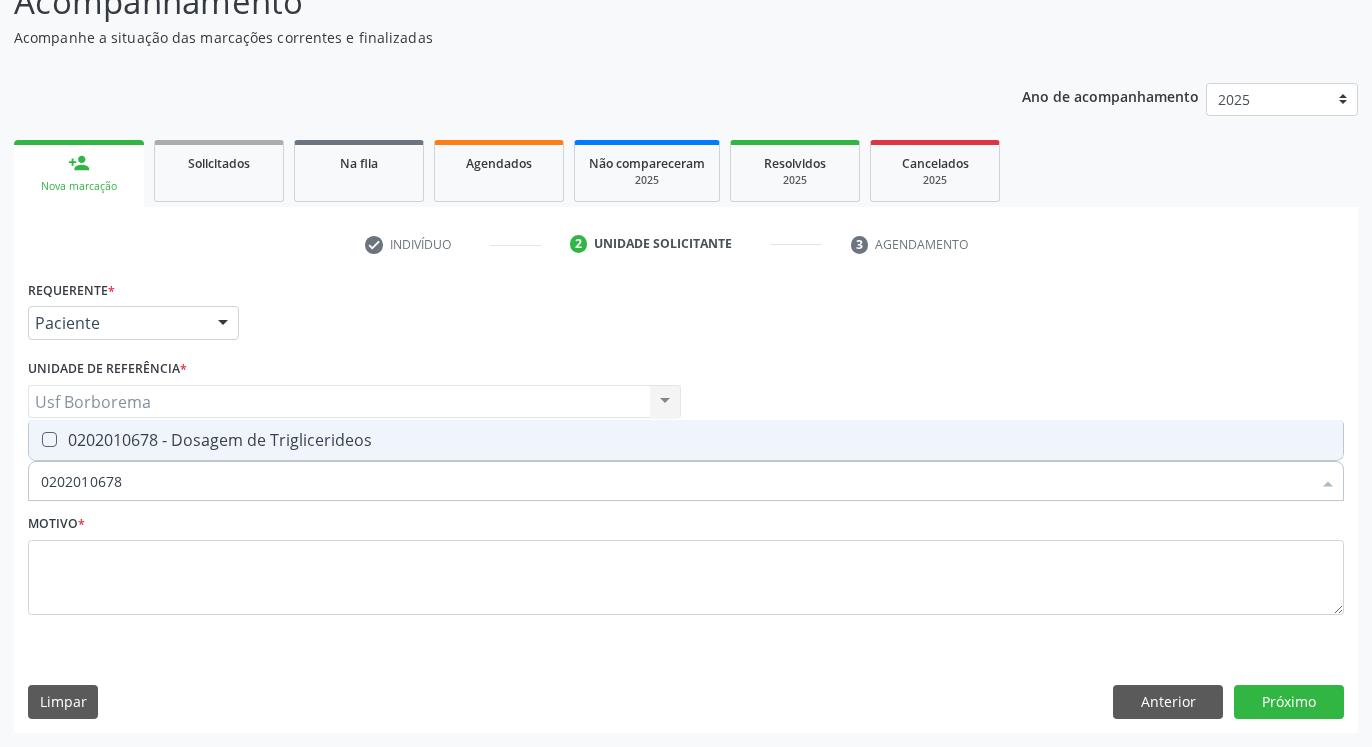 checkbox on "true" 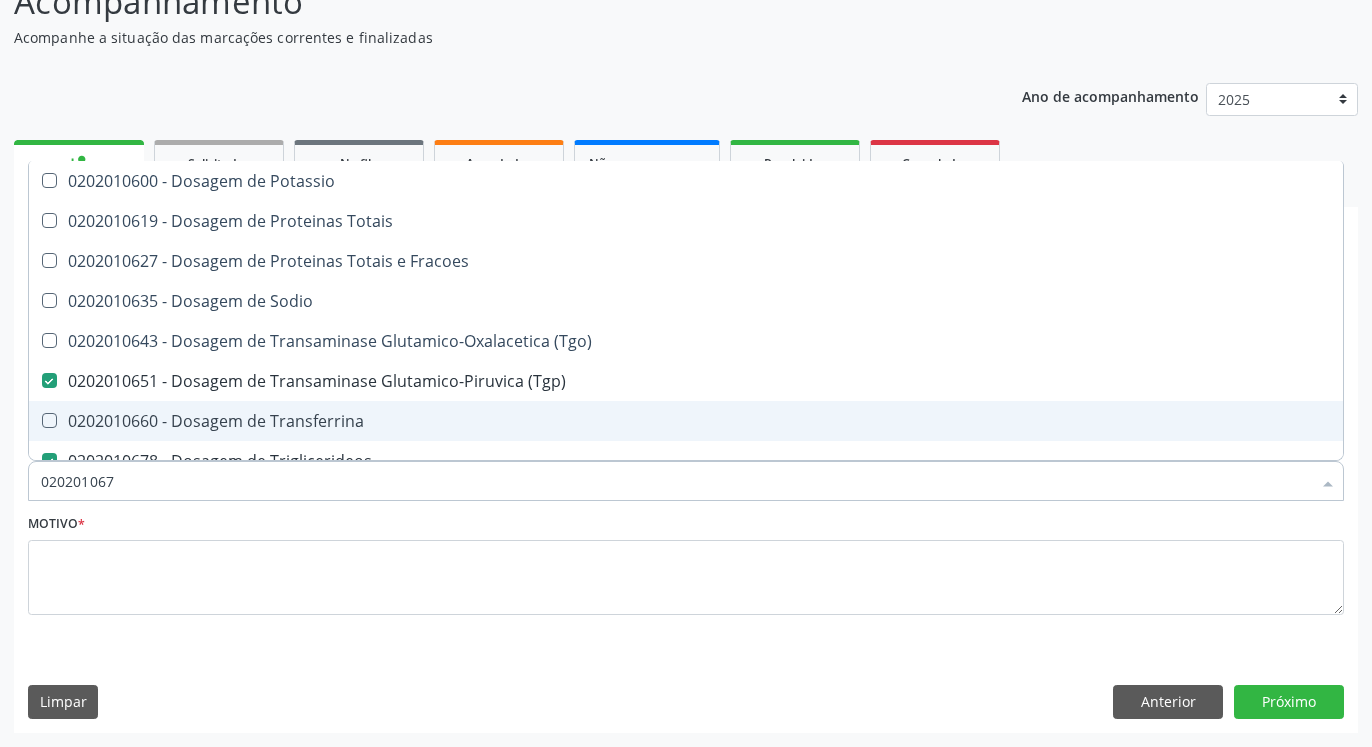 type on "02020106" 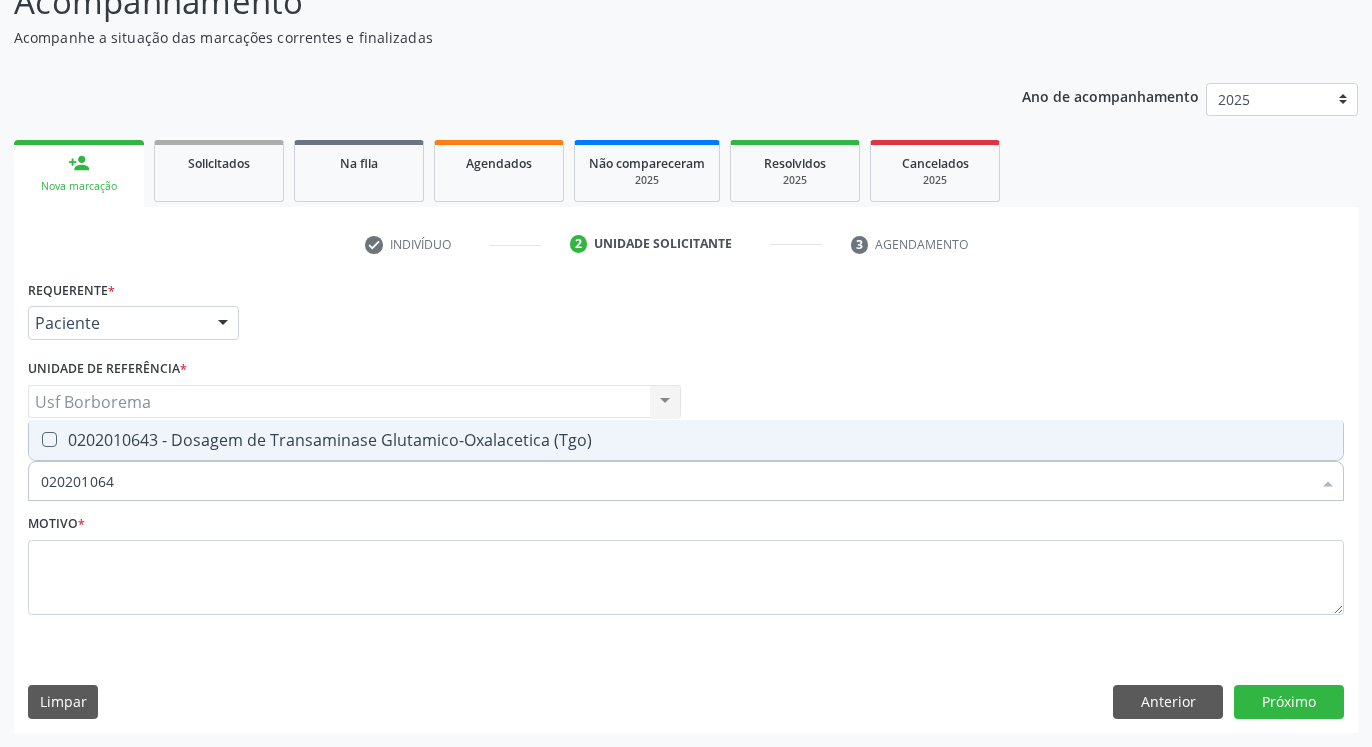 type on "0202010643" 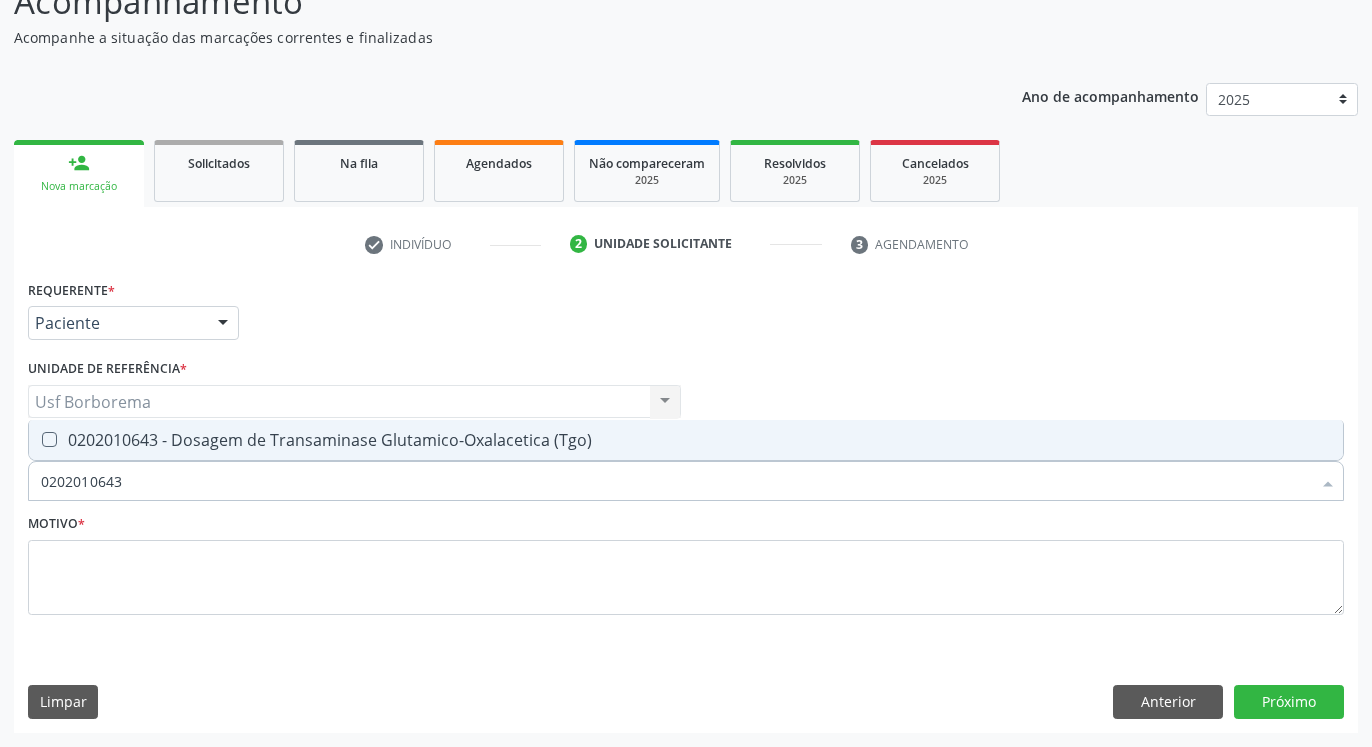 click at bounding box center [49, 439] 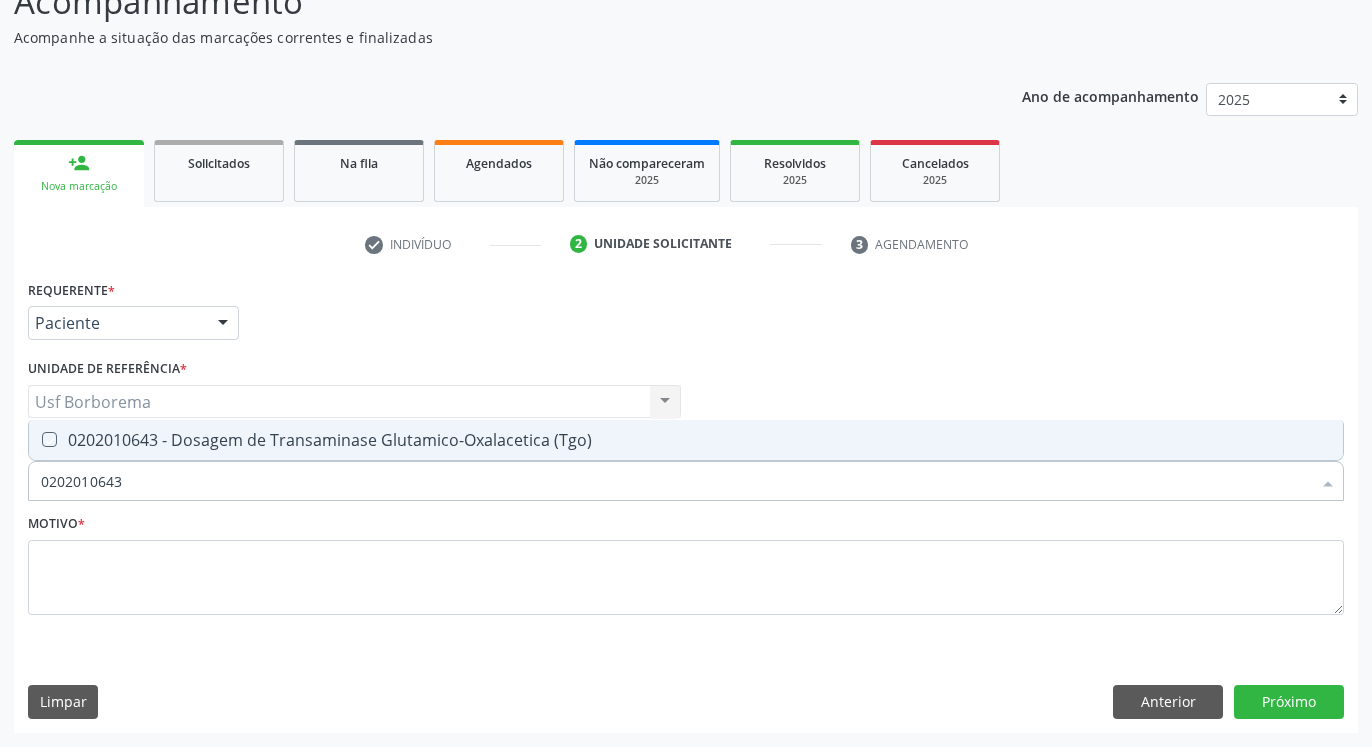 click at bounding box center [35, 439] 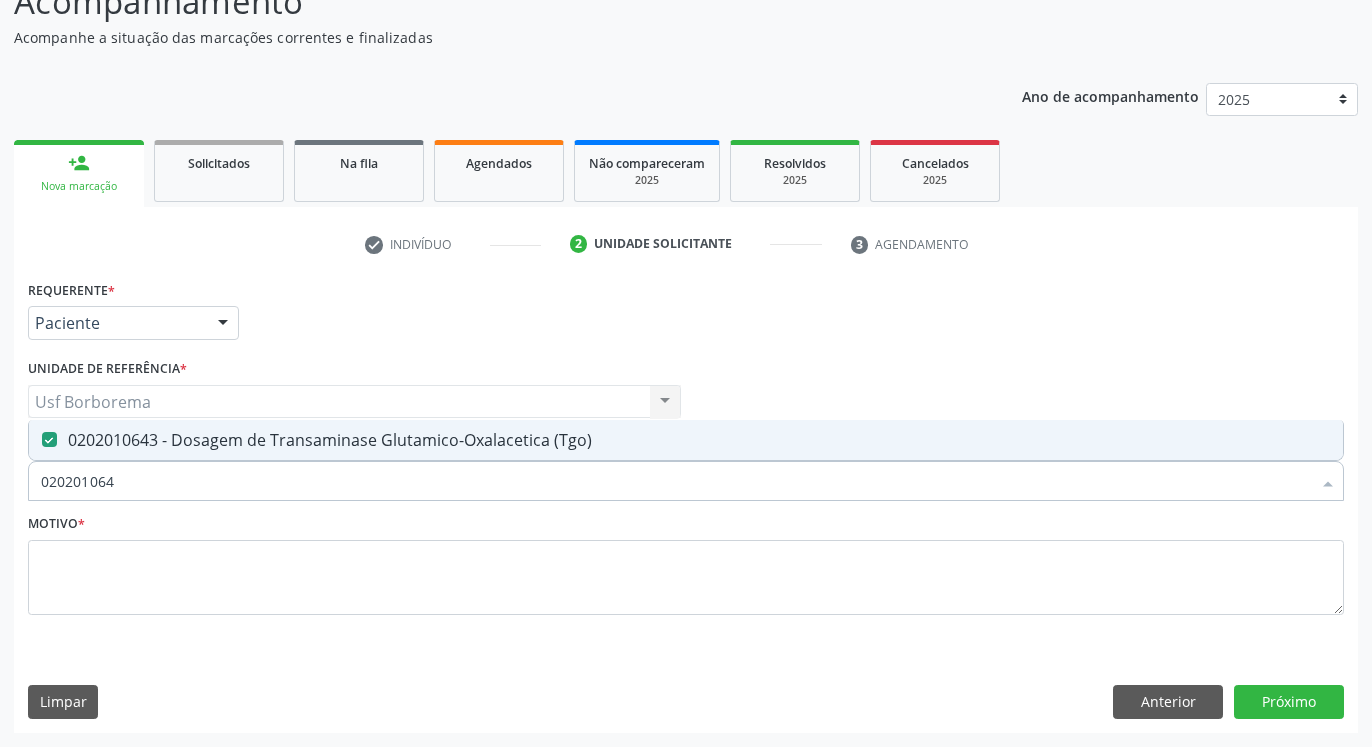 type on "02020106" 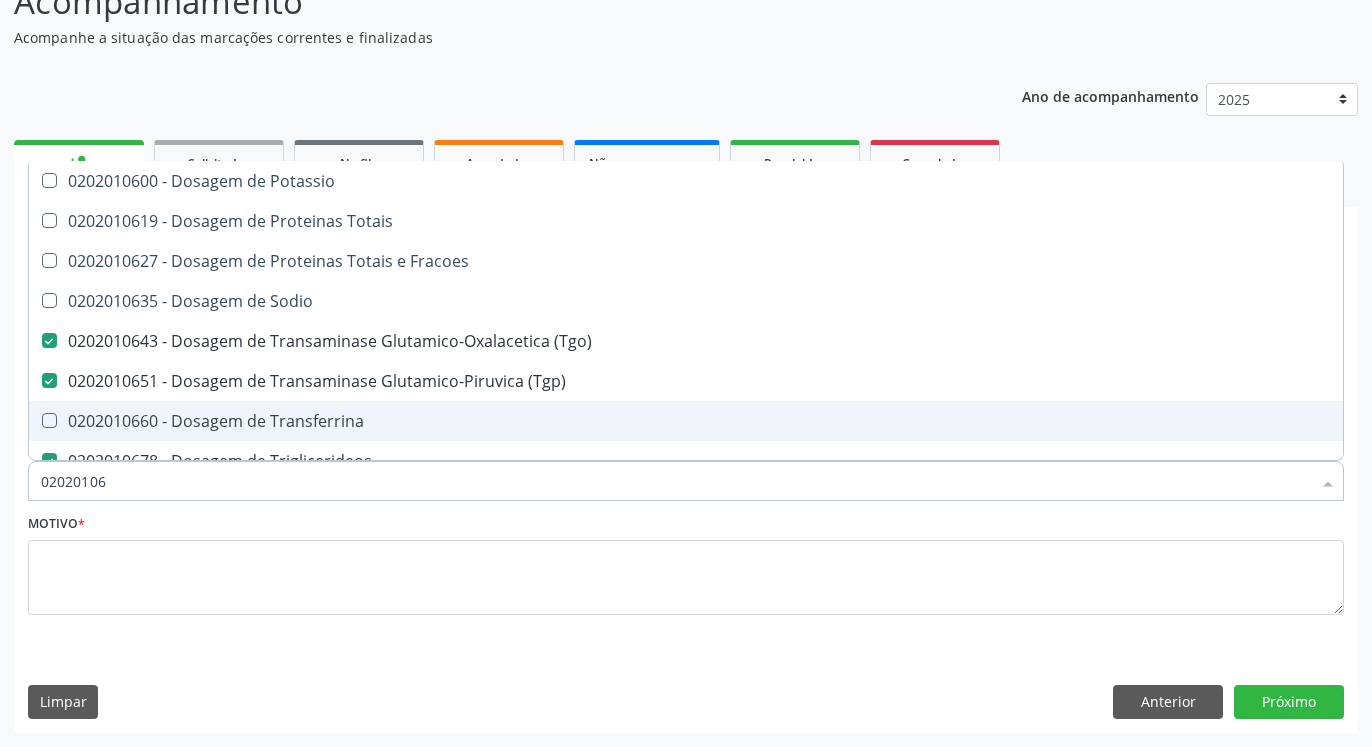 type on "0202010" 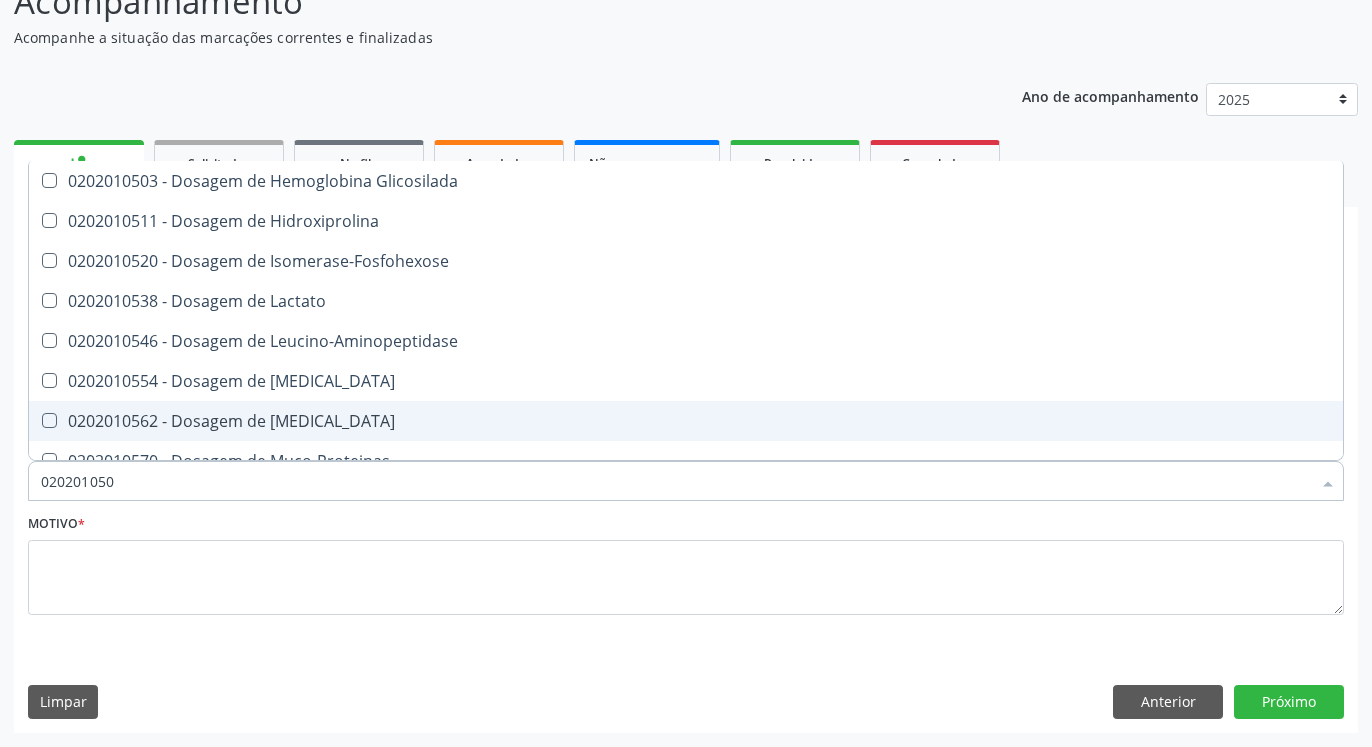 type on "0202010503" 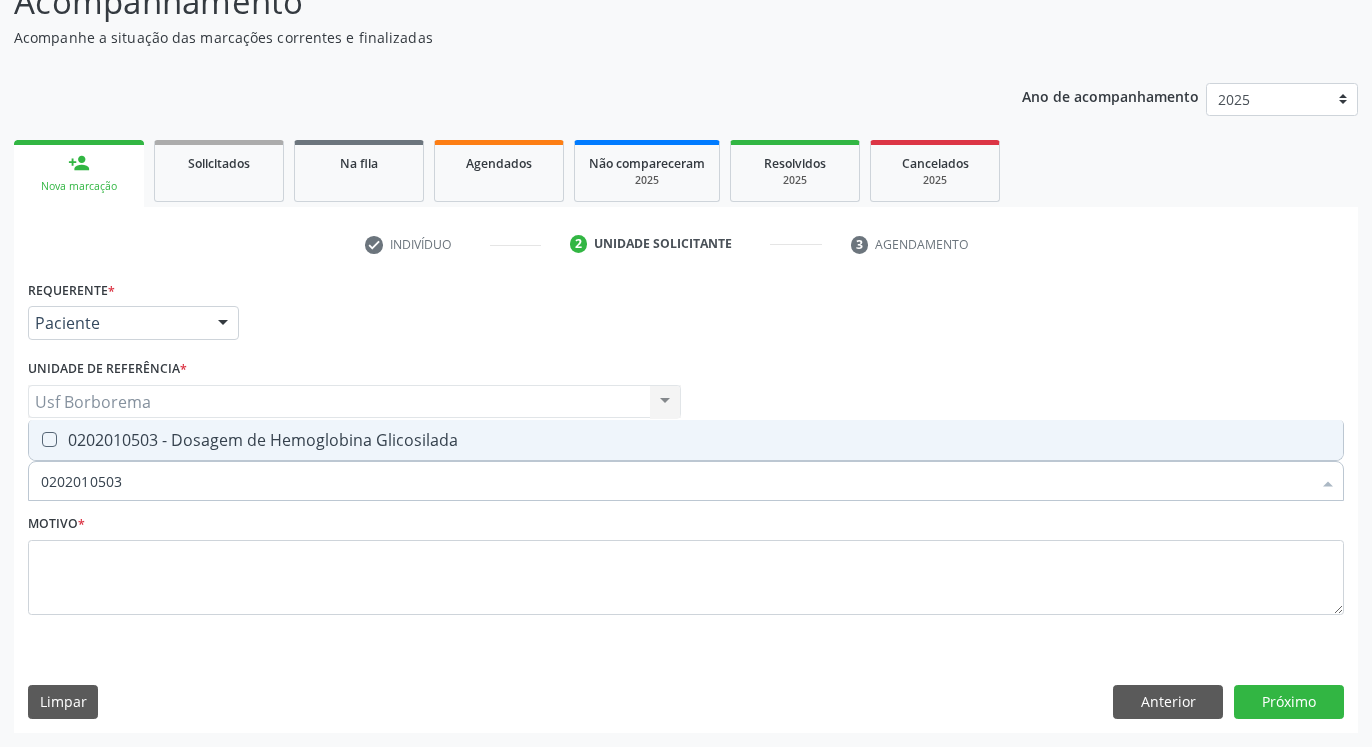 click at bounding box center (49, 439) 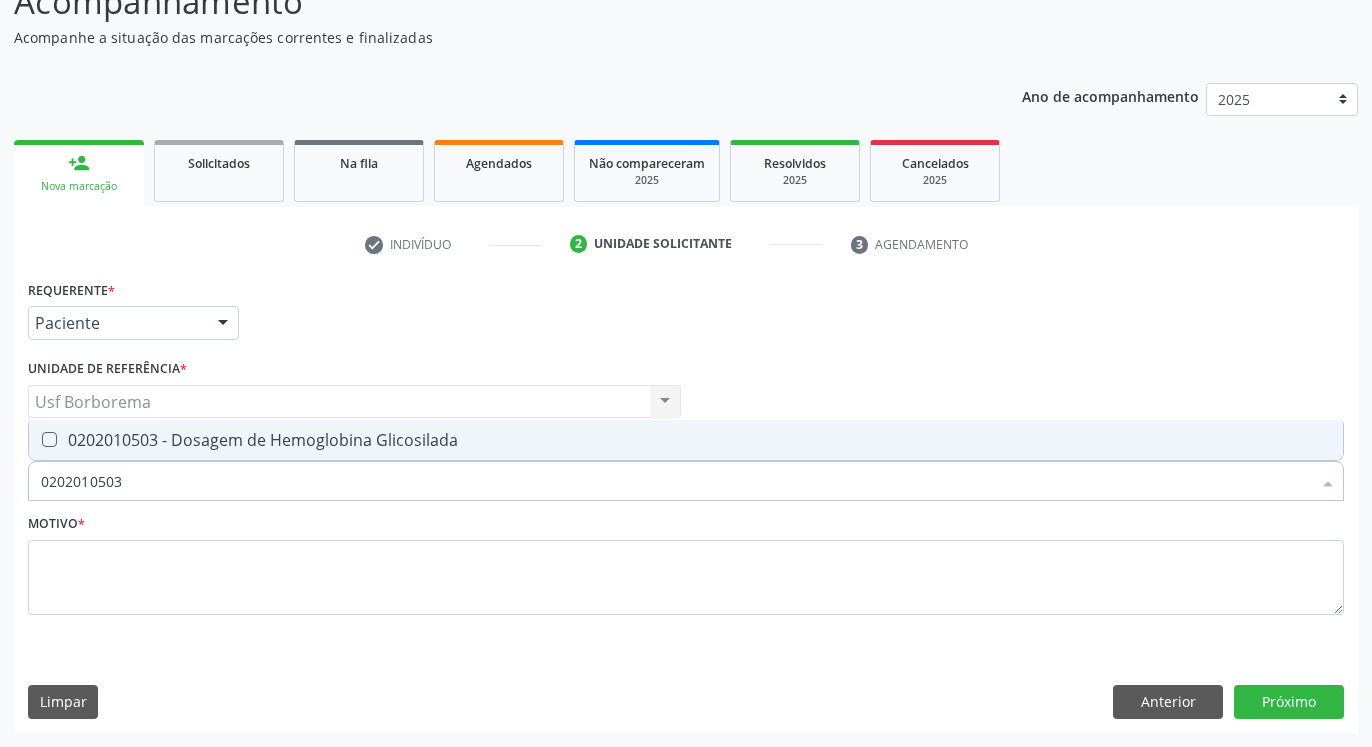 click at bounding box center [35, 439] 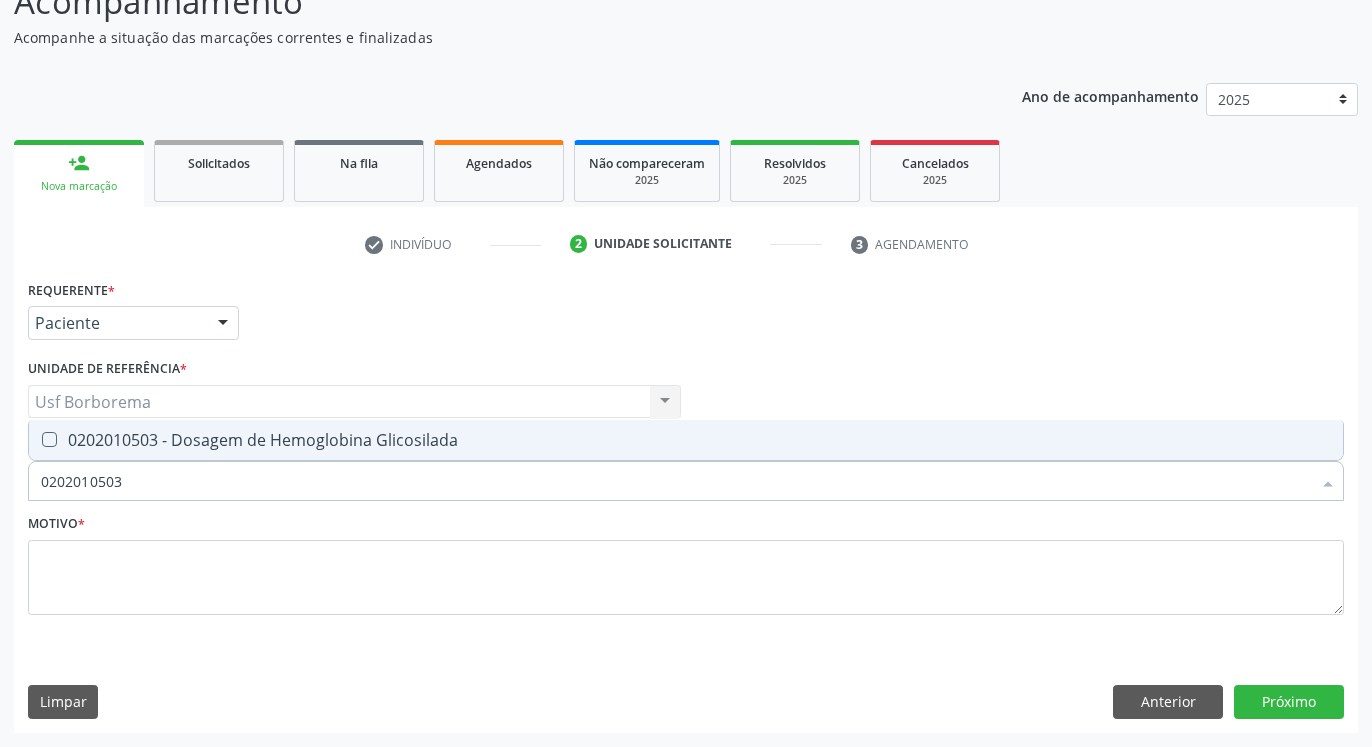 checkbox on "true" 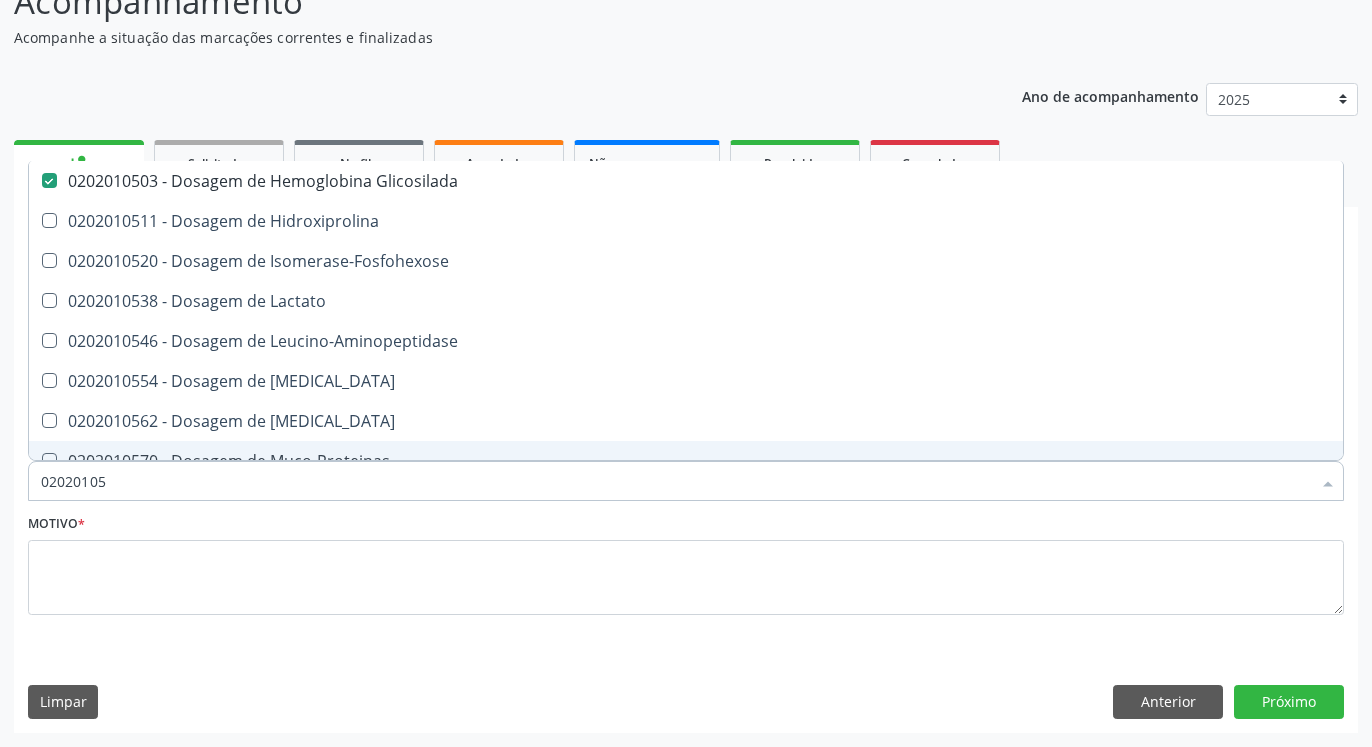 type on "0202010" 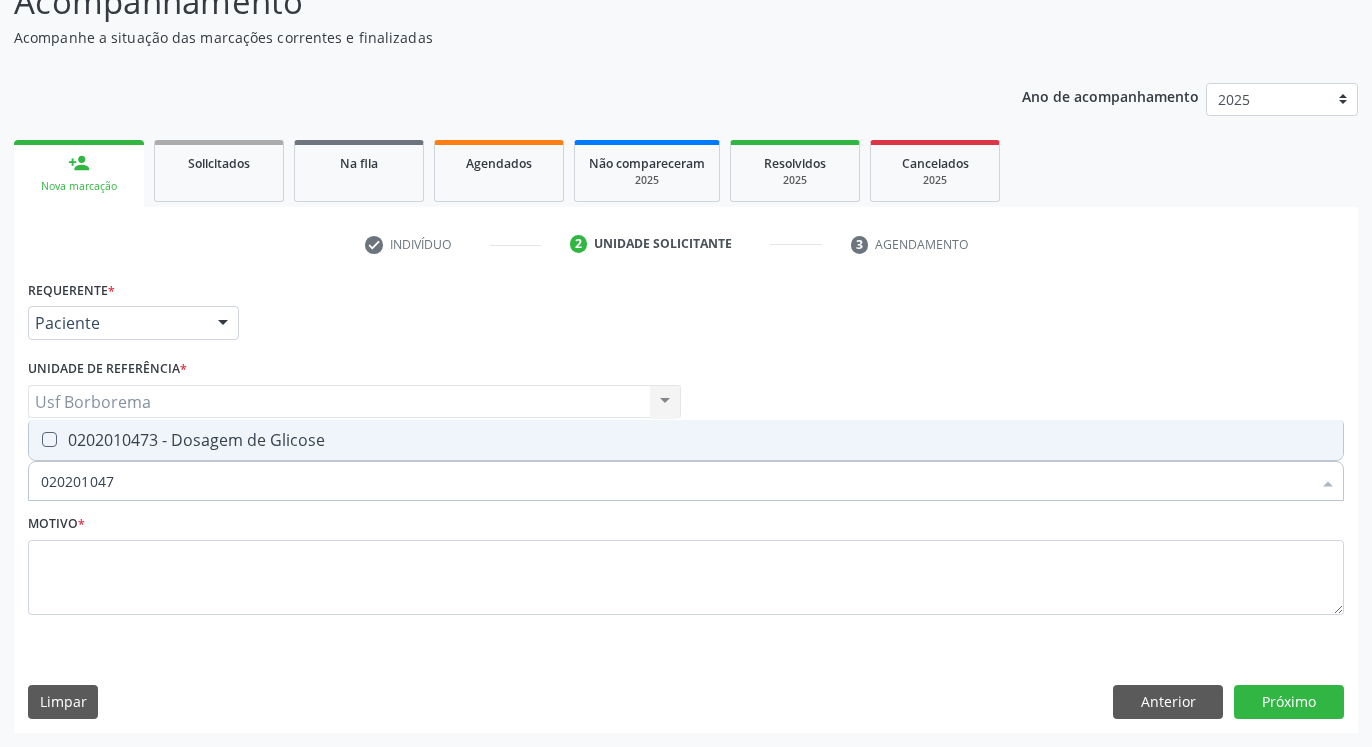 type on "0202010473" 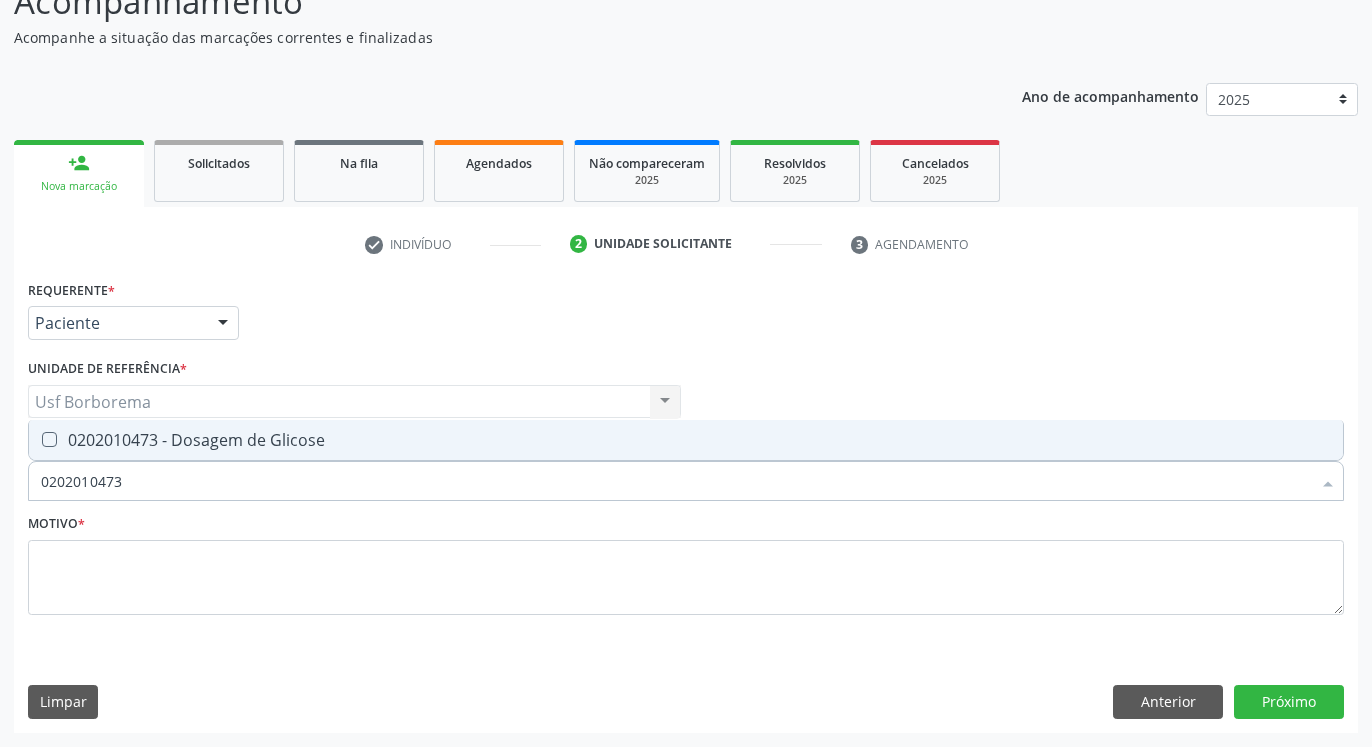 click at bounding box center [49, 439] 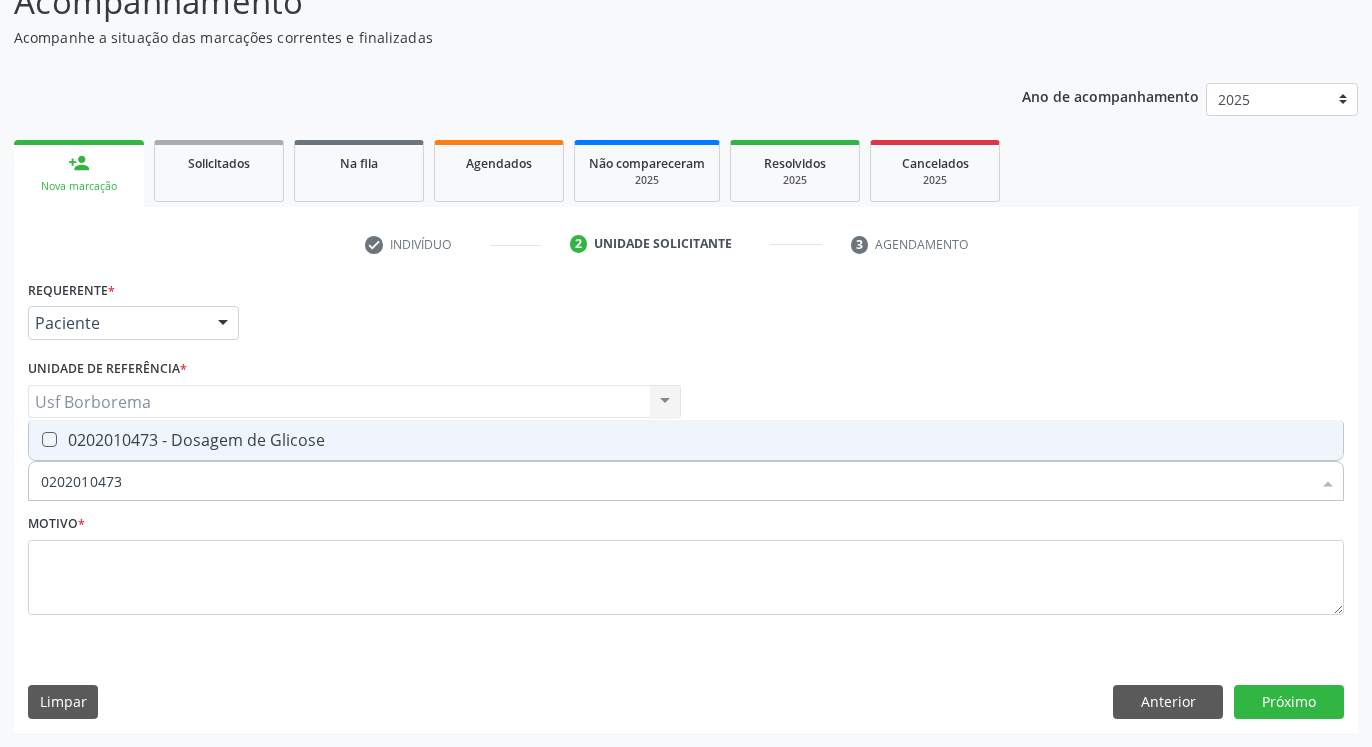 click at bounding box center [35, 439] 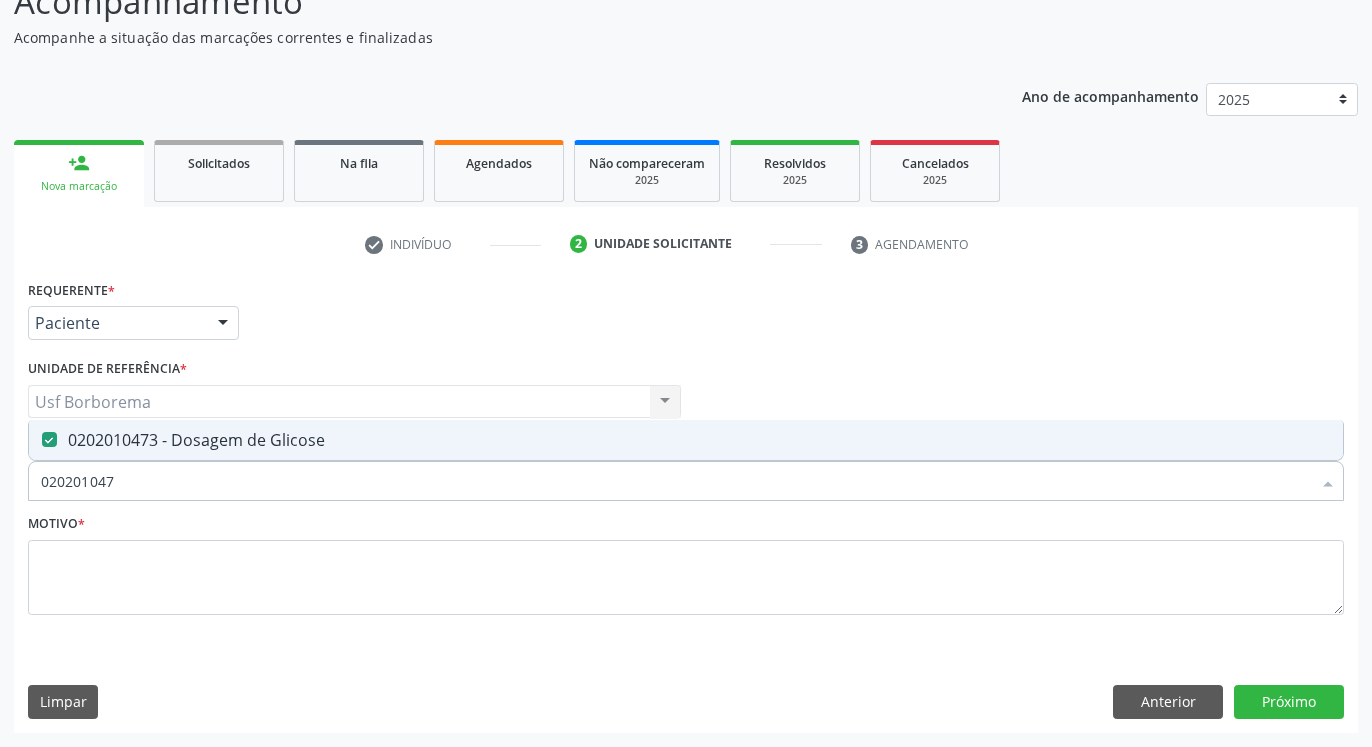 type on "02020104" 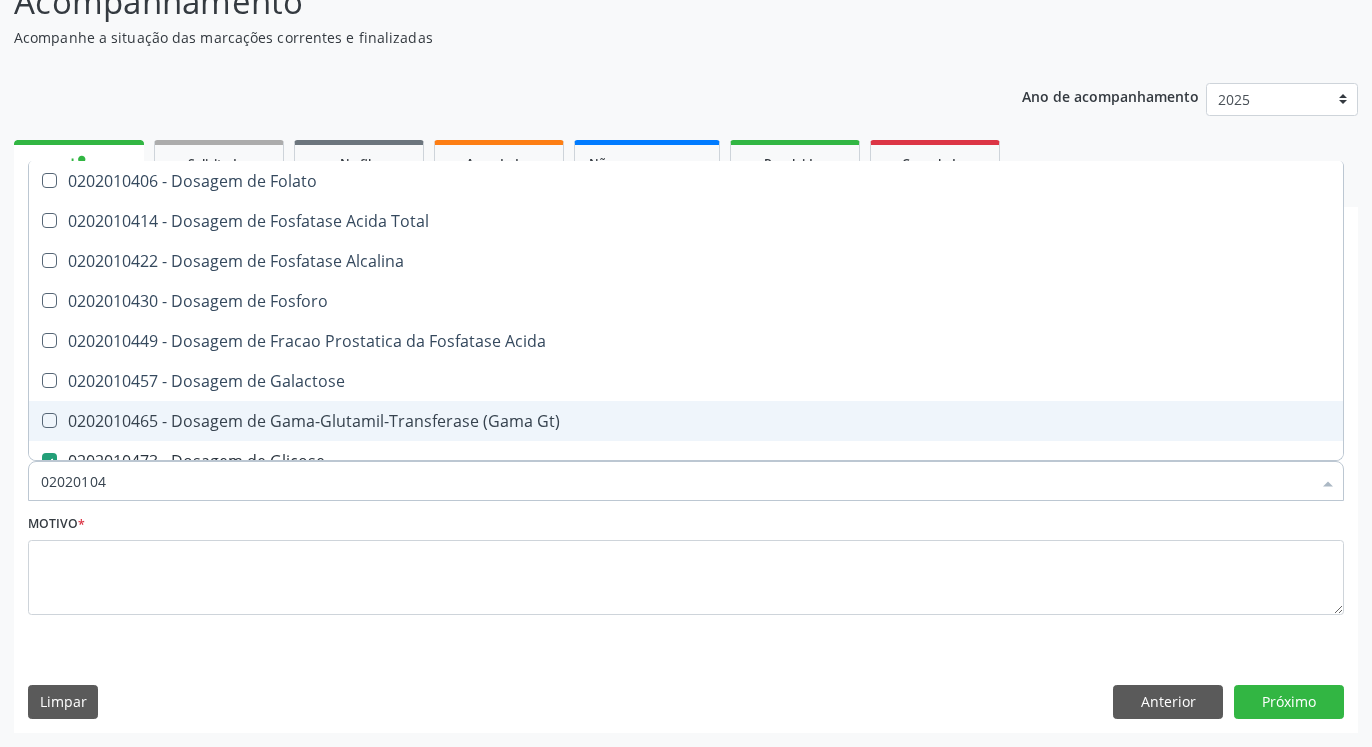 type on "0202010" 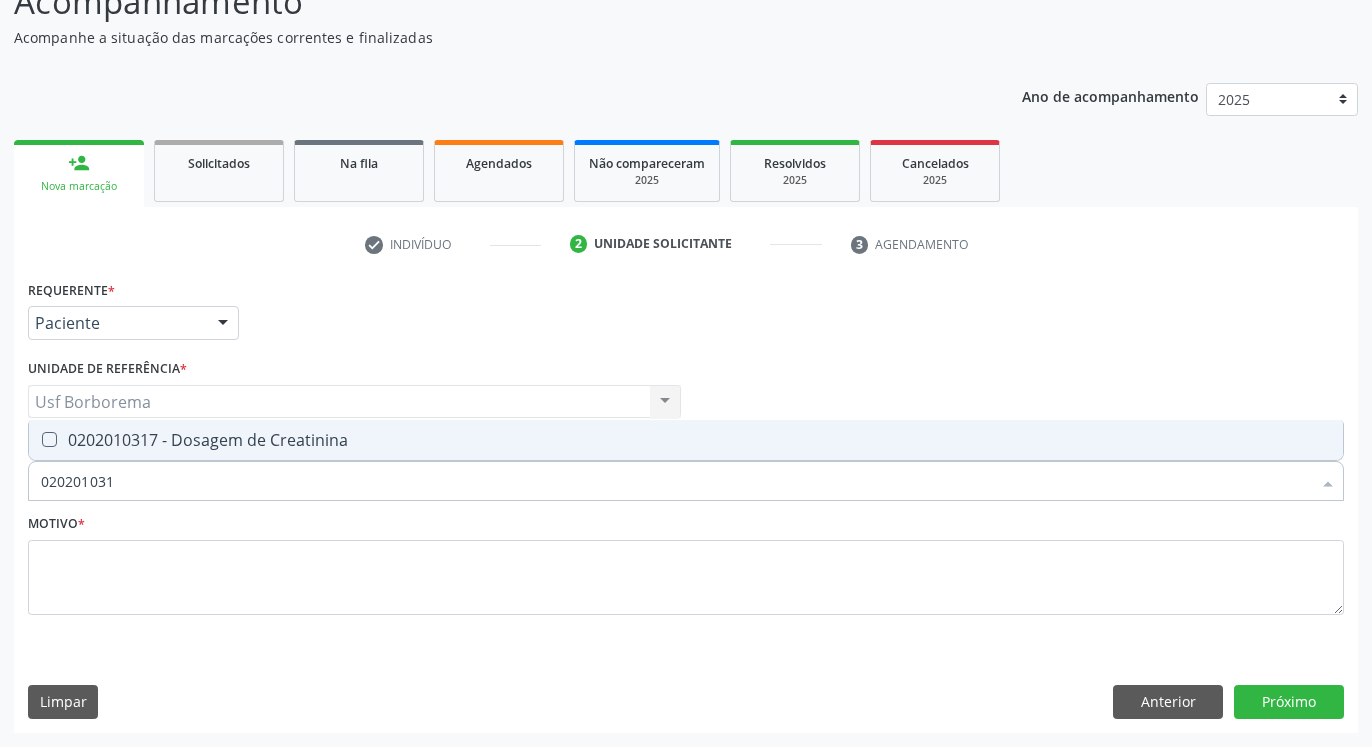 type on "0202010317" 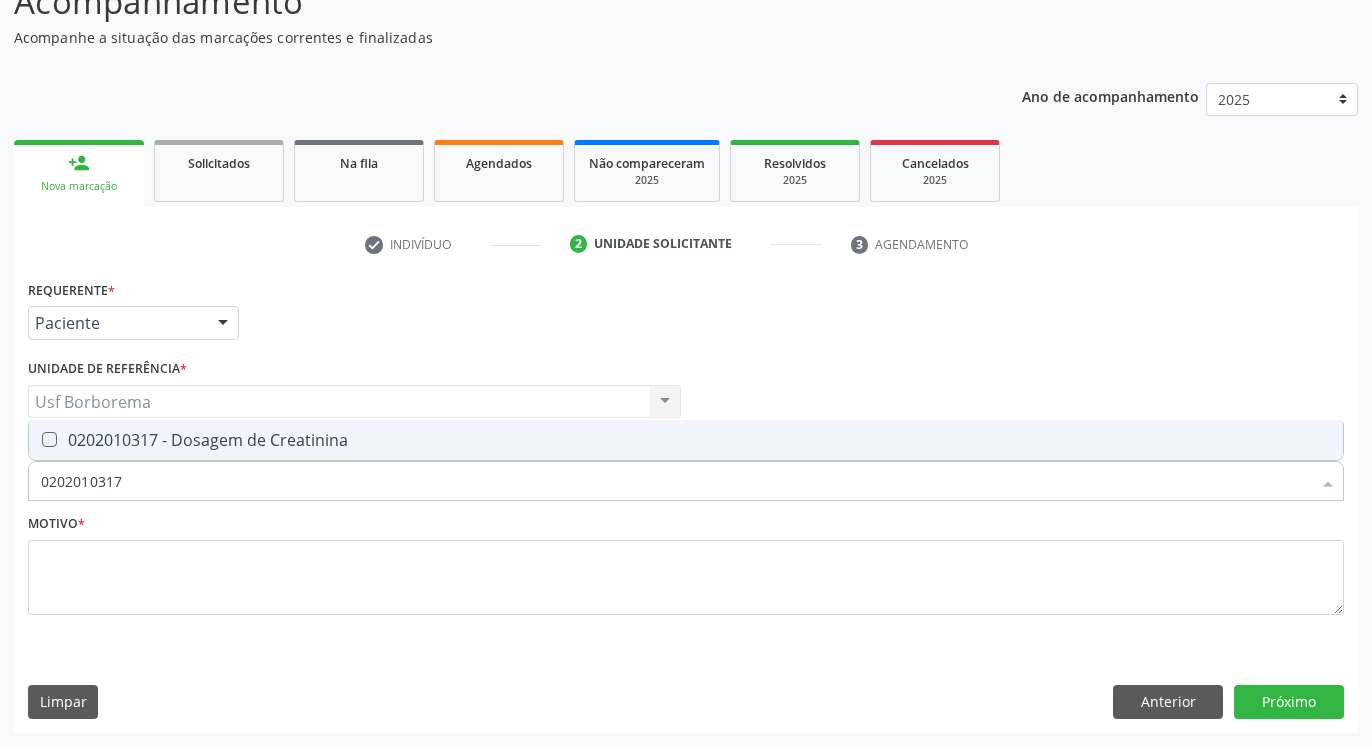 click at bounding box center (49, 439) 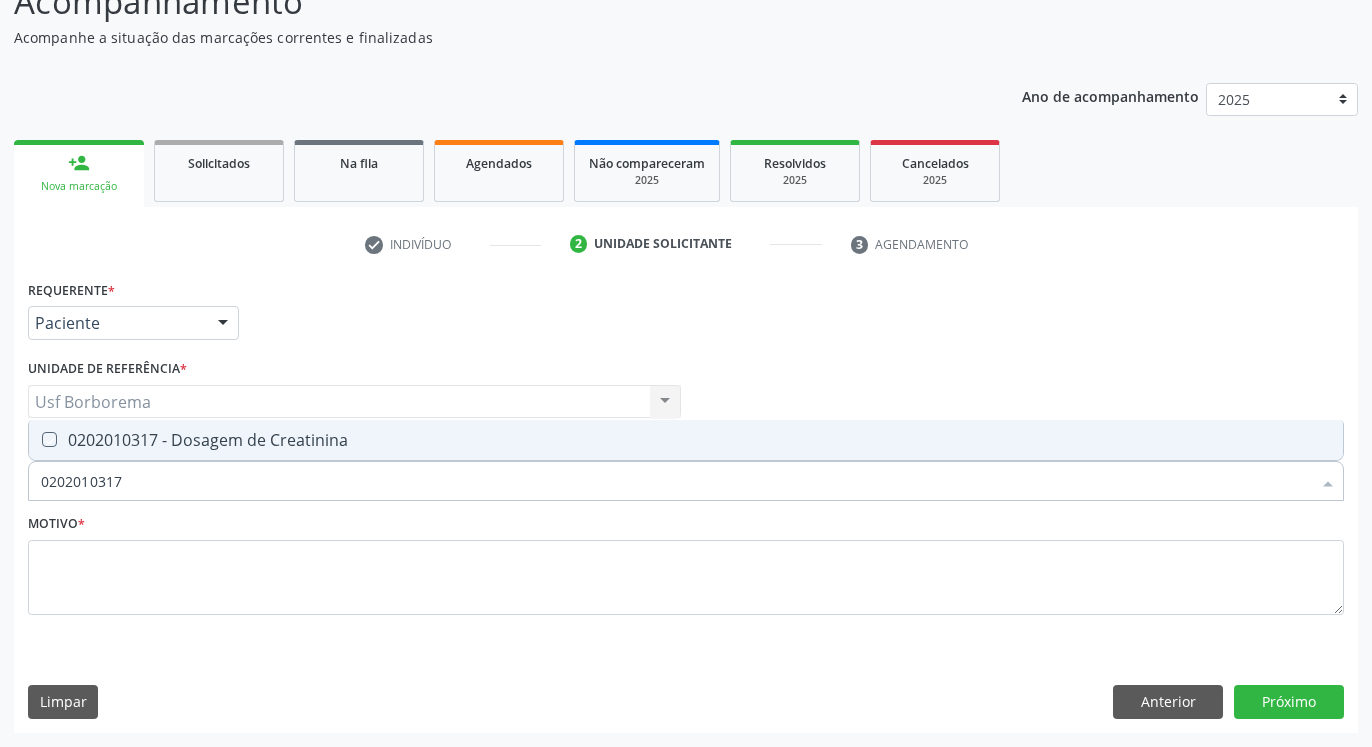 click at bounding box center (35, 439) 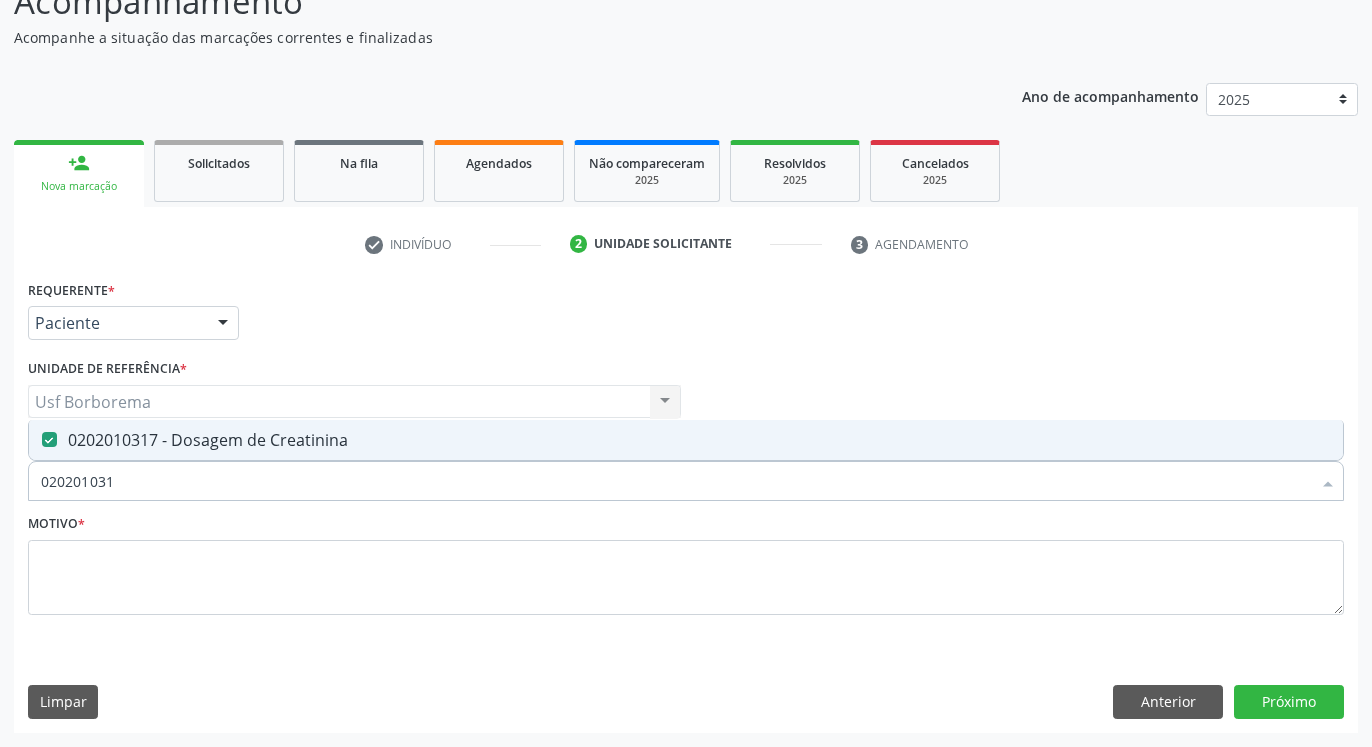 type on "02020103" 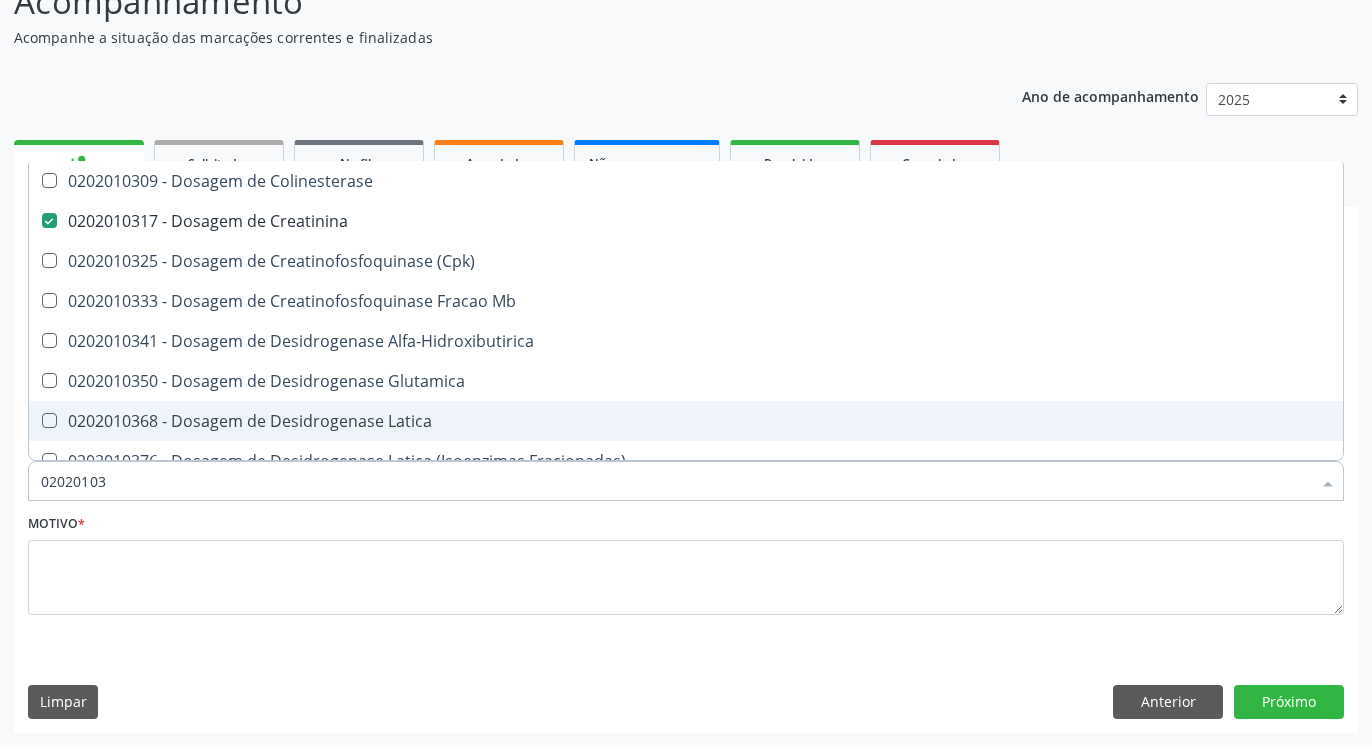 type on "0202010" 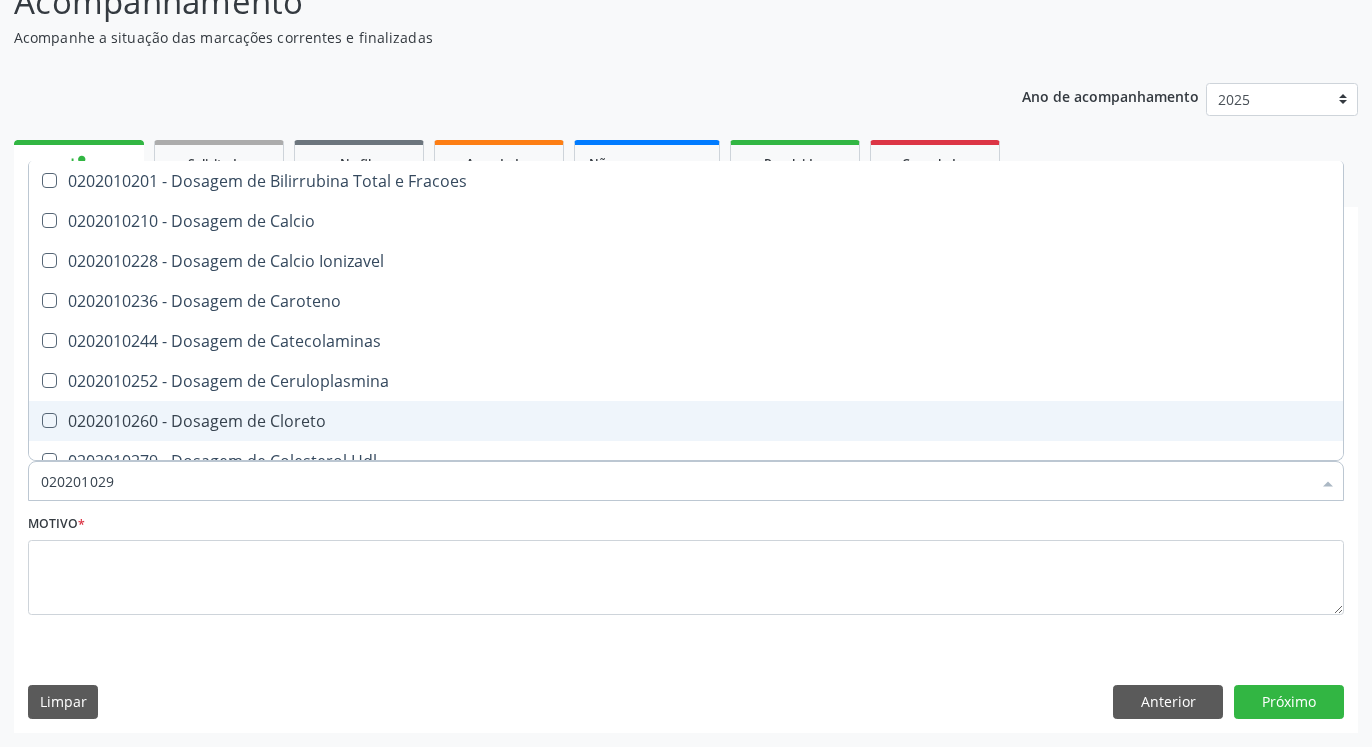 type on "0202010295" 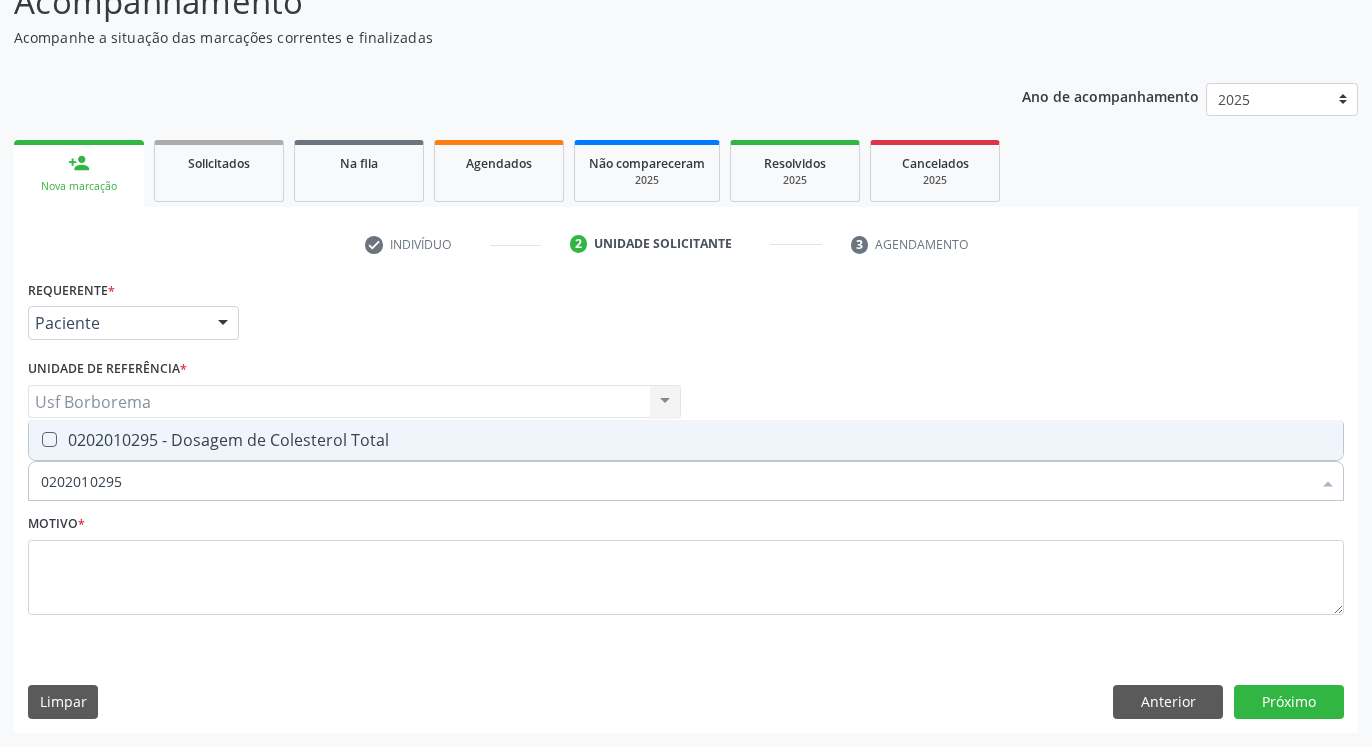 click at bounding box center [49, 439] 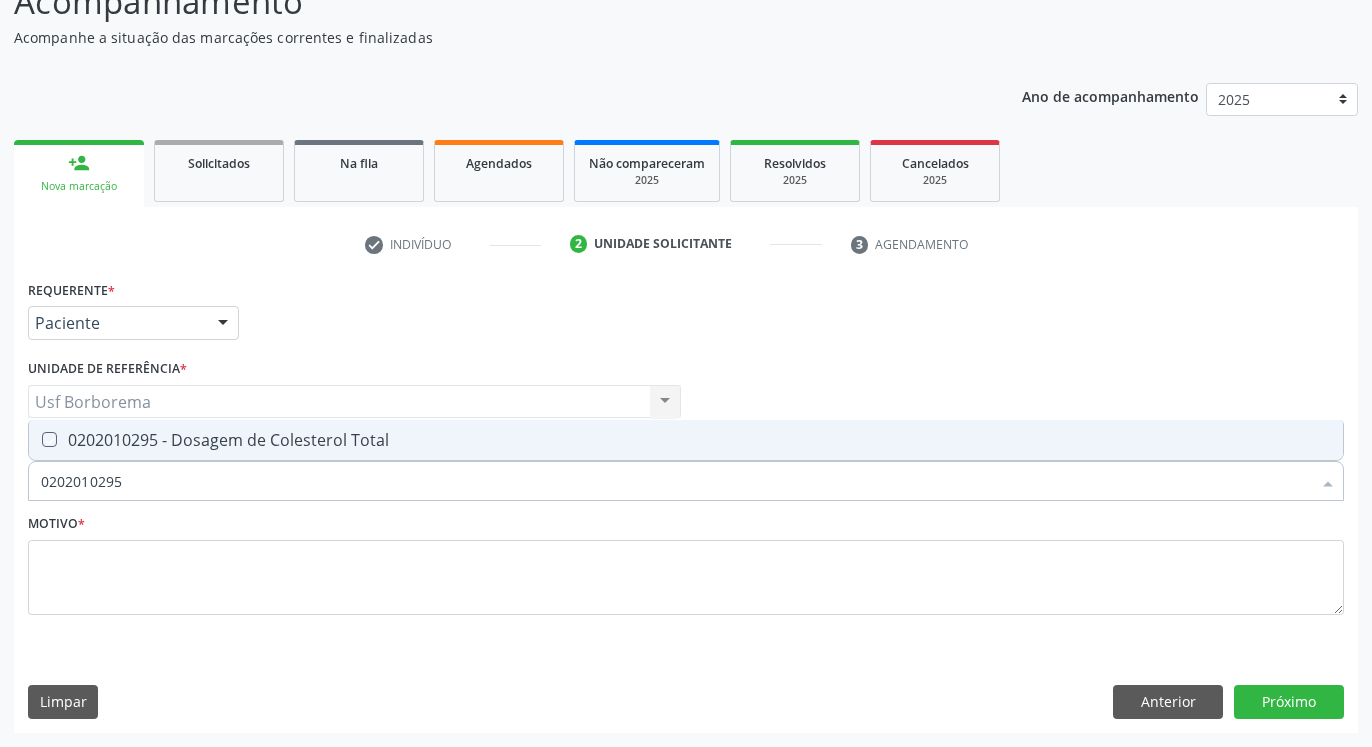 click at bounding box center (35, 439) 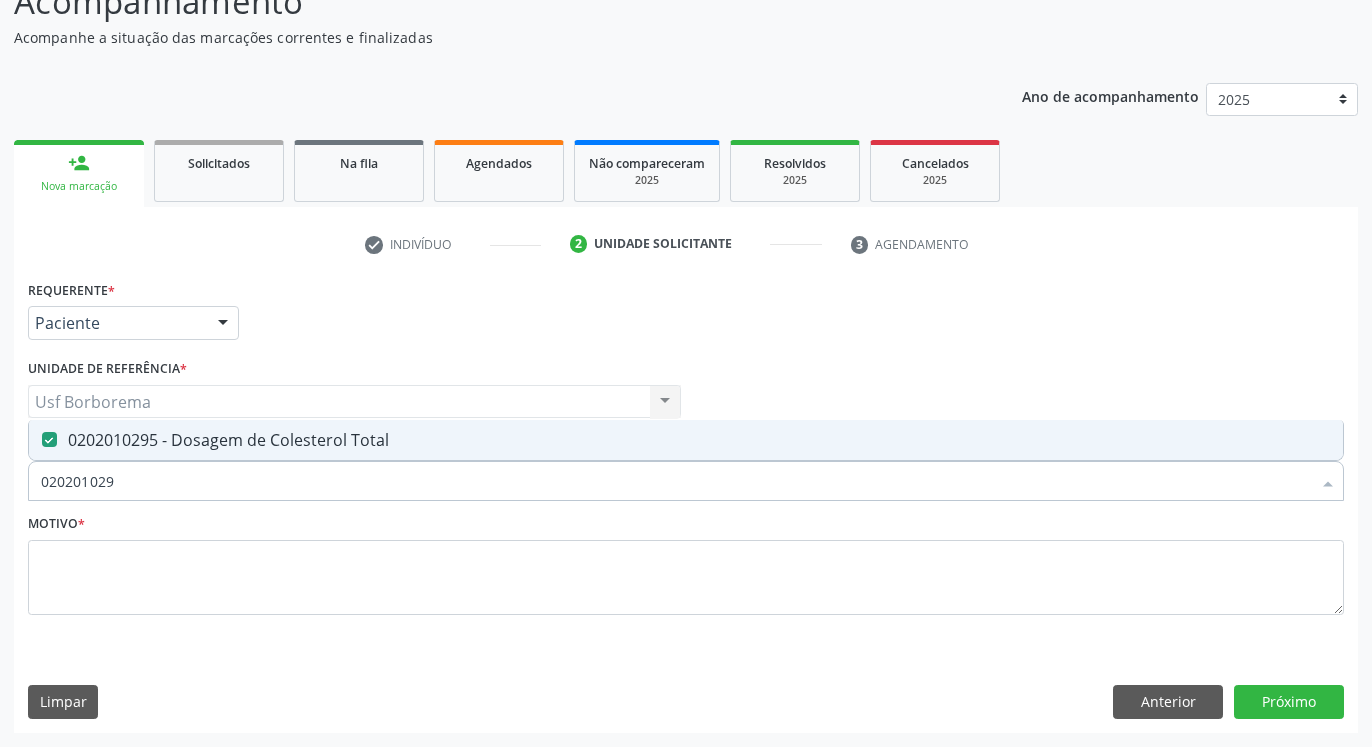type on "02020102" 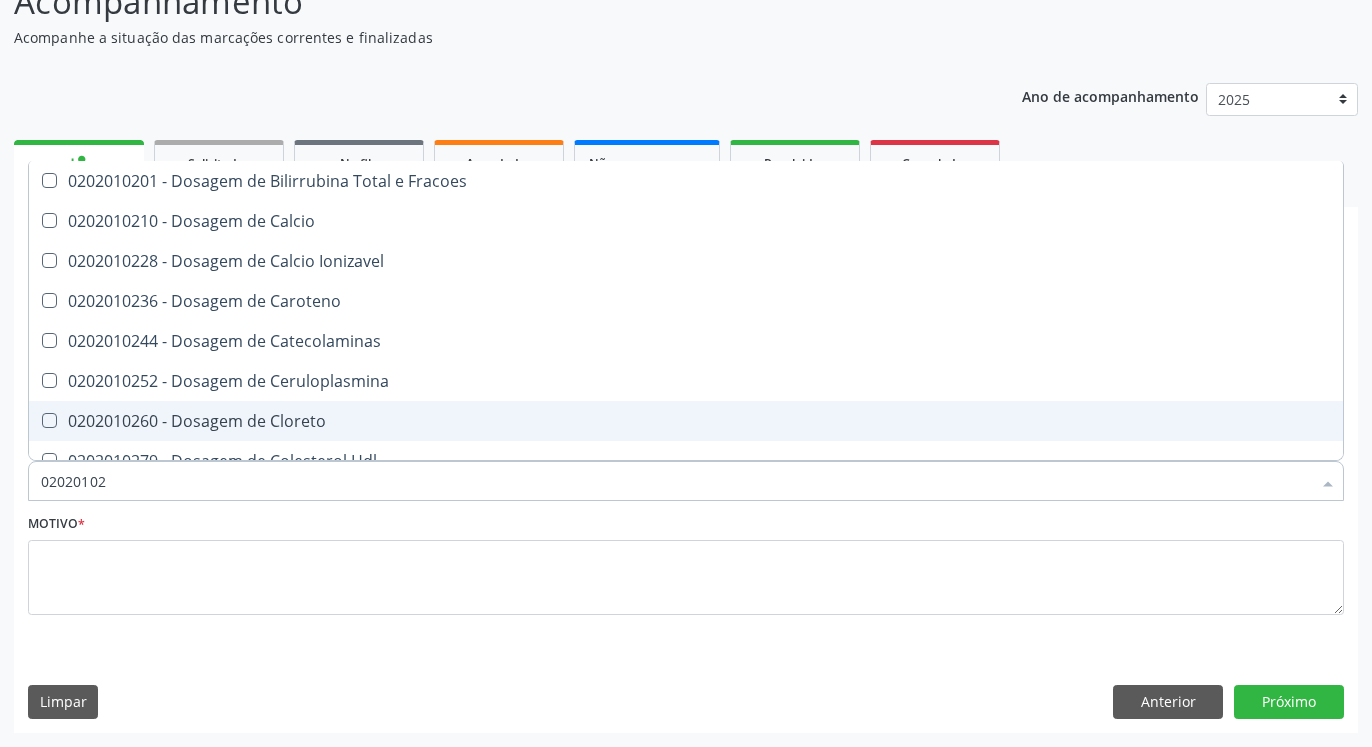 type on "0202010" 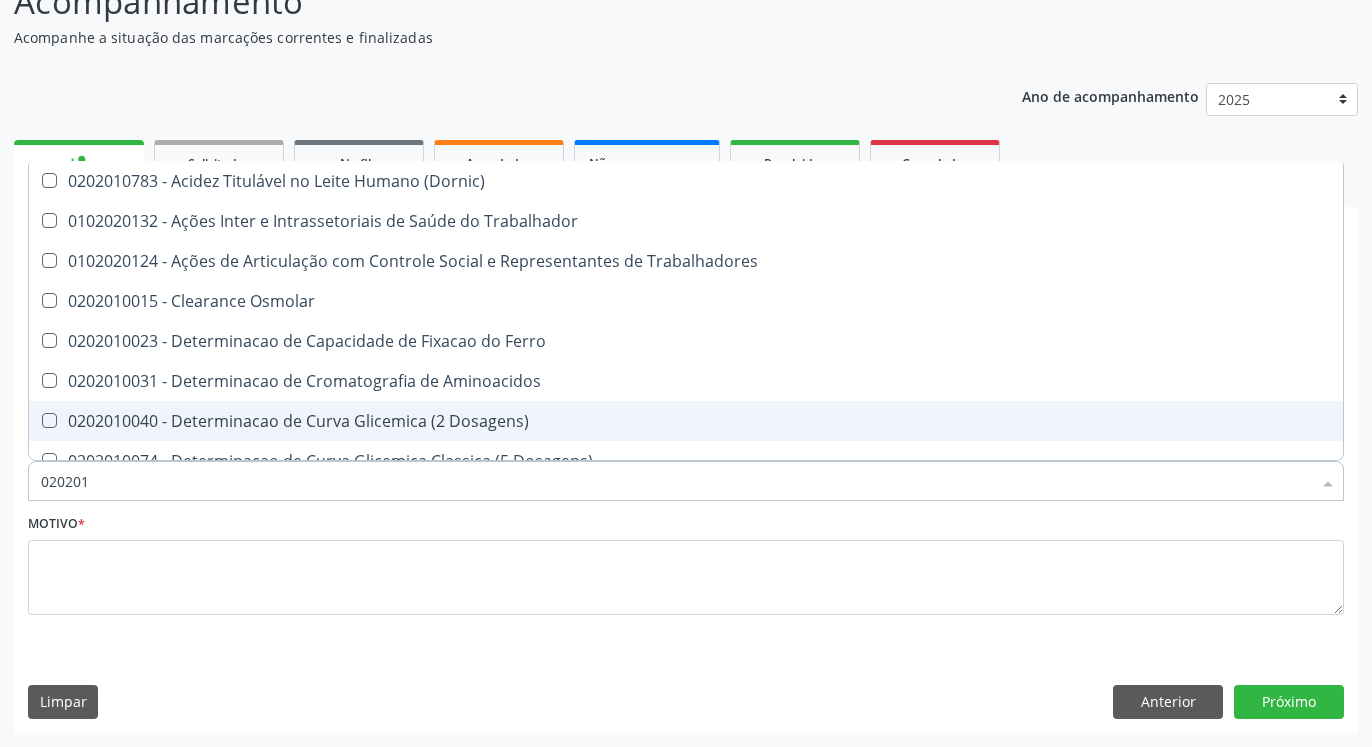 type on "02020" 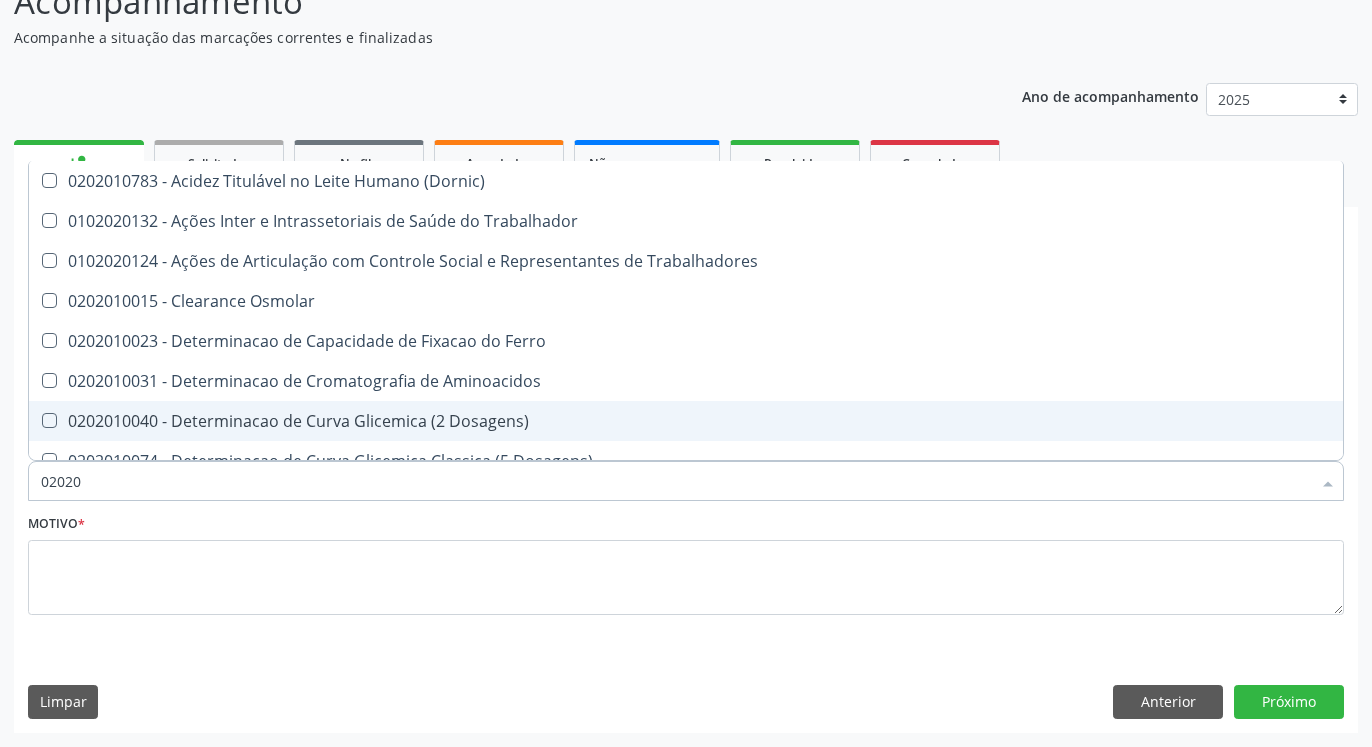 checkbox on "false" 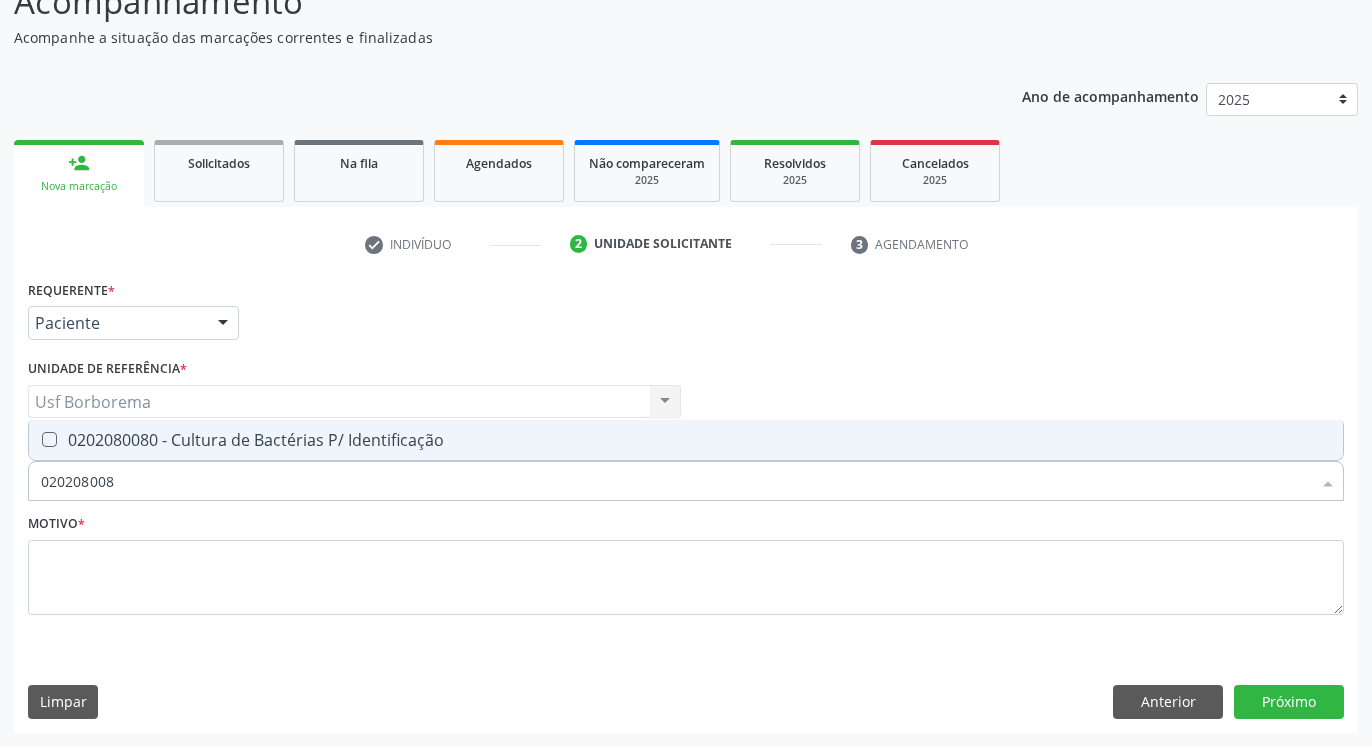 type on "0202080080" 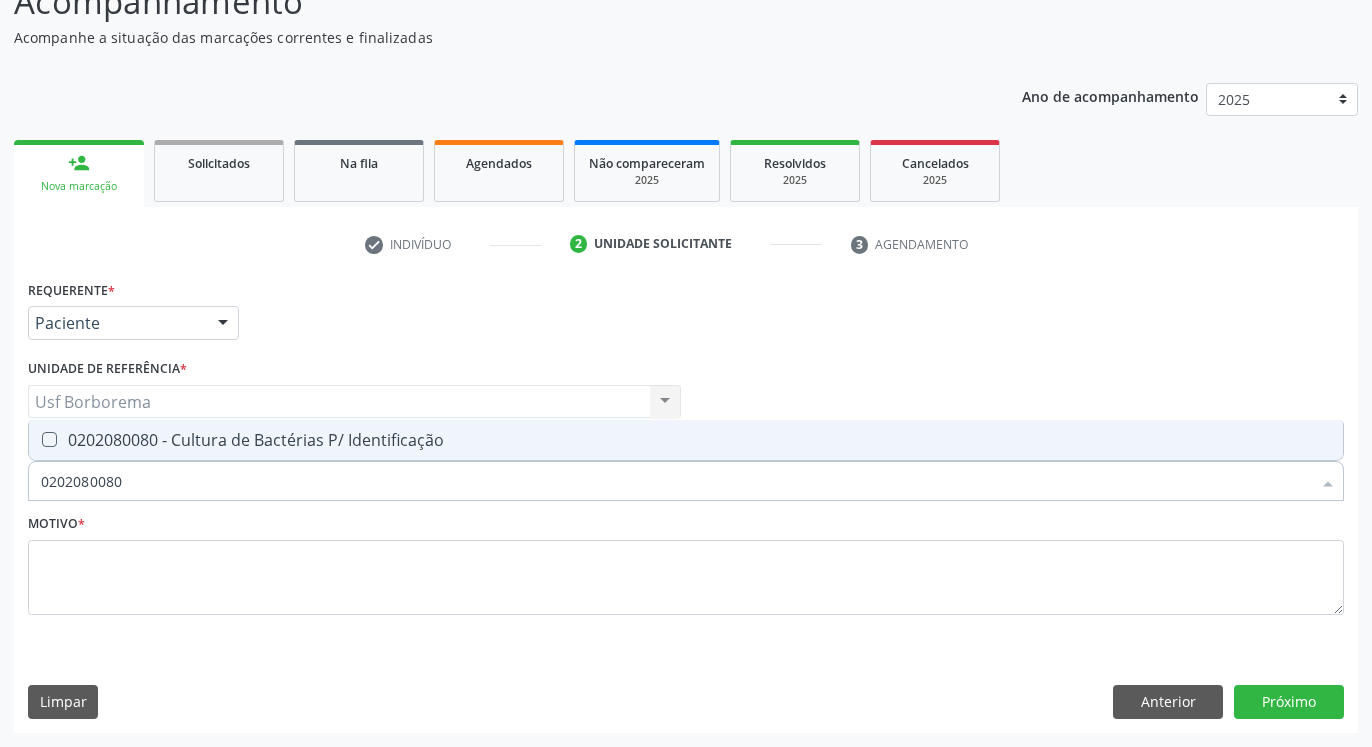 click at bounding box center [49, 439] 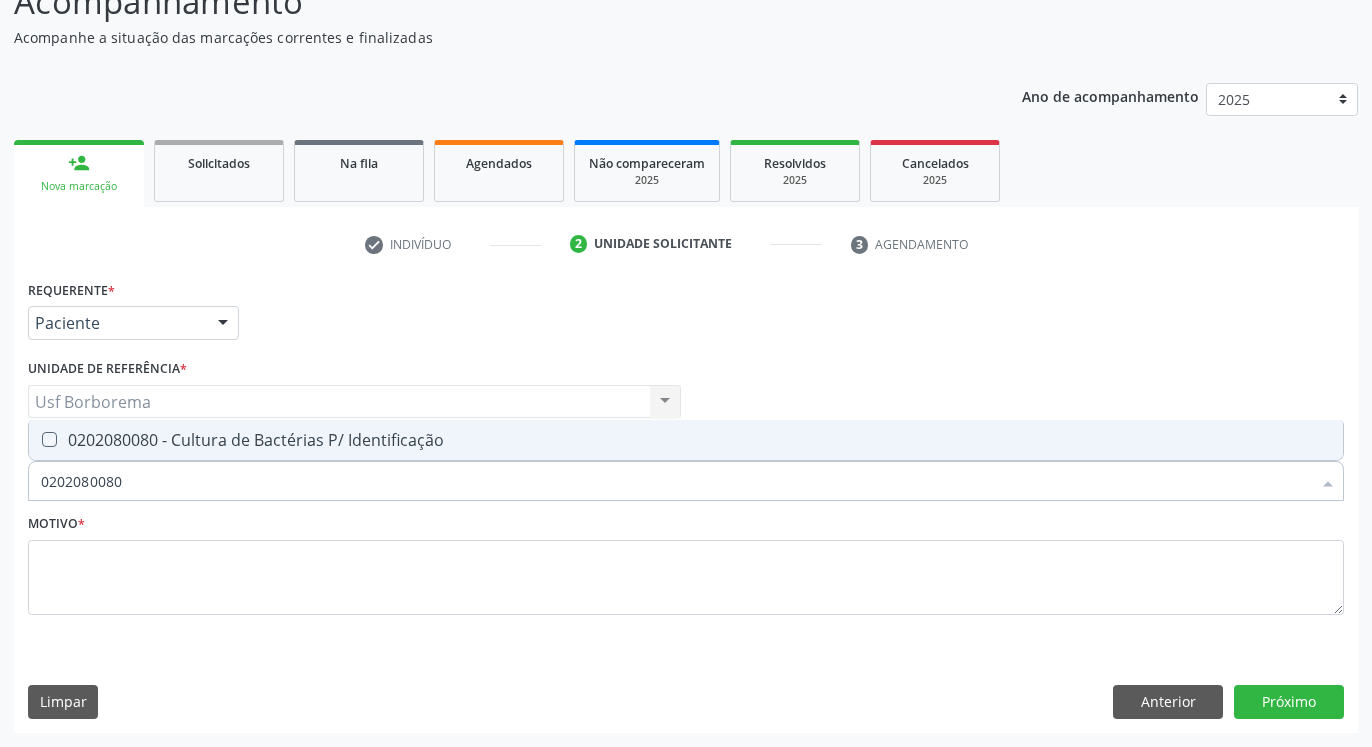 click at bounding box center (35, 439) 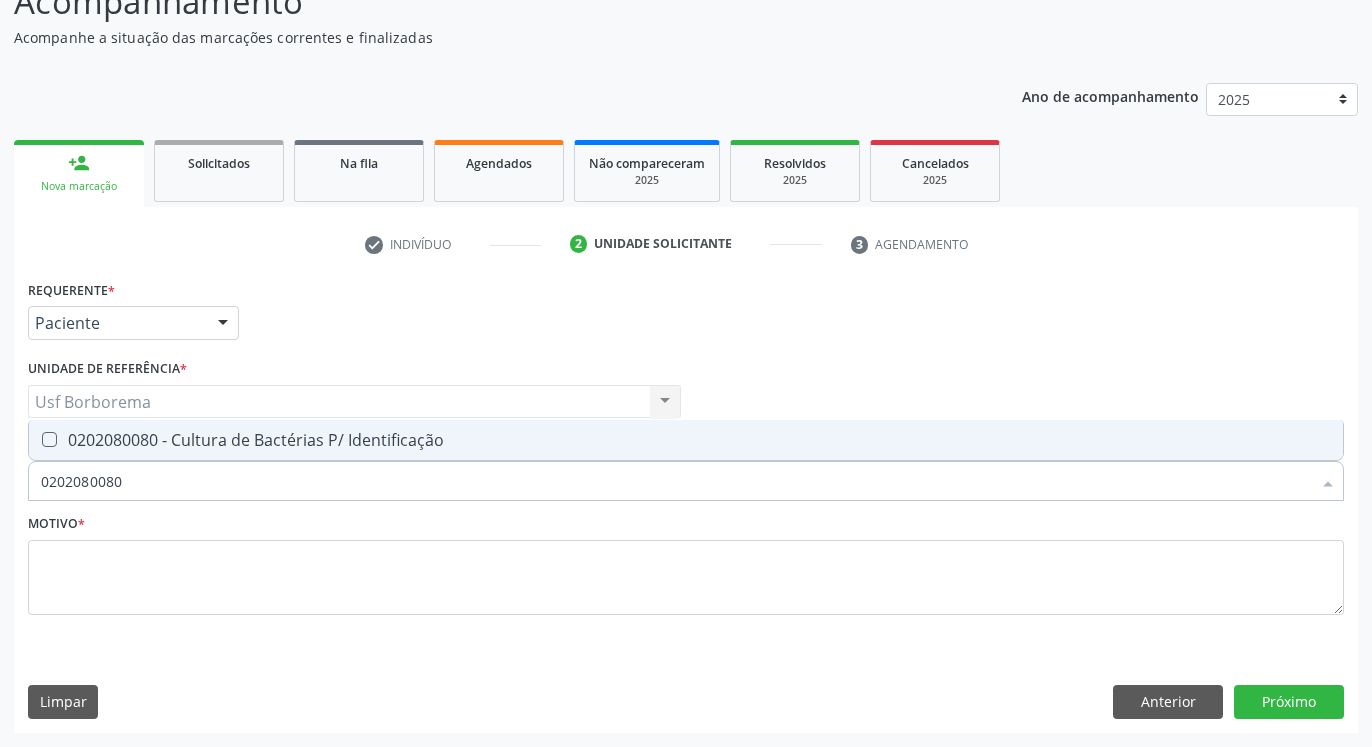 checkbox on "true" 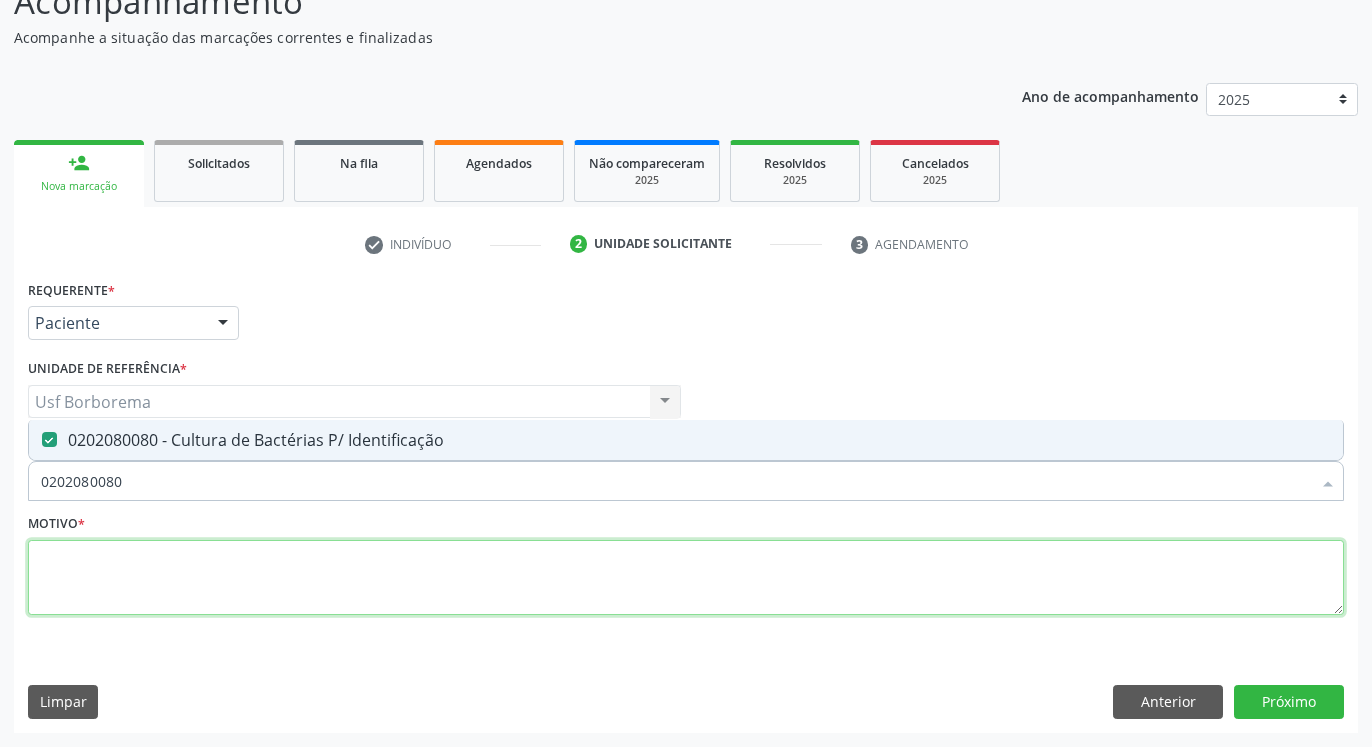 click at bounding box center [686, 578] 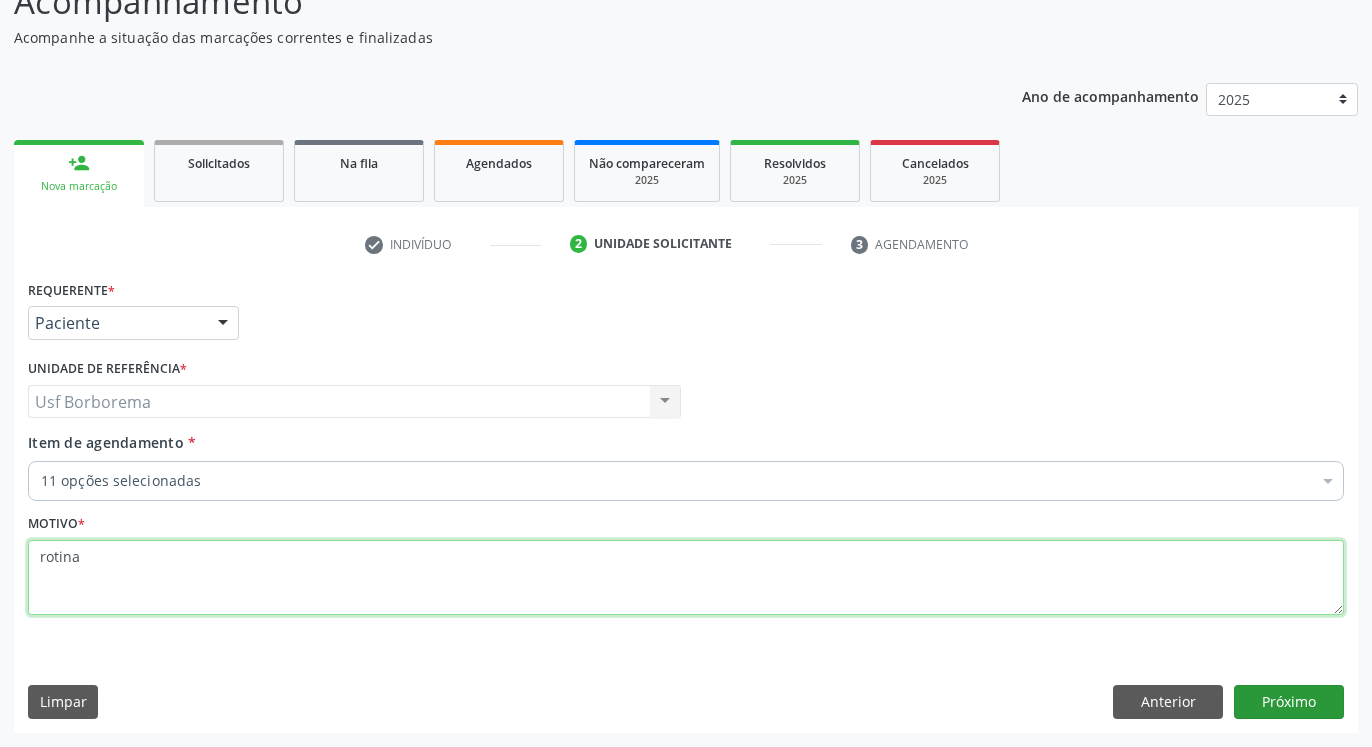 type on "rotina" 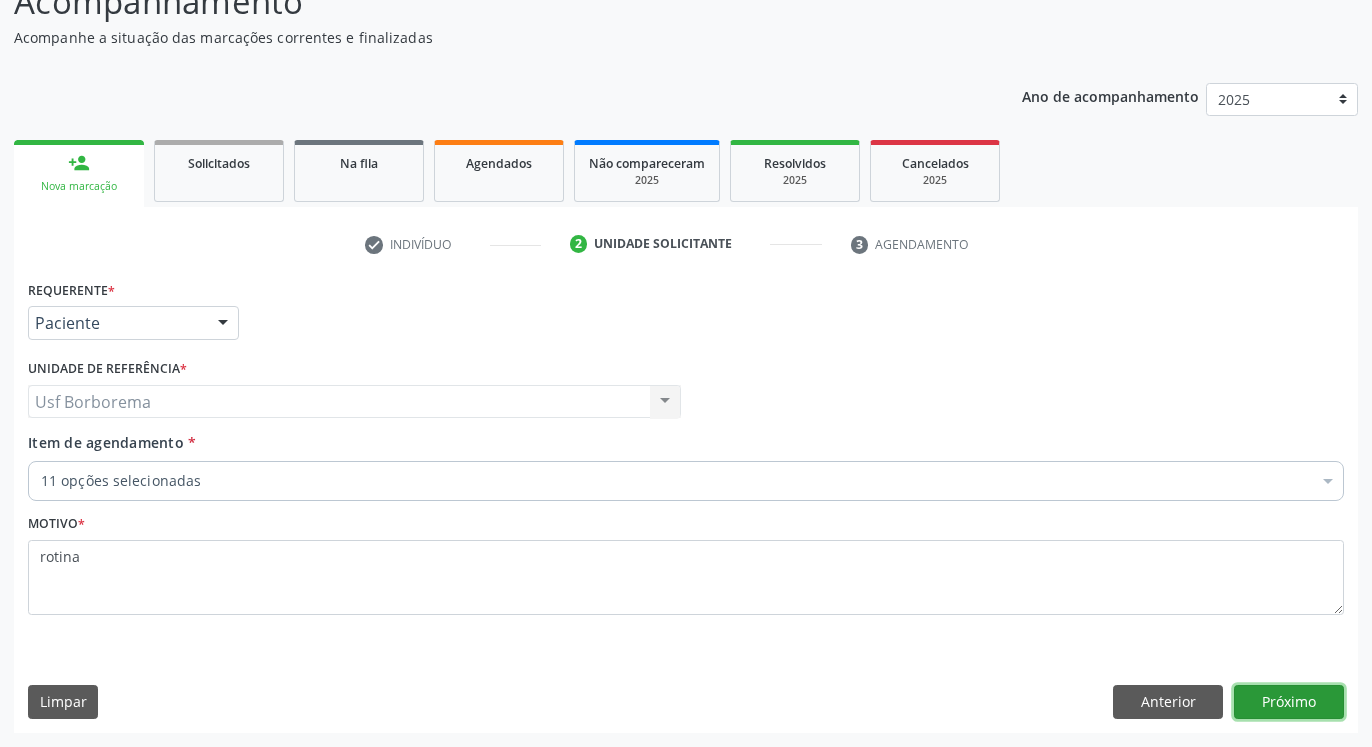 click on "Próximo" at bounding box center [1289, 702] 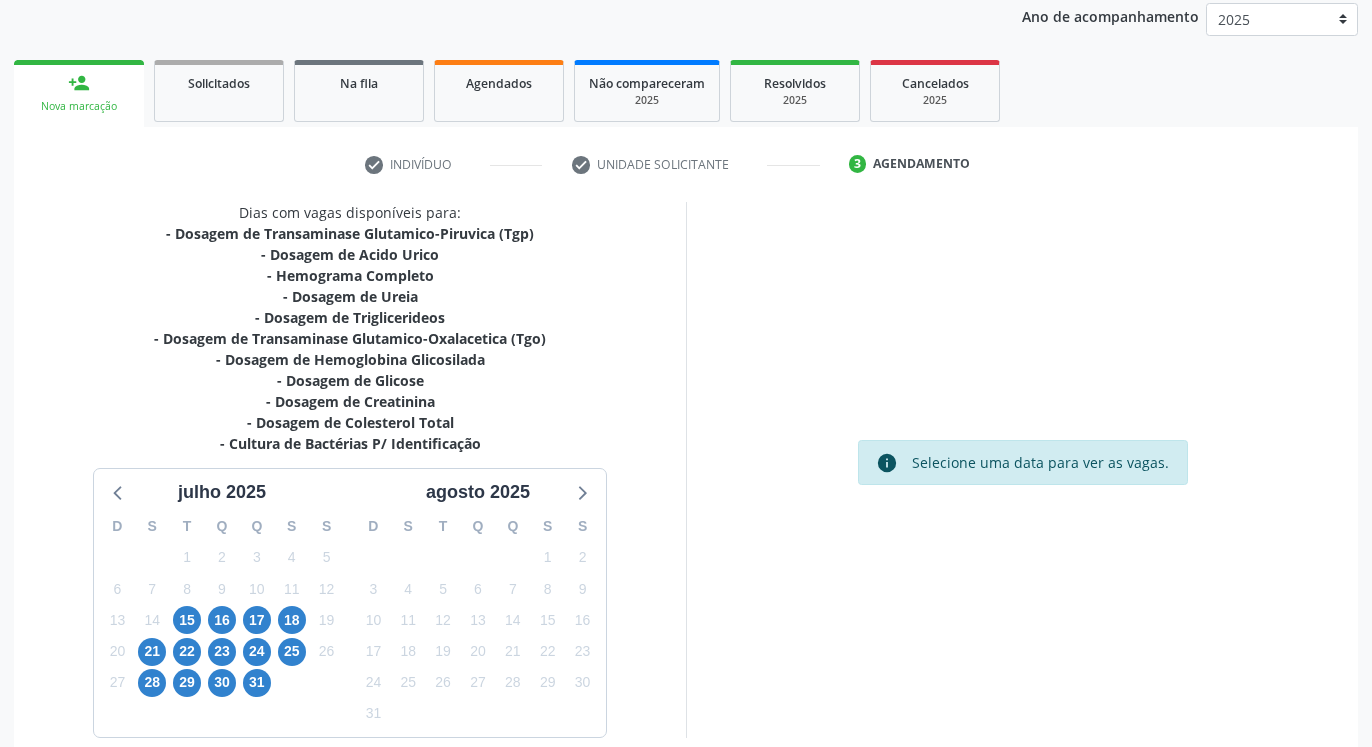 scroll, scrollTop: 333, scrollLeft: 0, axis: vertical 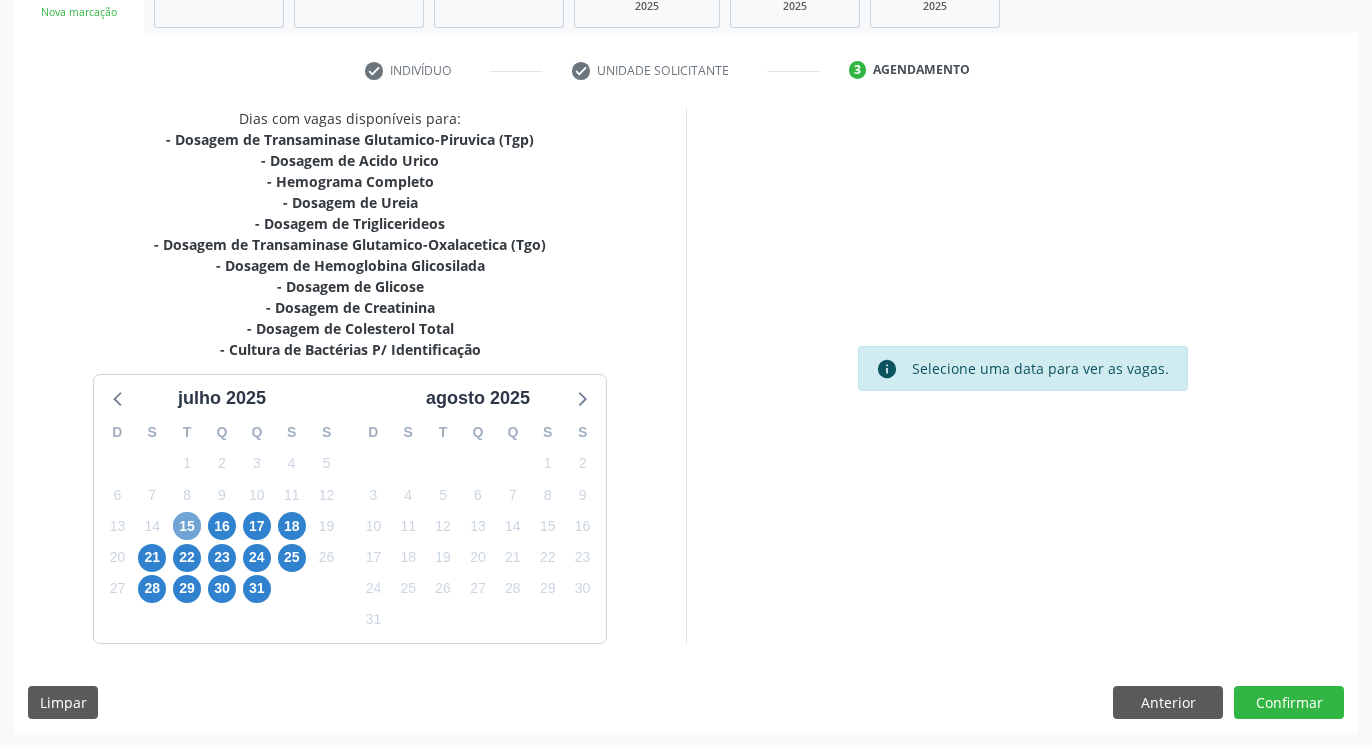 click on "15" at bounding box center (187, 526) 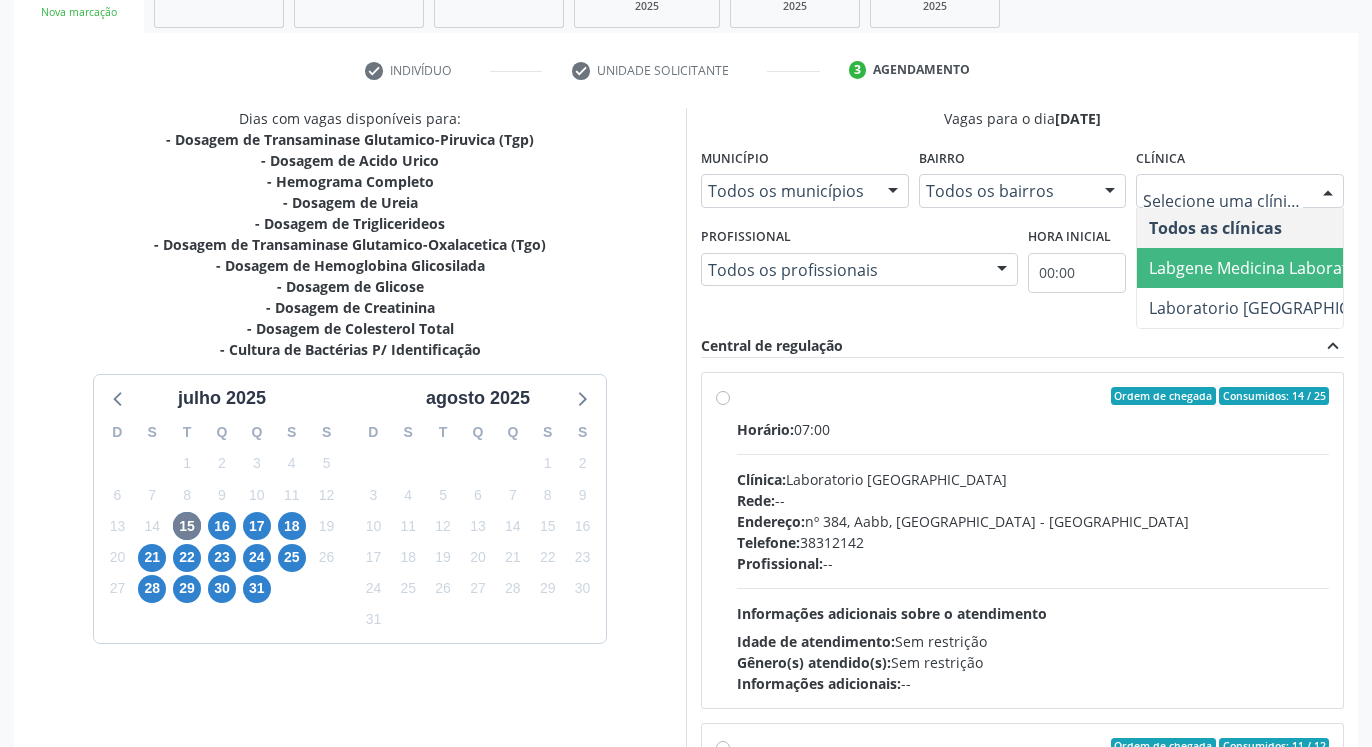 click on "Labgene Medicina Laboratorial" at bounding box center (1265, 268) 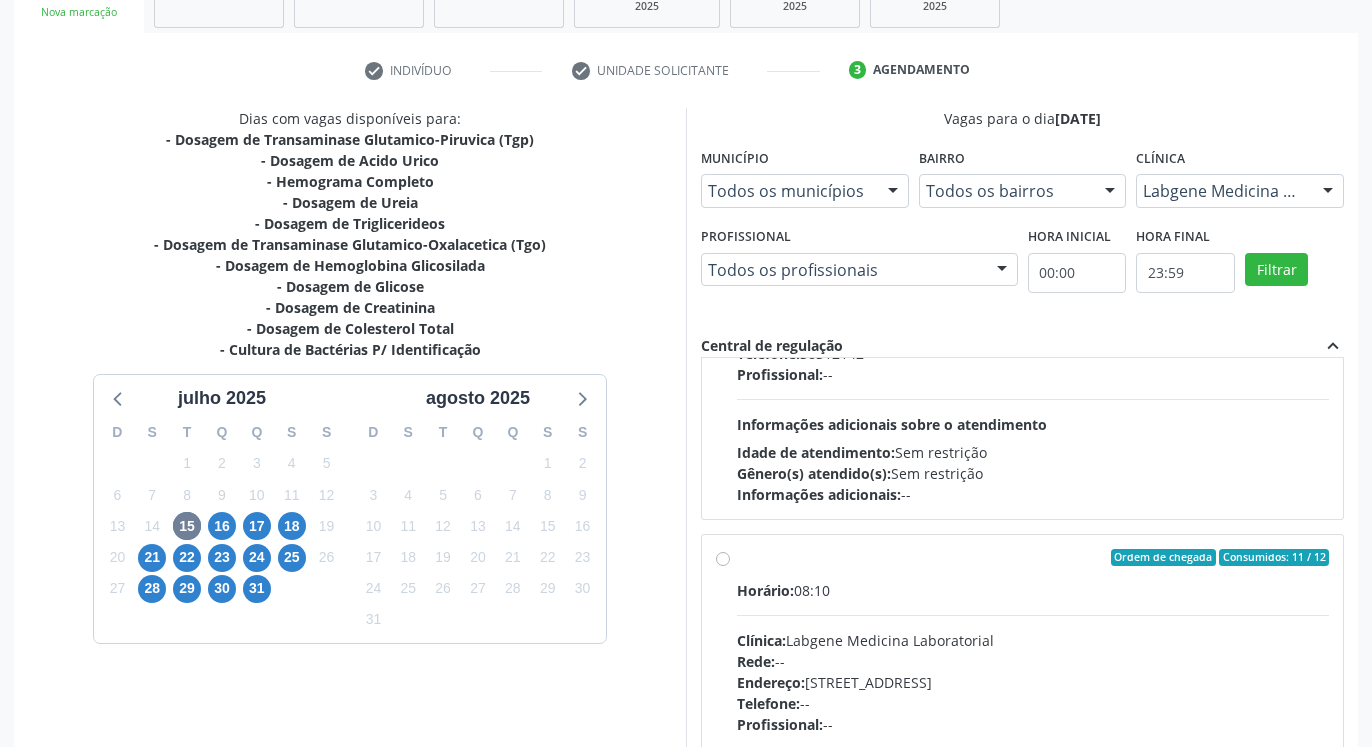 scroll, scrollTop: 228, scrollLeft: 0, axis: vertical 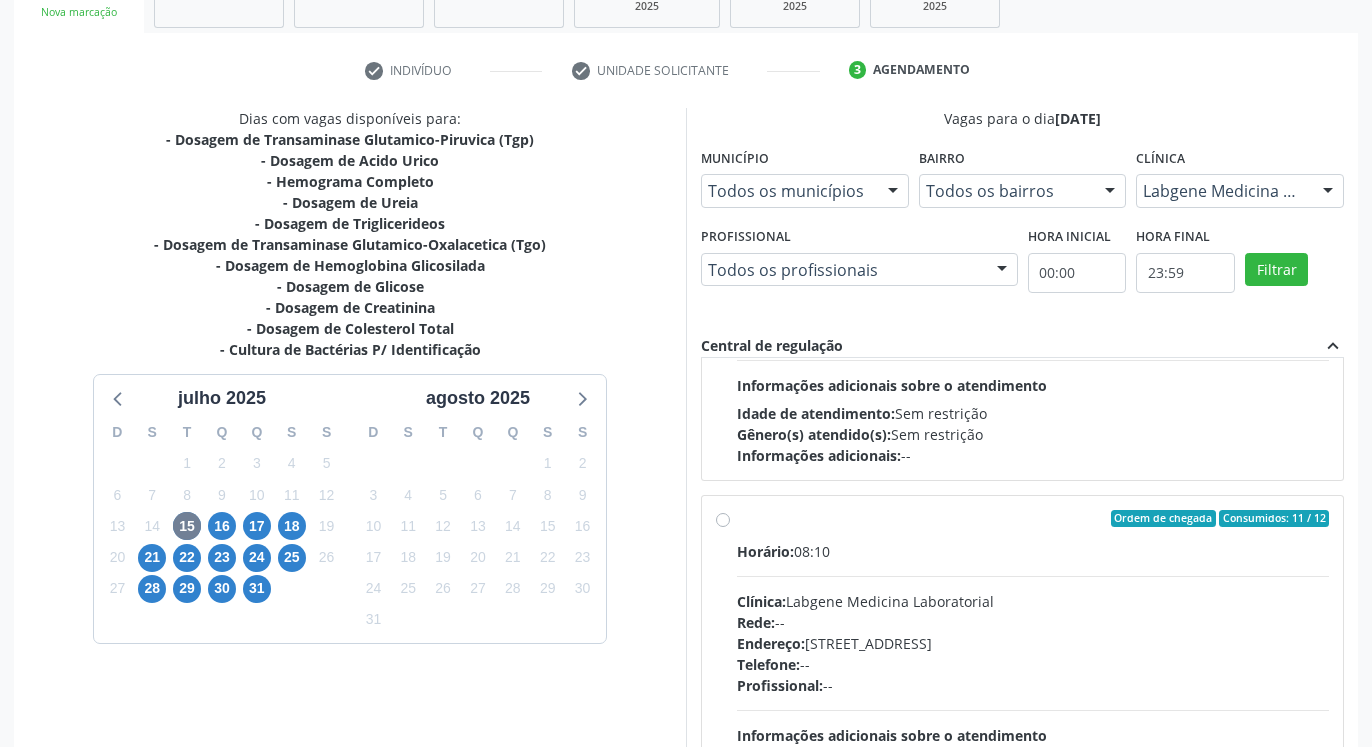 click on "Ordem de chegada
Consumidos: 11 / 12
Horário:   08:10
Clínica:  Labgene Medicina Laboratorial
Rede:
--
Endereço:   [STREET_ADDRESS]
Telefone:   --
Profissional:
--
Informações adicionais sobre o atendimento
Idade de atendimento:
Sem restrição
Gênero(s) atendido(s):
Sem restrição
Informações adicionais:
--" at bounding box center [1033, 663] 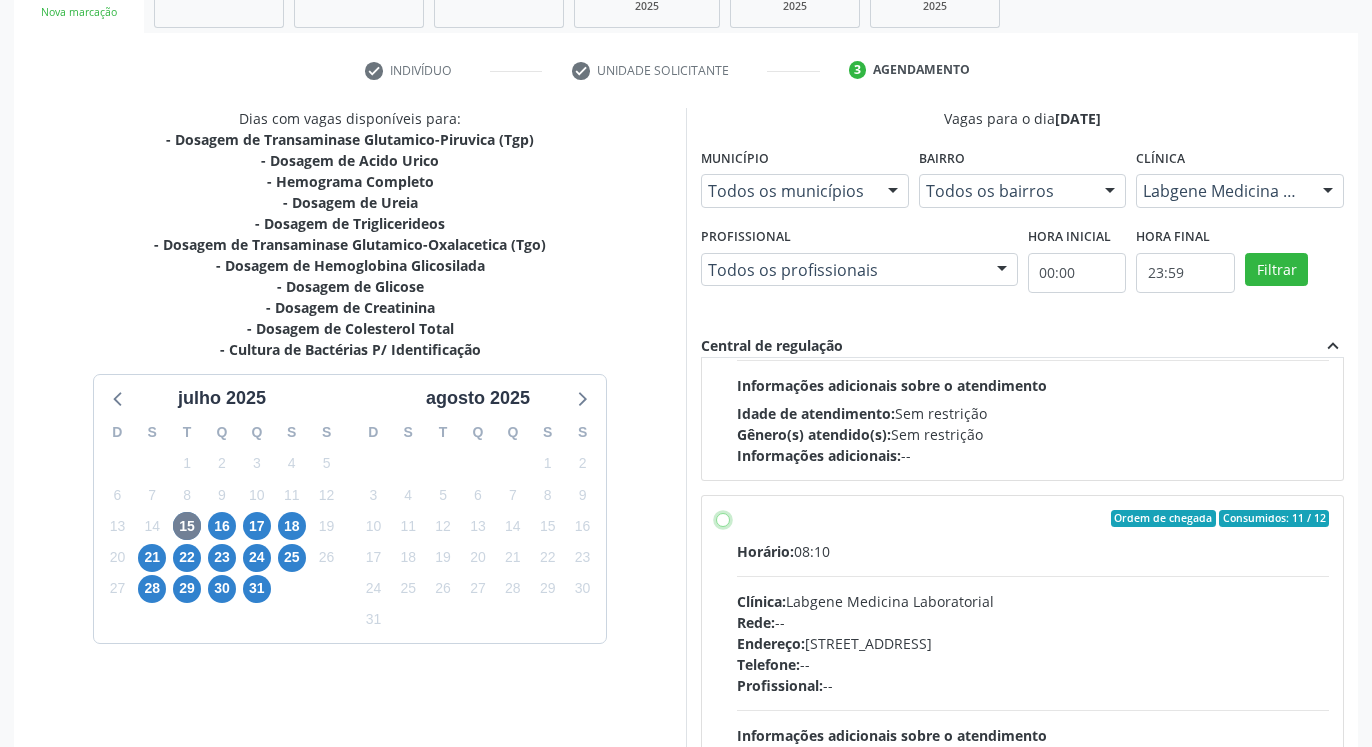 radio on "true" 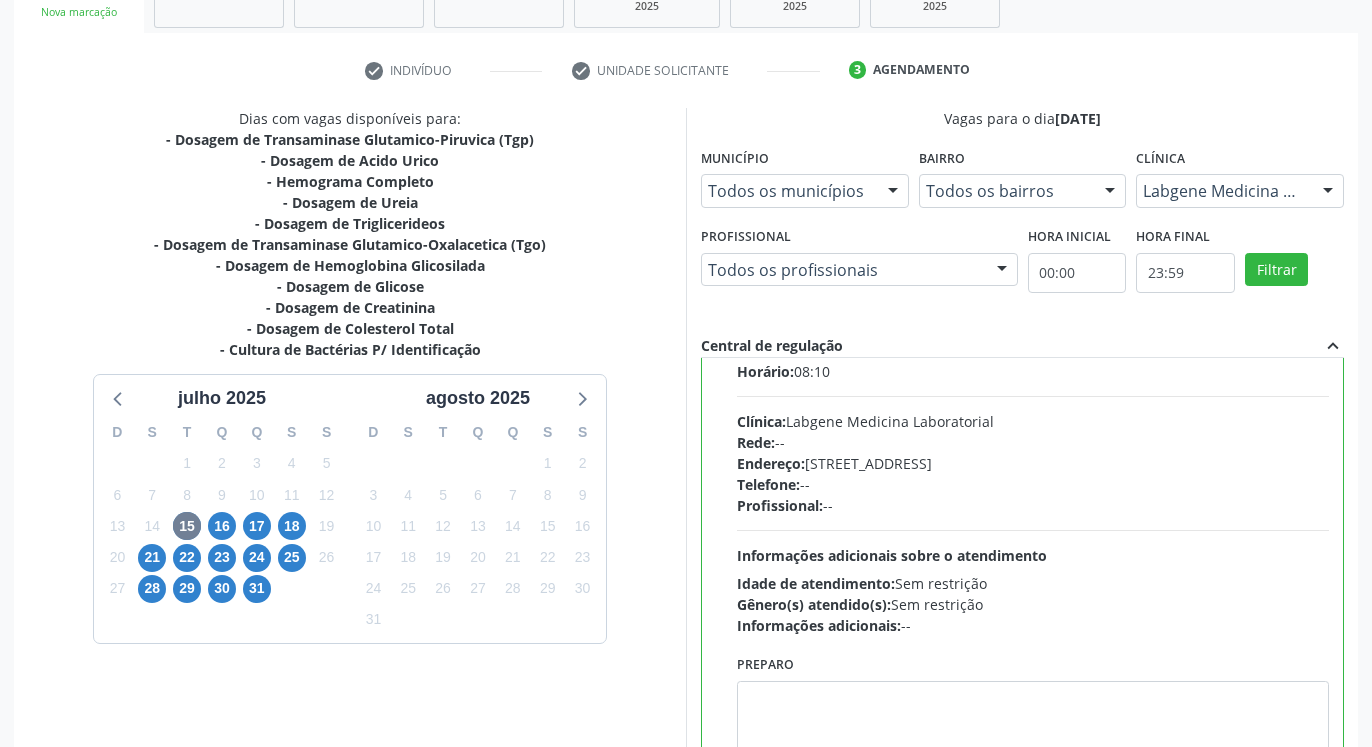 scroll, scrollTop: 450, scrollLeft: 0, axis: vertical 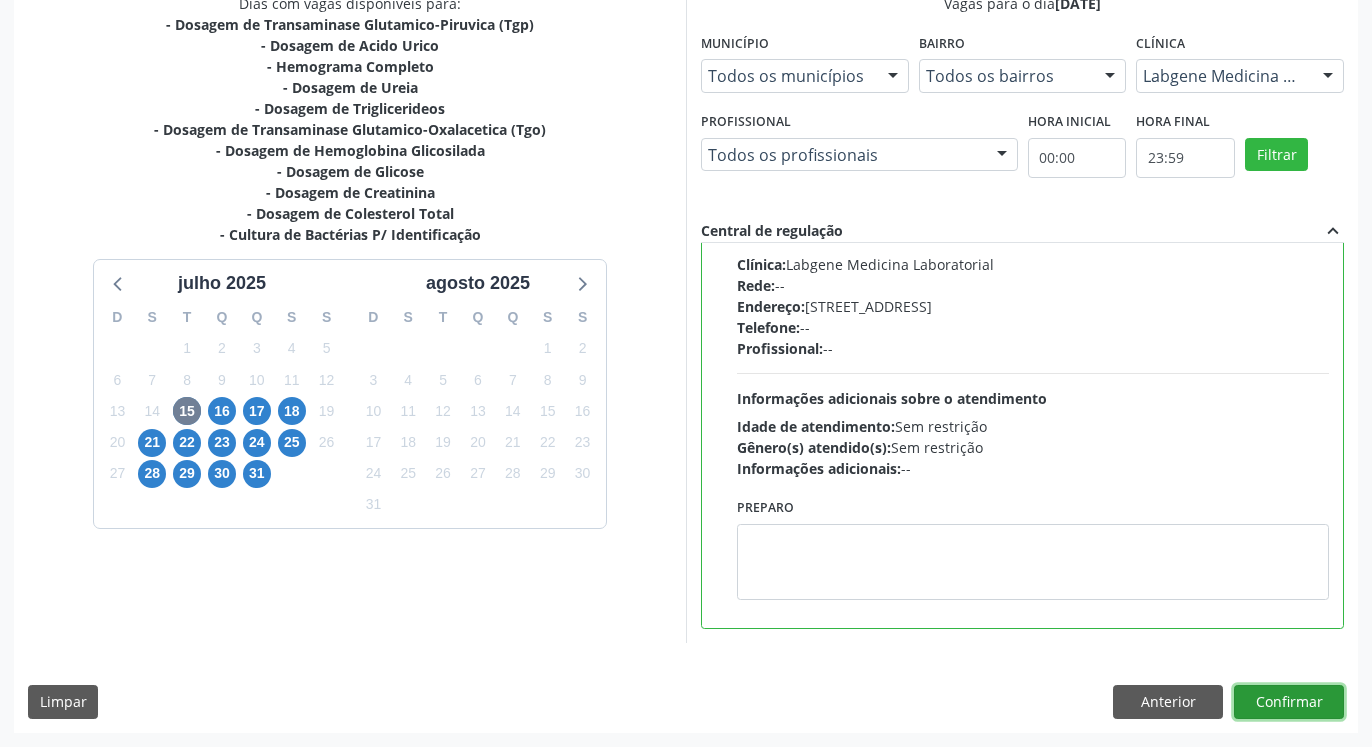 click on "Confirmar" at bounding box center (1289, 702) 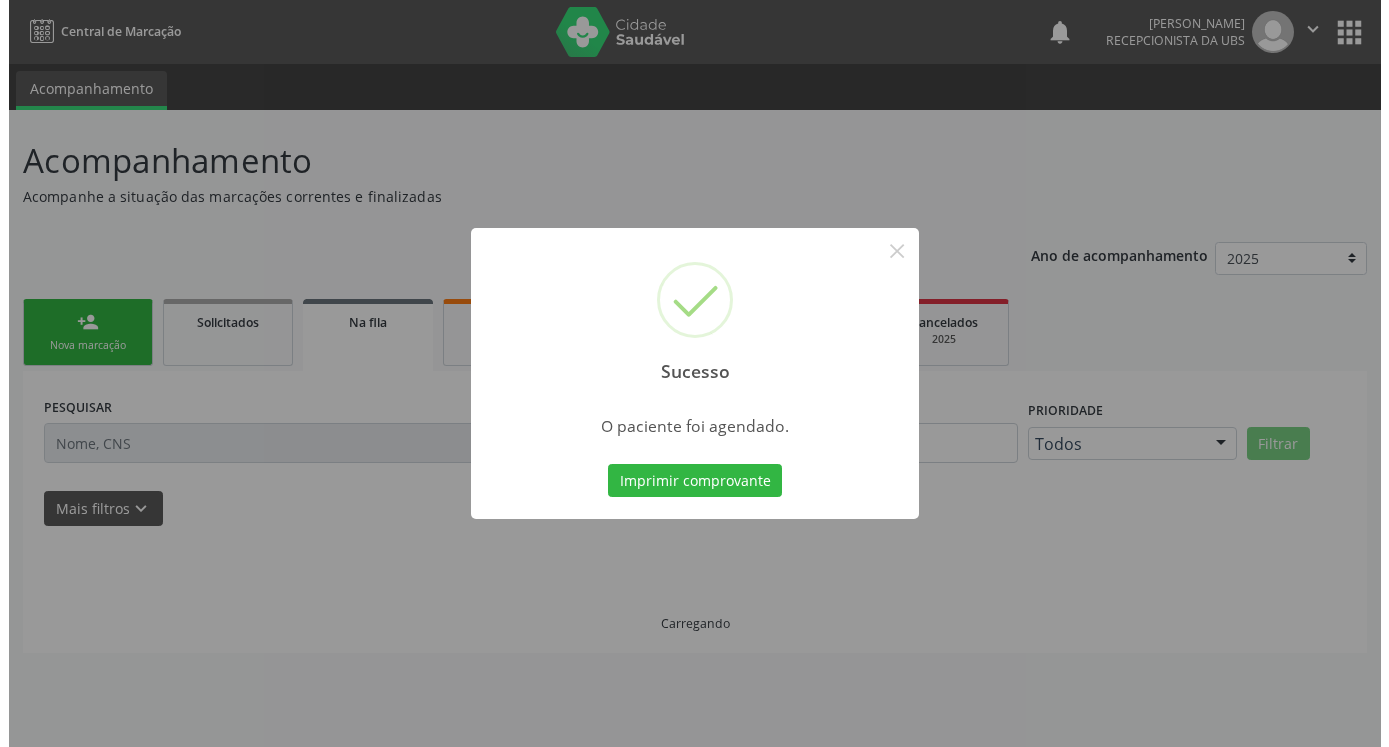 scroll, scrollTop: 0, scrollLeft: 0, axis: both 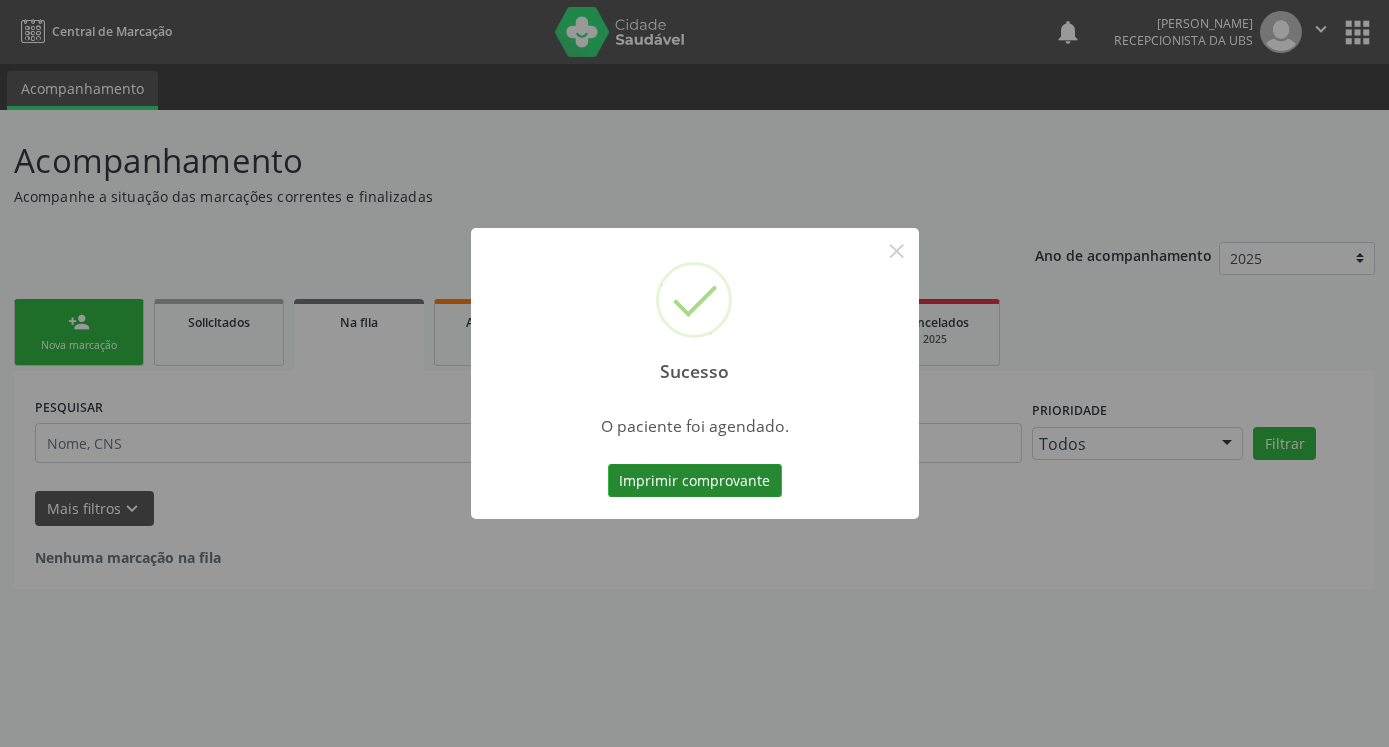 click on "Imprimir comprovante" at bounding box center [695, 481] 